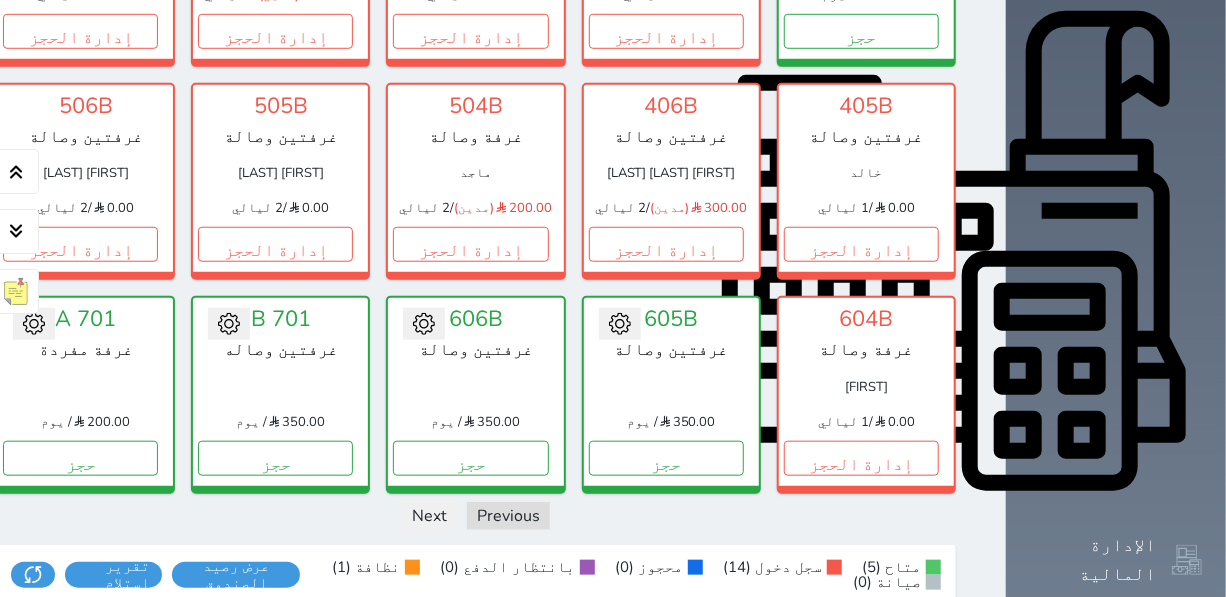 scroll, scrollTop: 683, scrollLeft: 0, axis: vertical 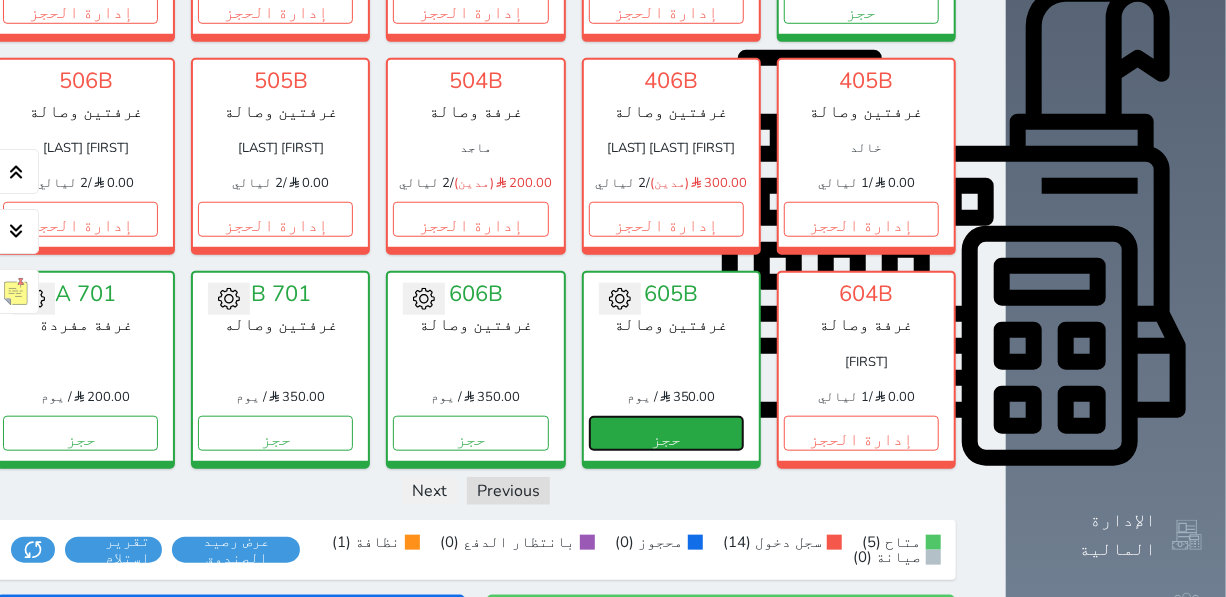 click on "حجز" at bounding box center (666, 433) 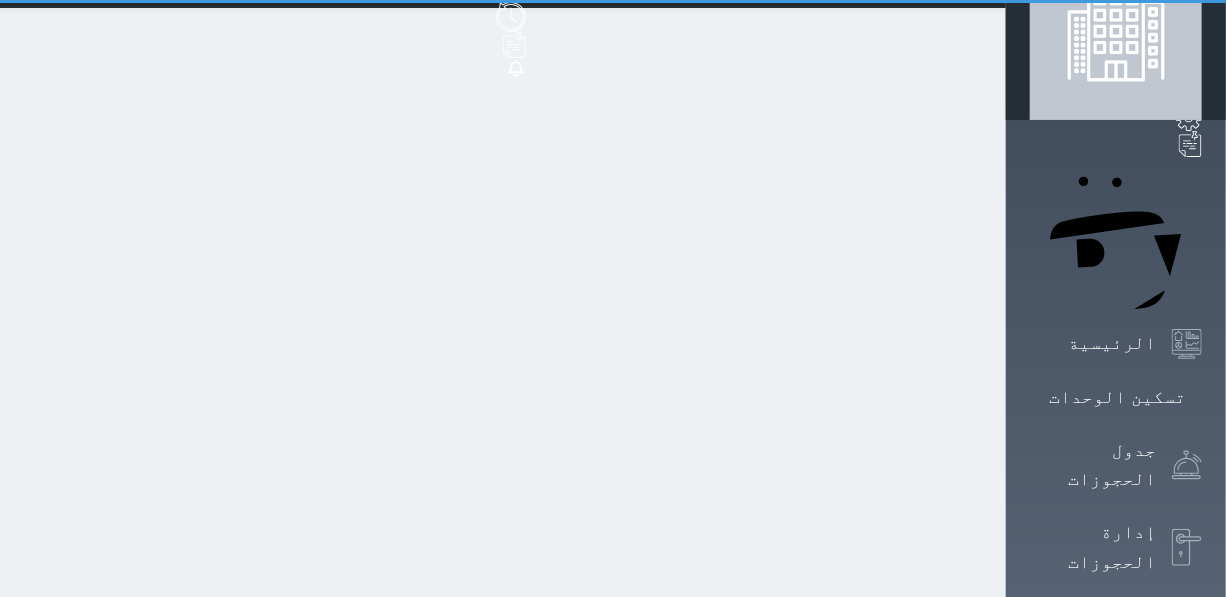 scroll, scrollTop: 0, scrollLeft: 0, axis: both 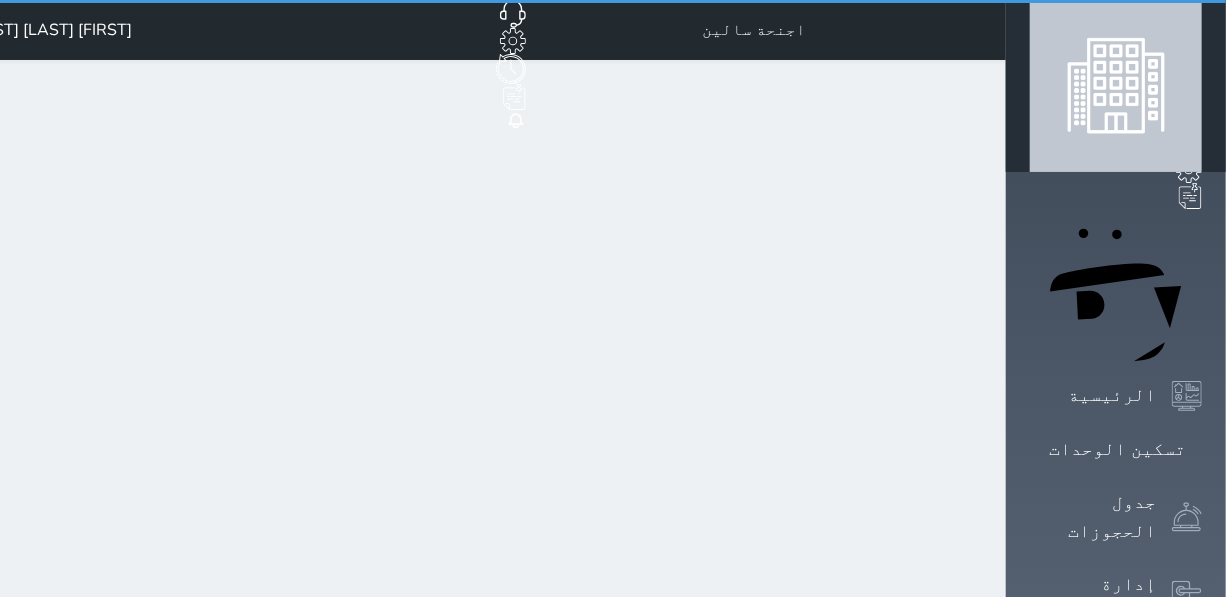 select on "1" 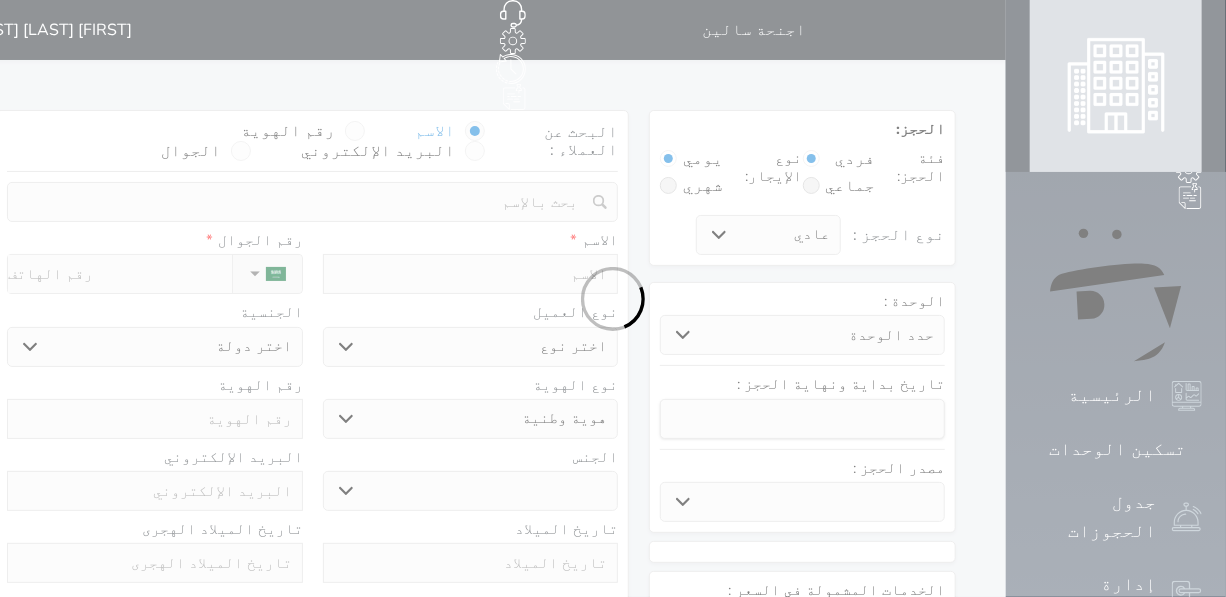 select 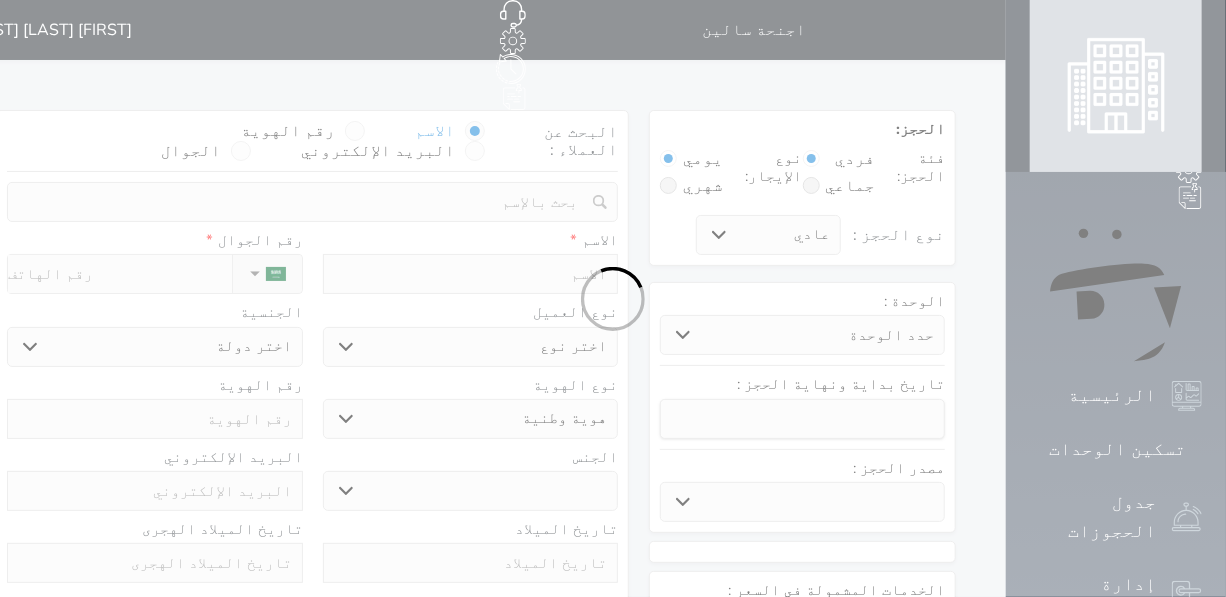 select 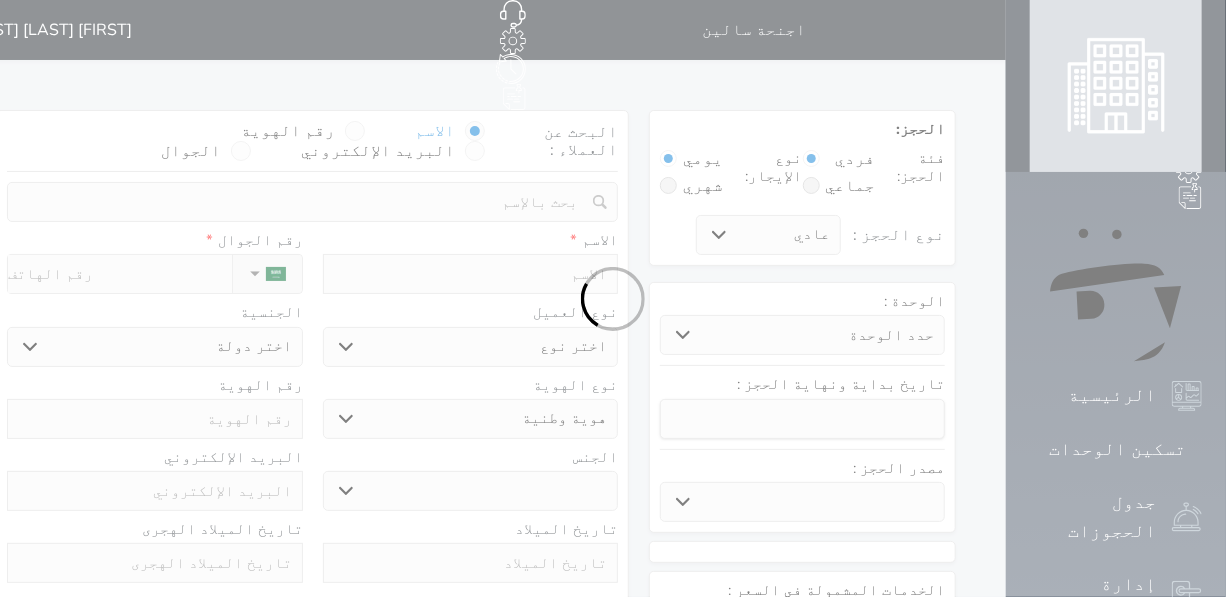 select 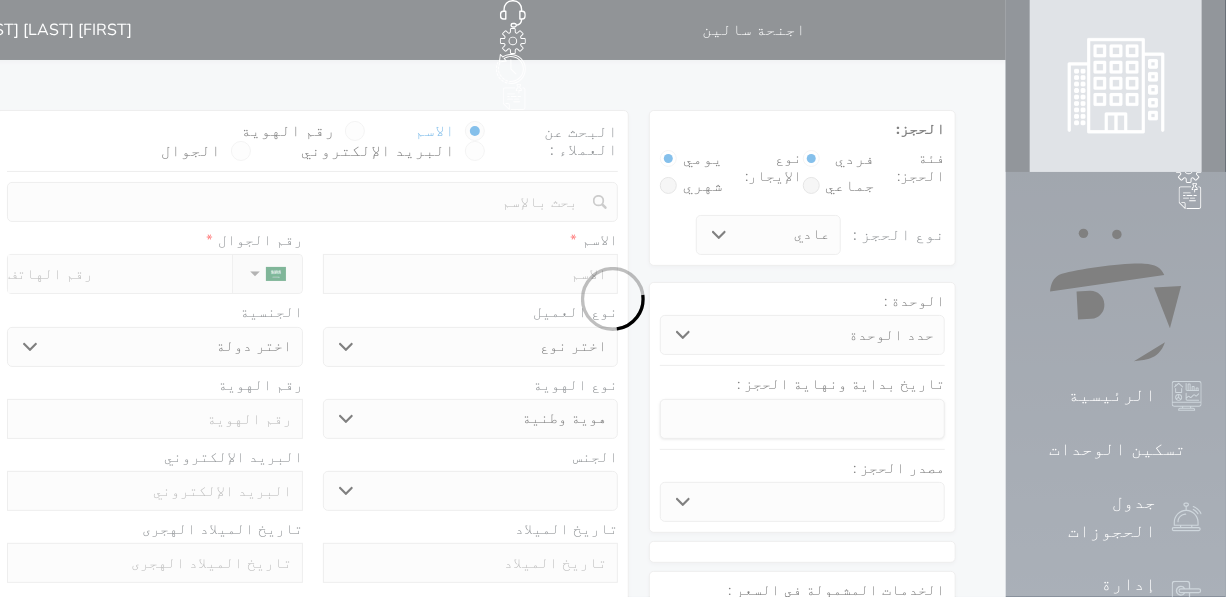 select 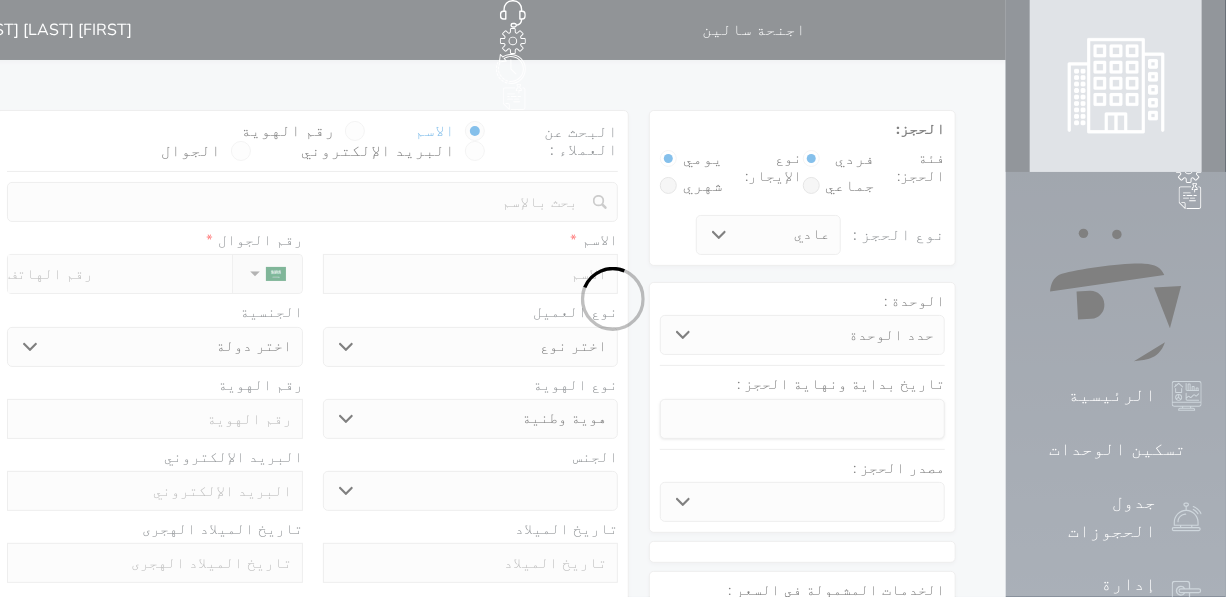 select 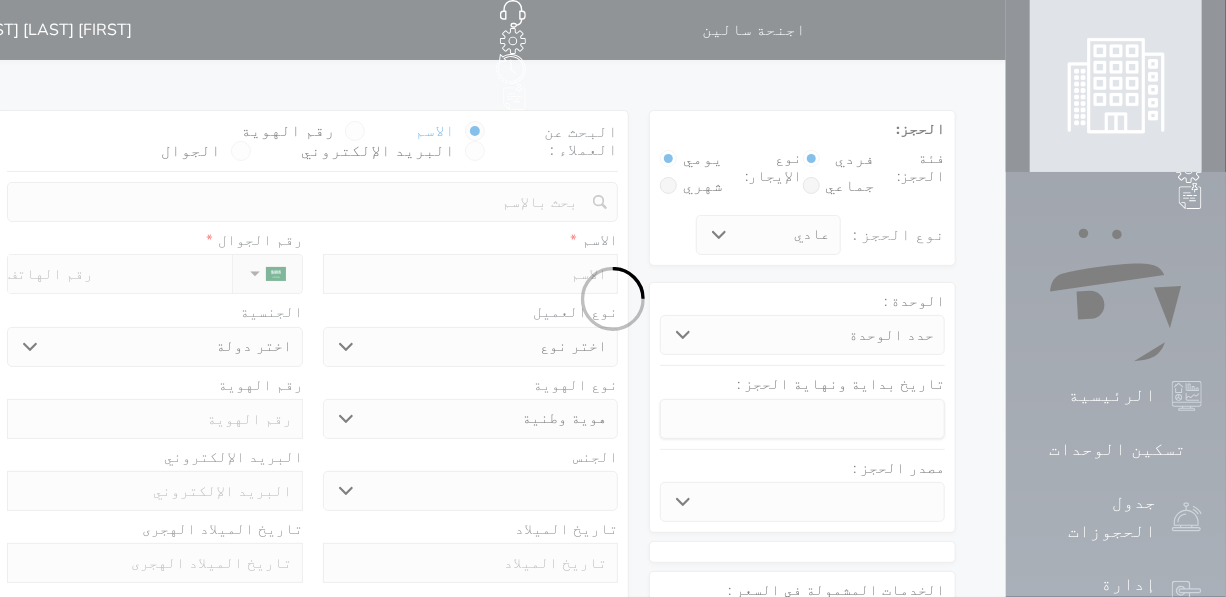 select 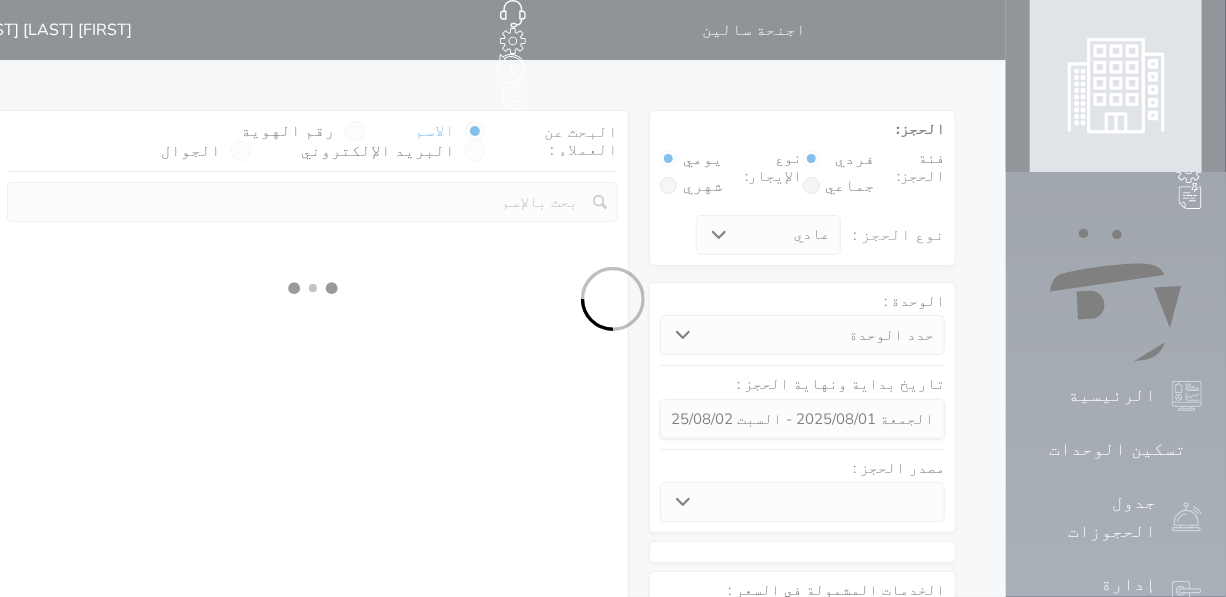 select 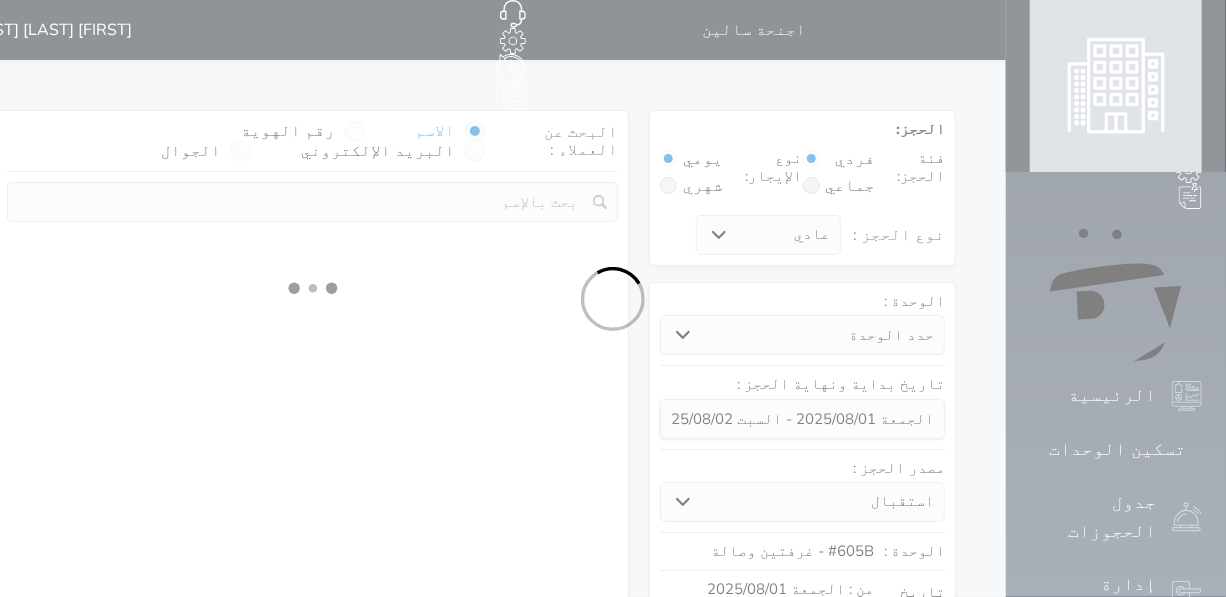 select on "1" 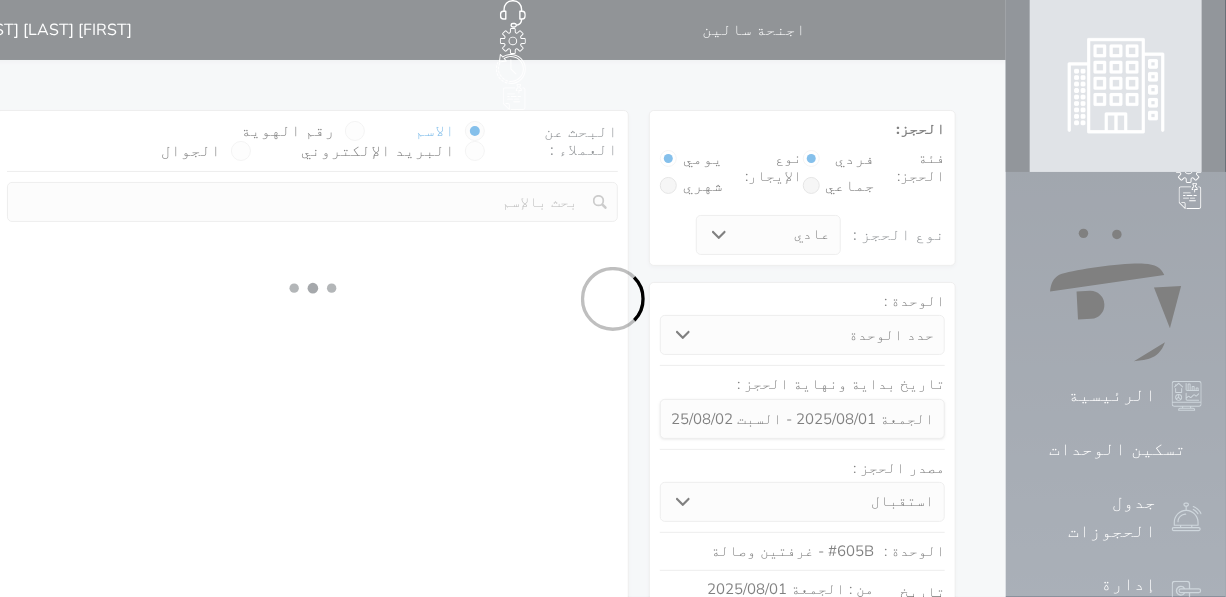 select on "113" 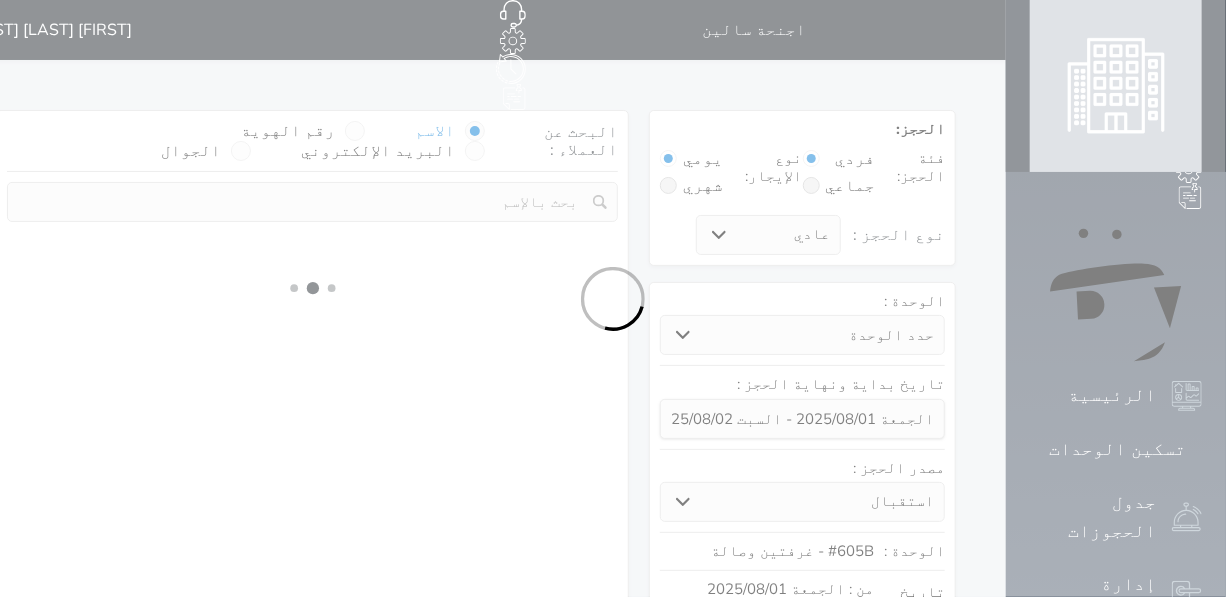 select on "1" 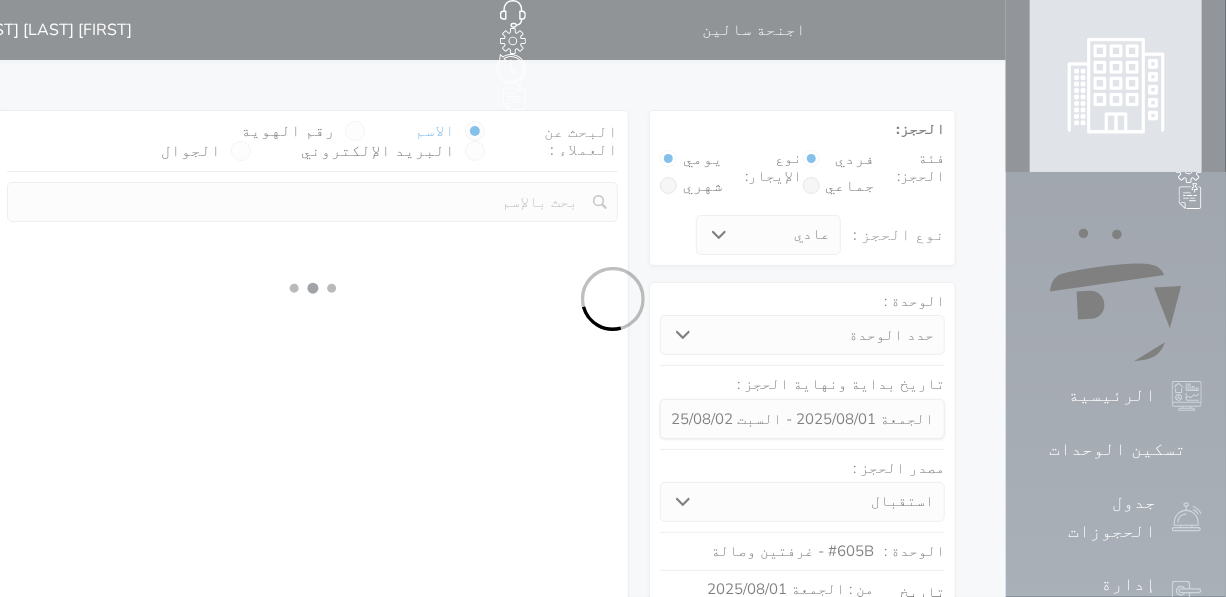 select 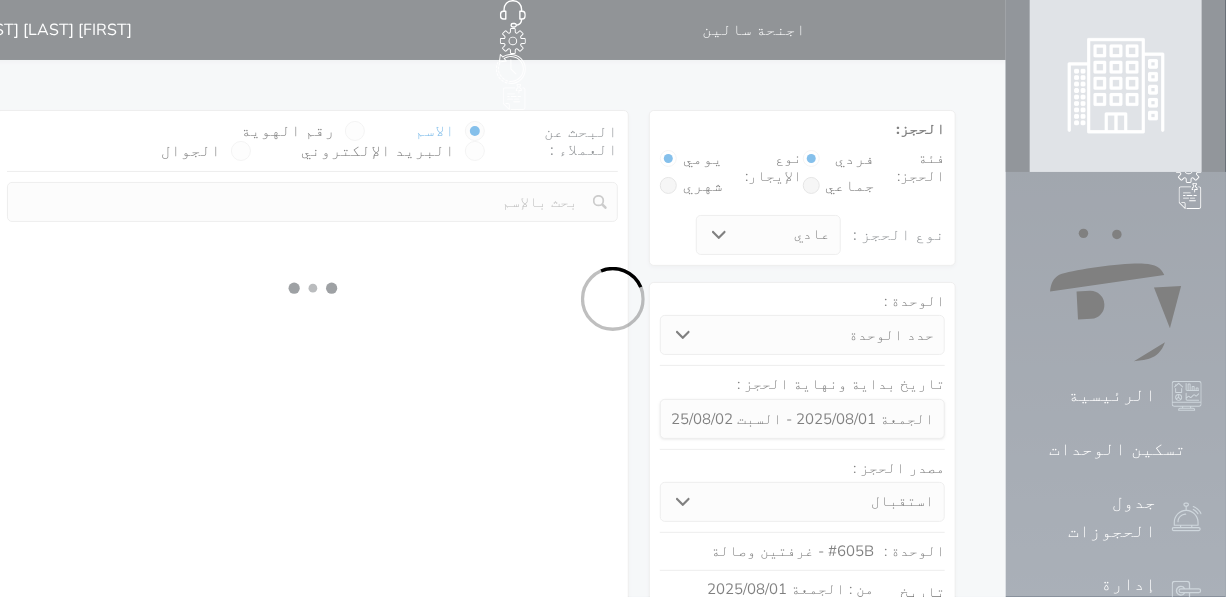 select on "7" 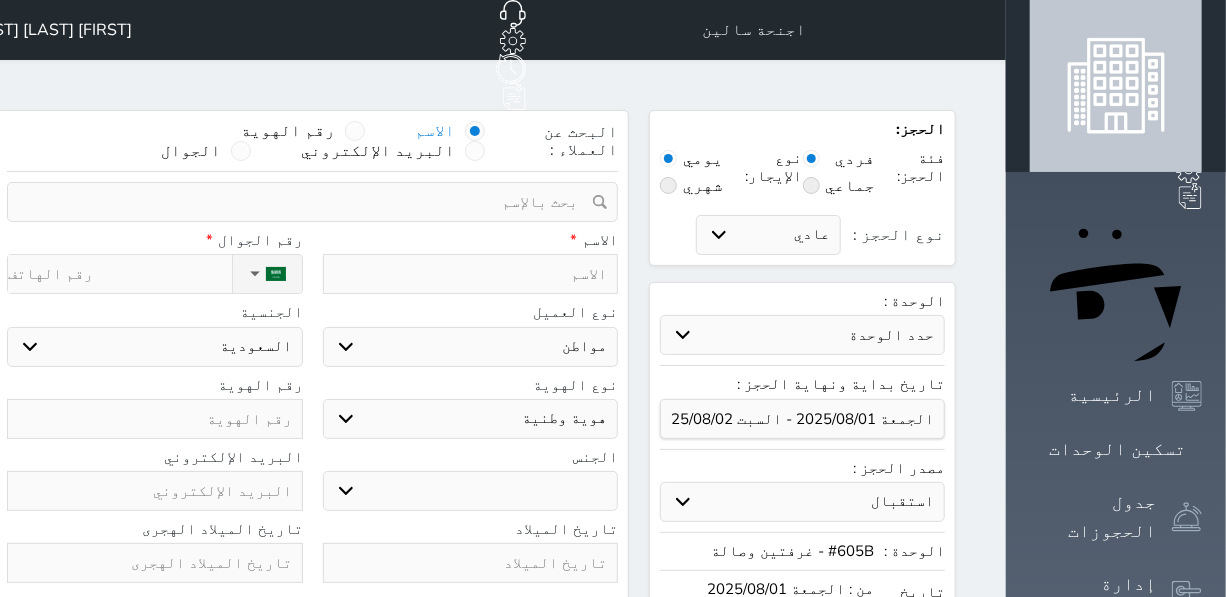click on "رقم الهوية" at bounding box center [288, 131] 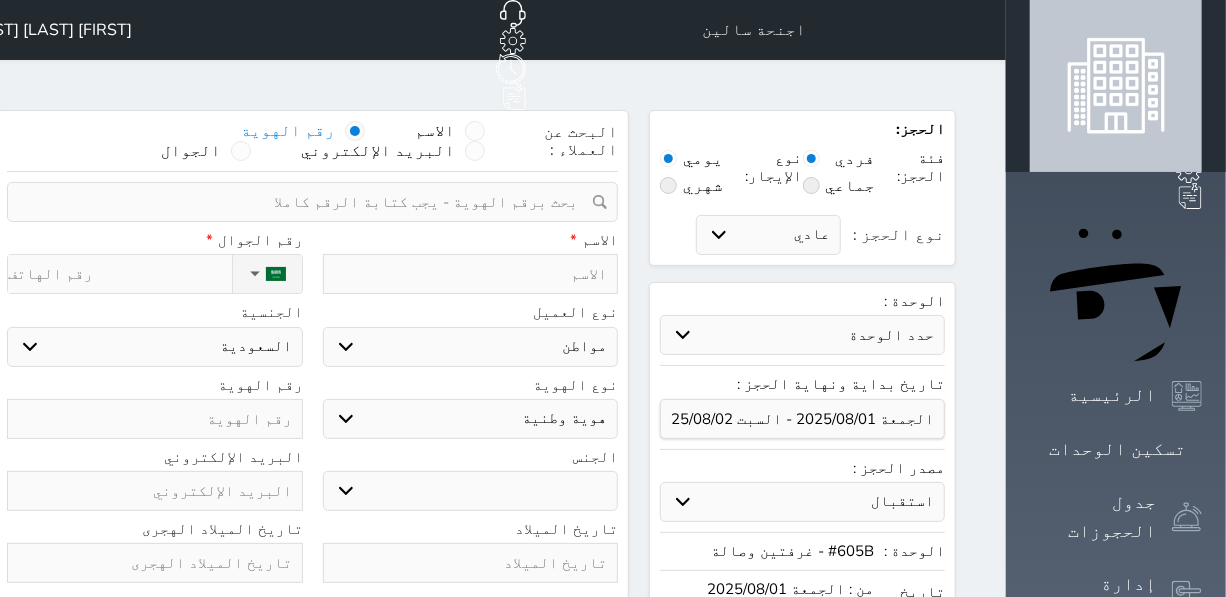 select 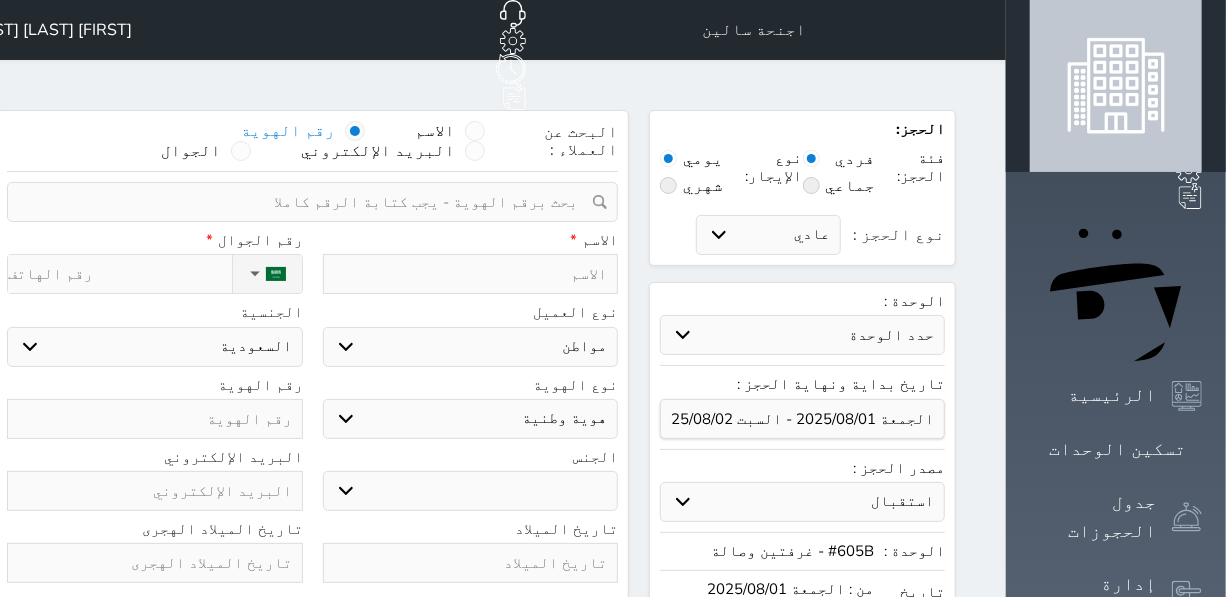 drag, startPoint x: 452, startPoint y: 151, endPoint x: 426, endPoint y: 132, distance: 32.202484 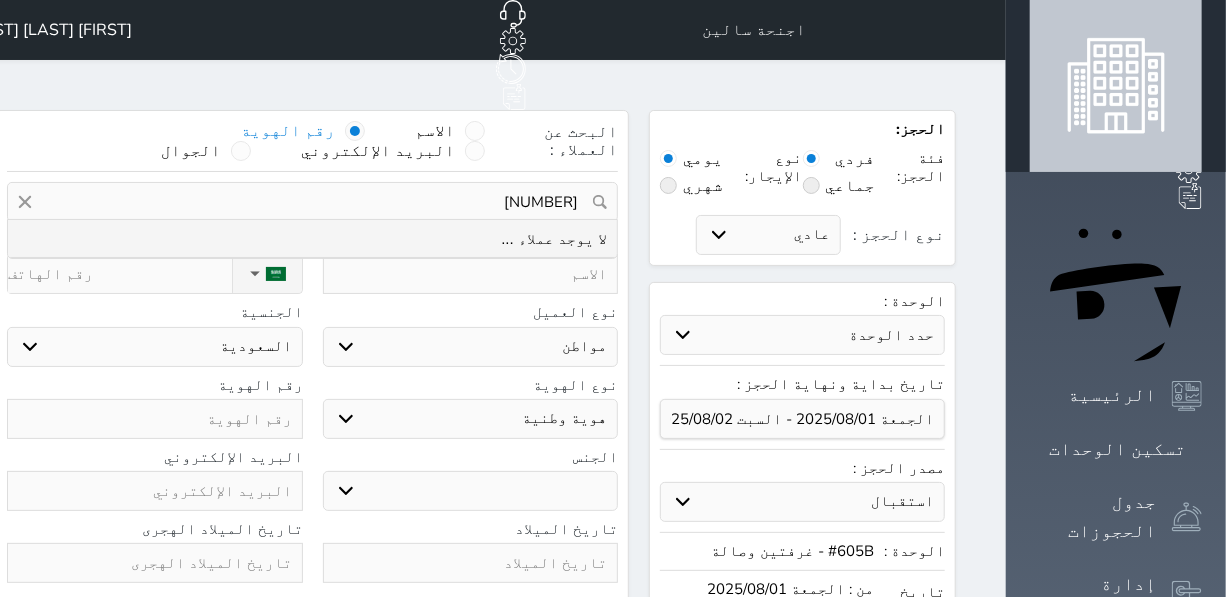 type on "[NUMBER]" 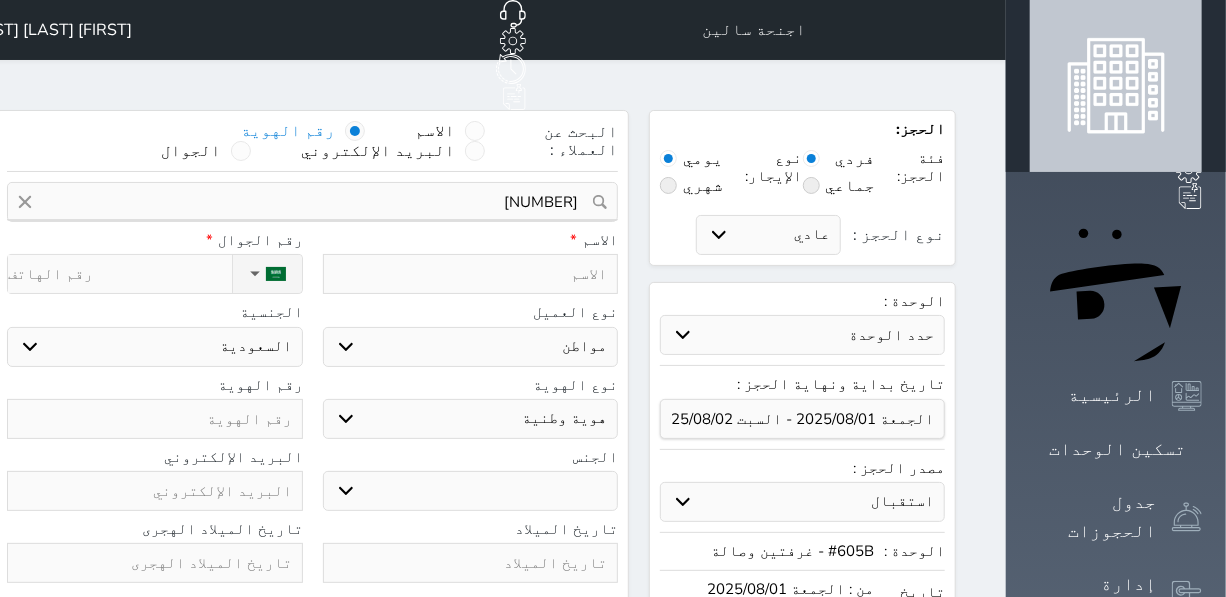 click at bounding box center (155, 419) 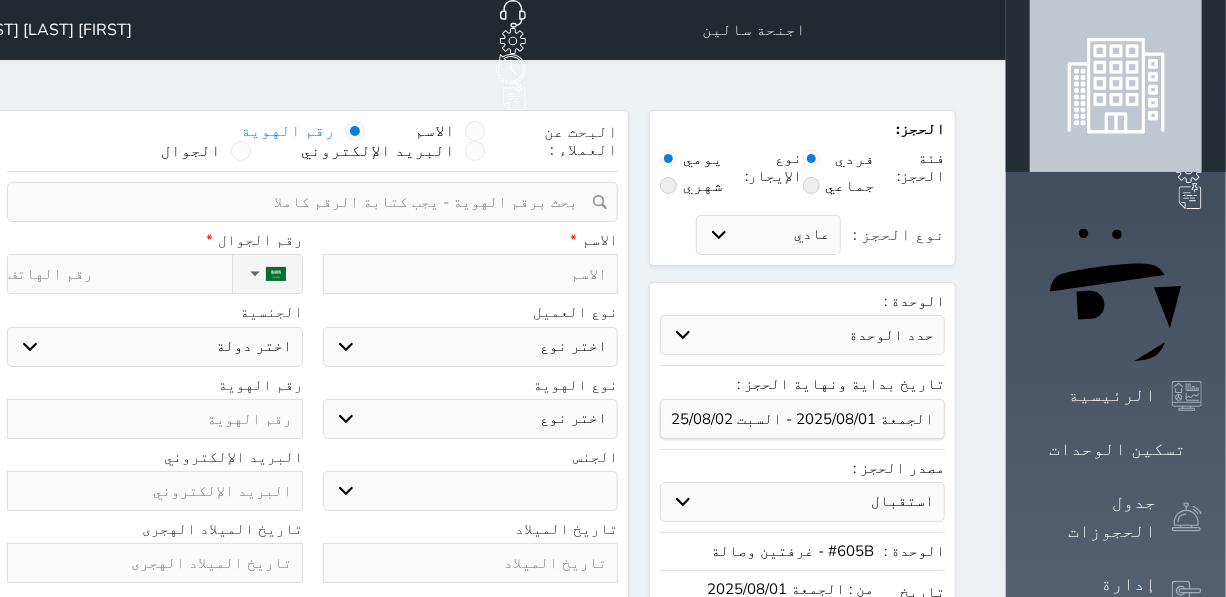 select 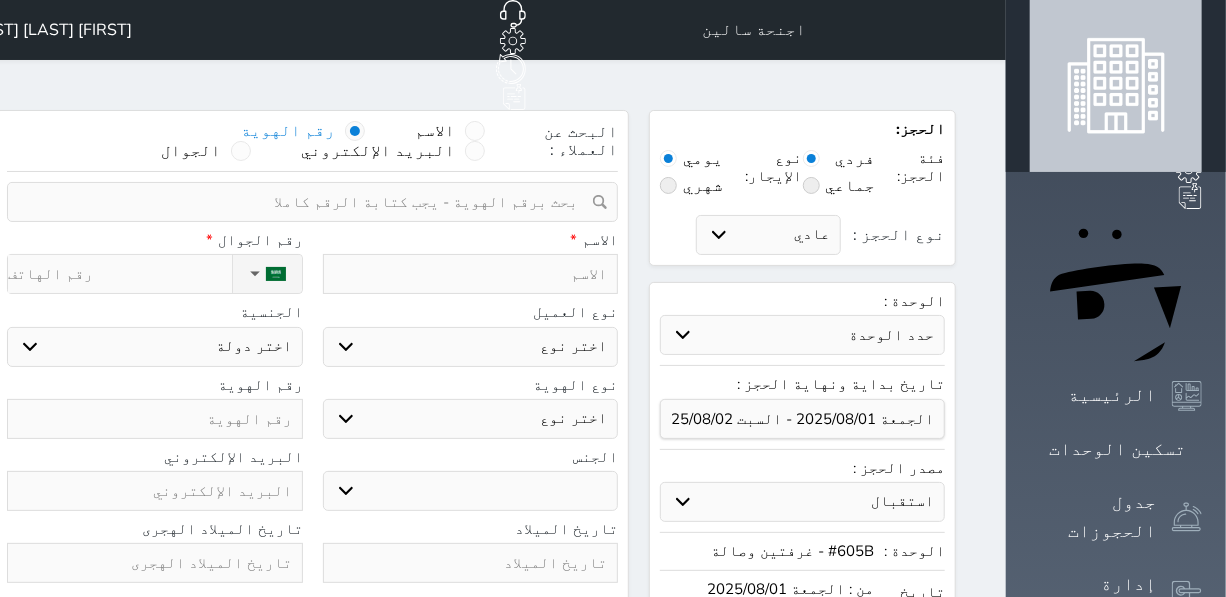 select 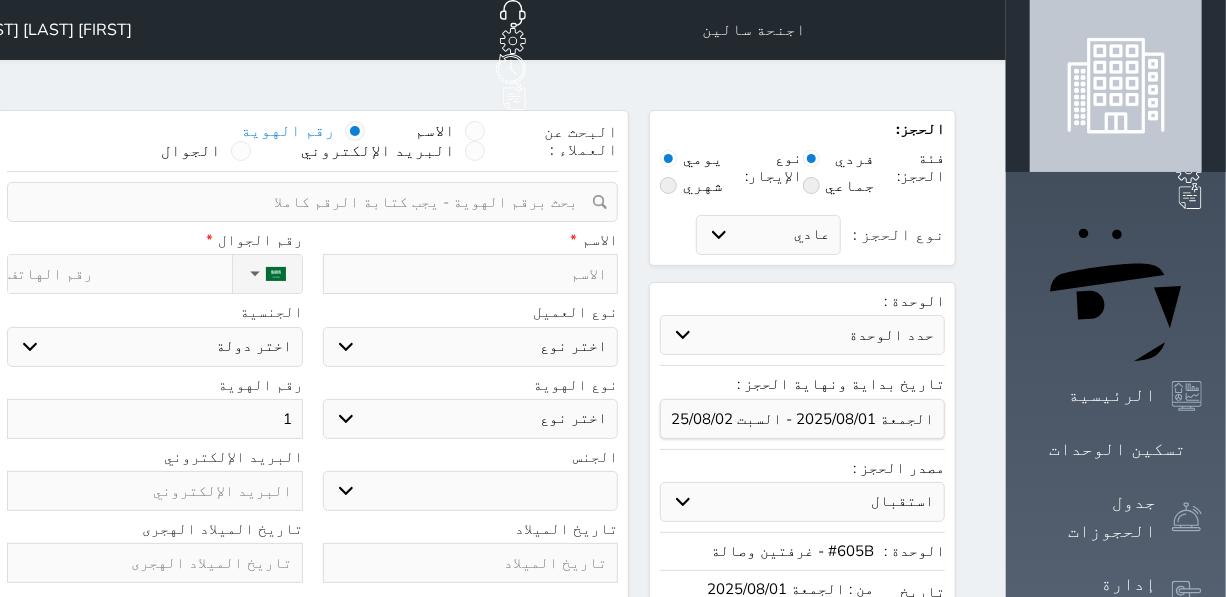 select 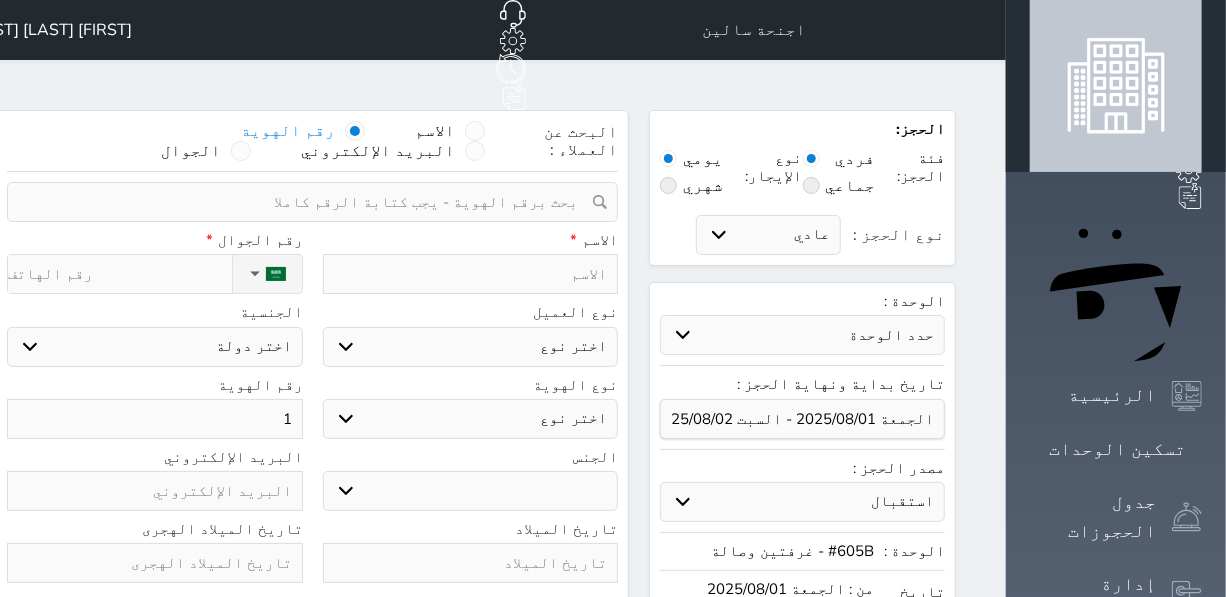 select 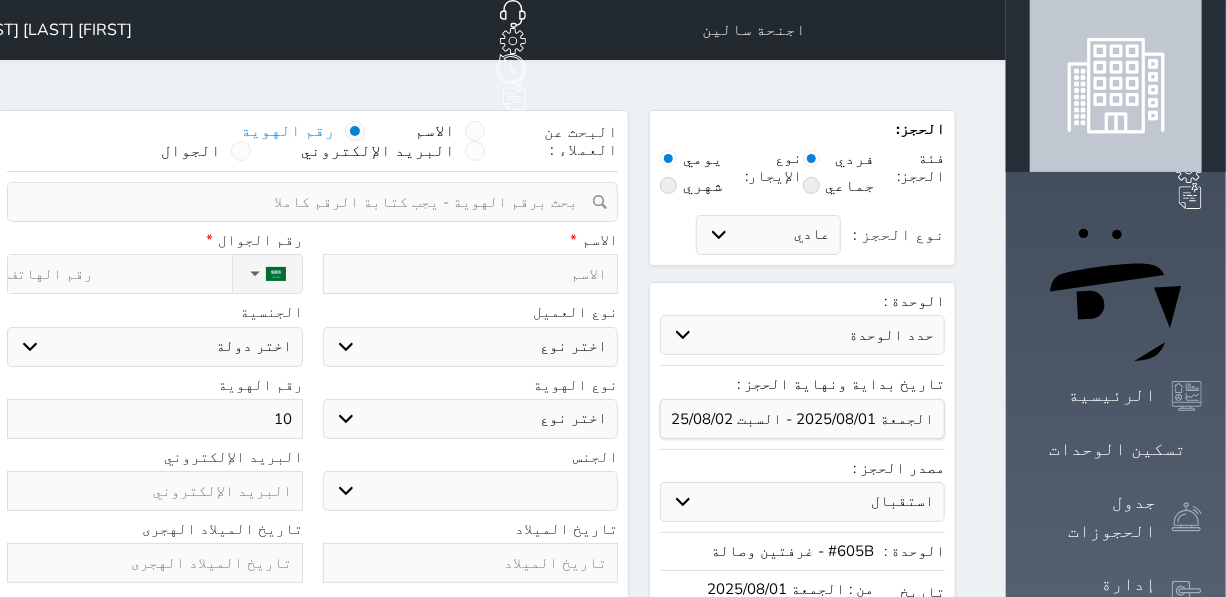 select 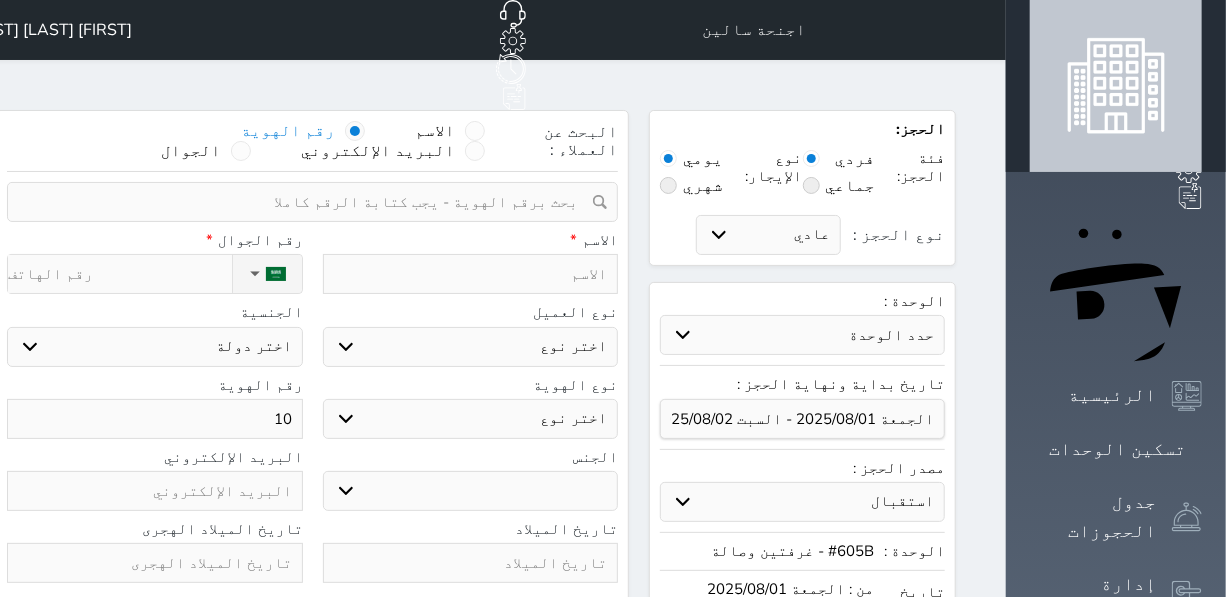 select 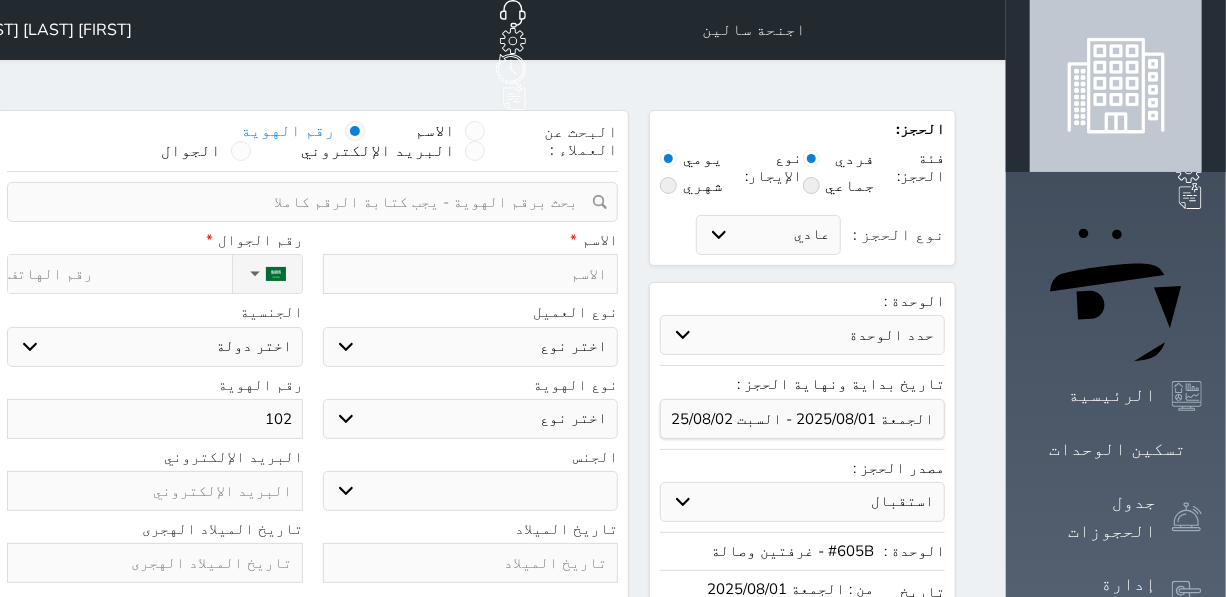 select 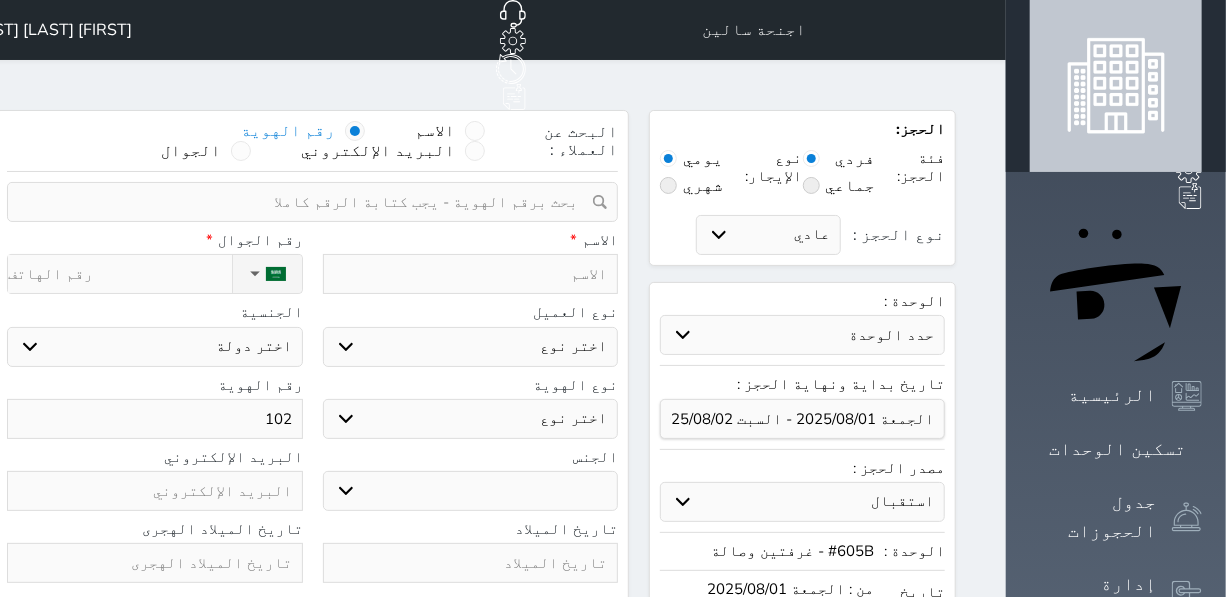 select 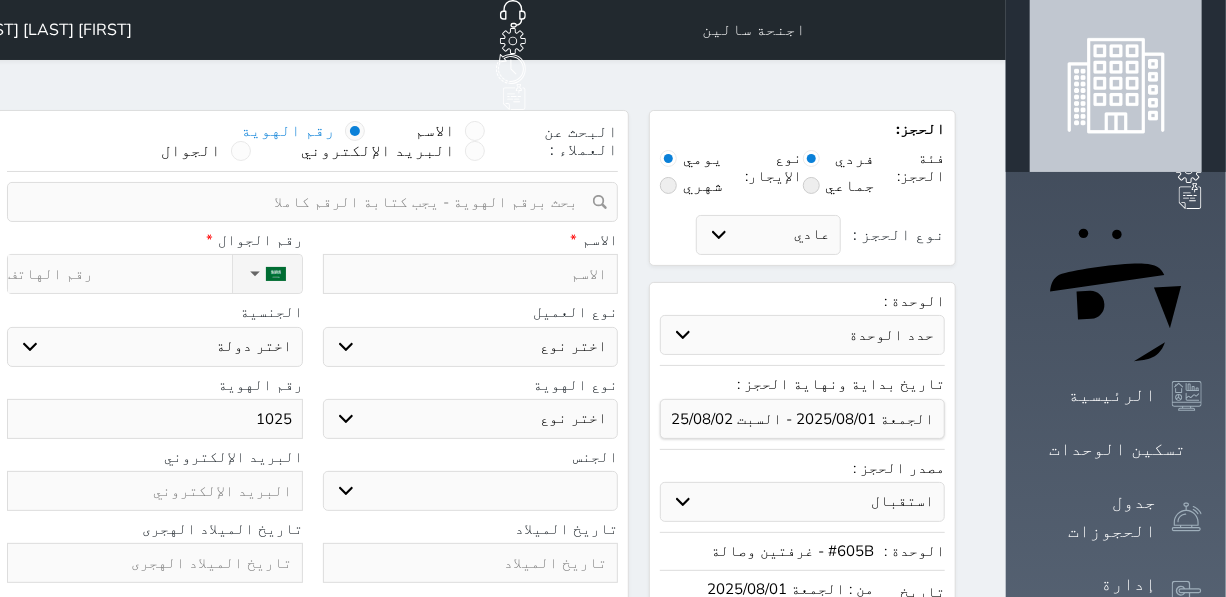 select 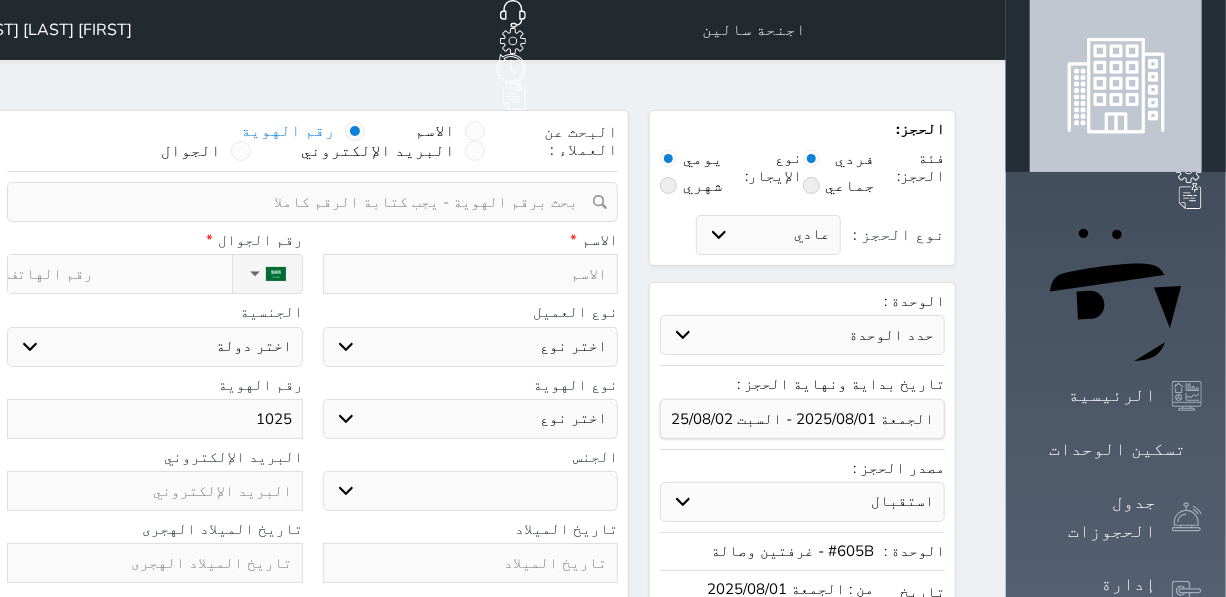 select 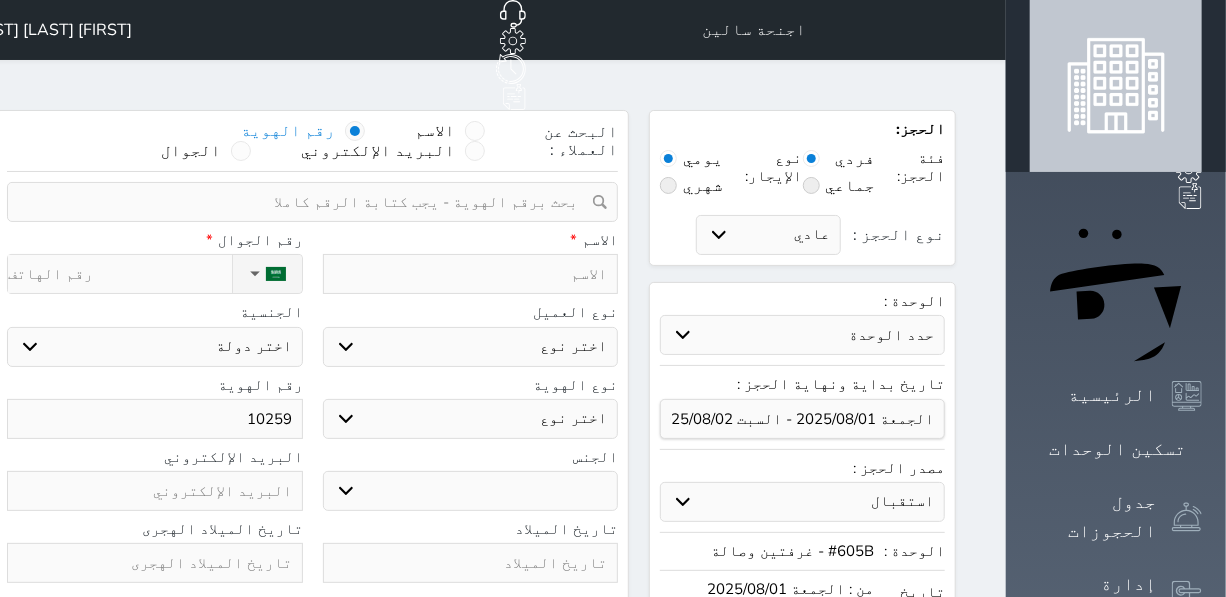 select 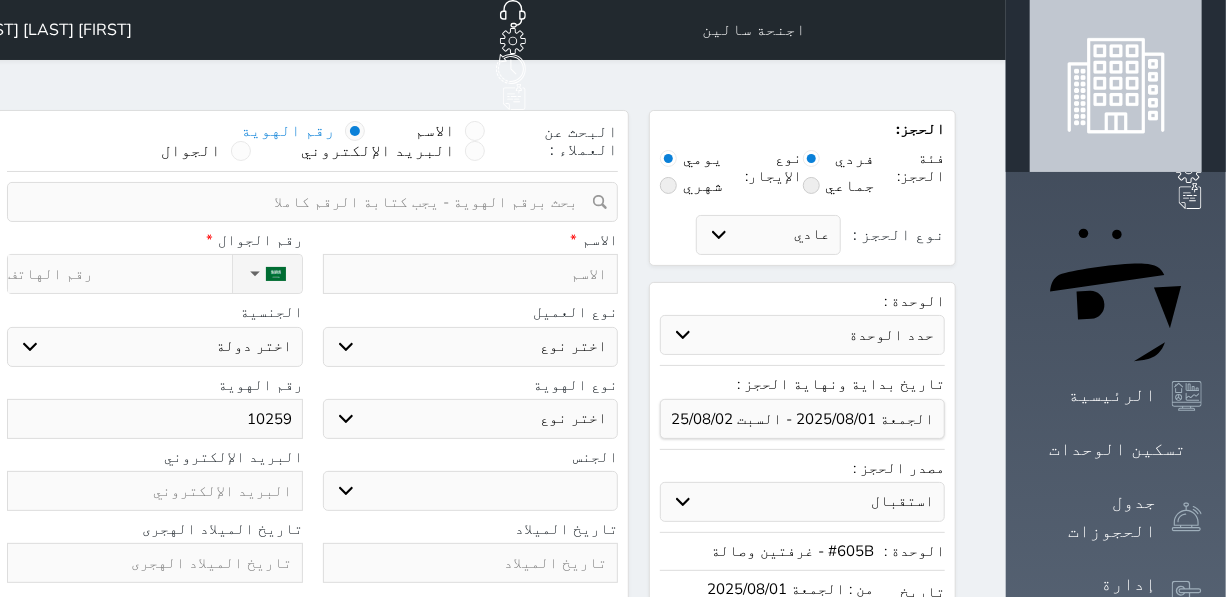 select 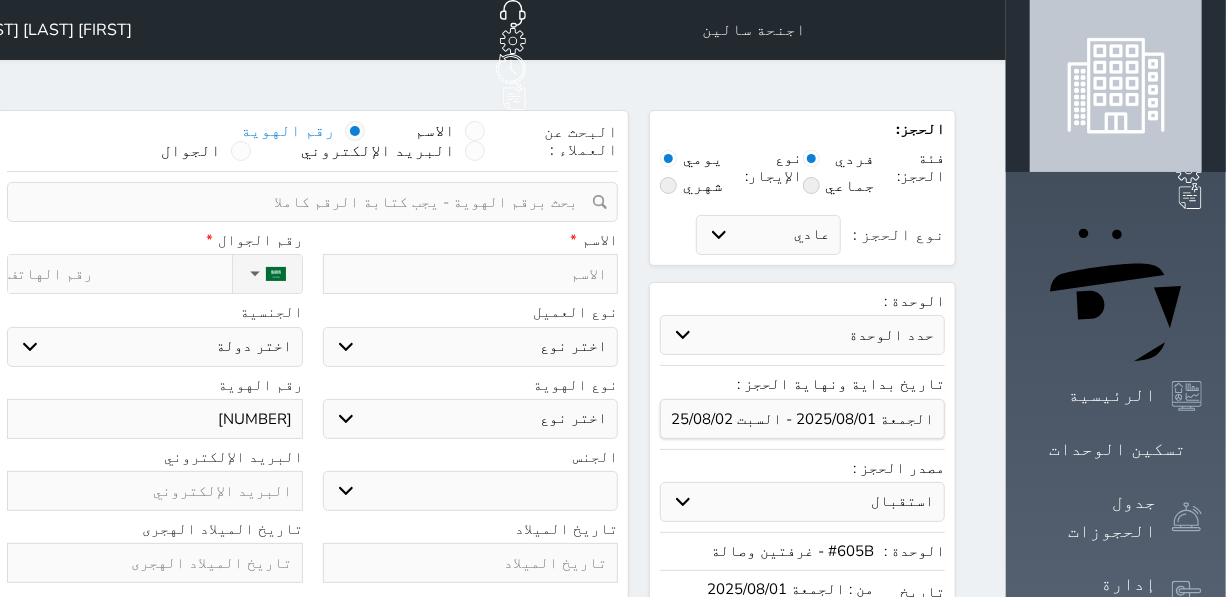 select 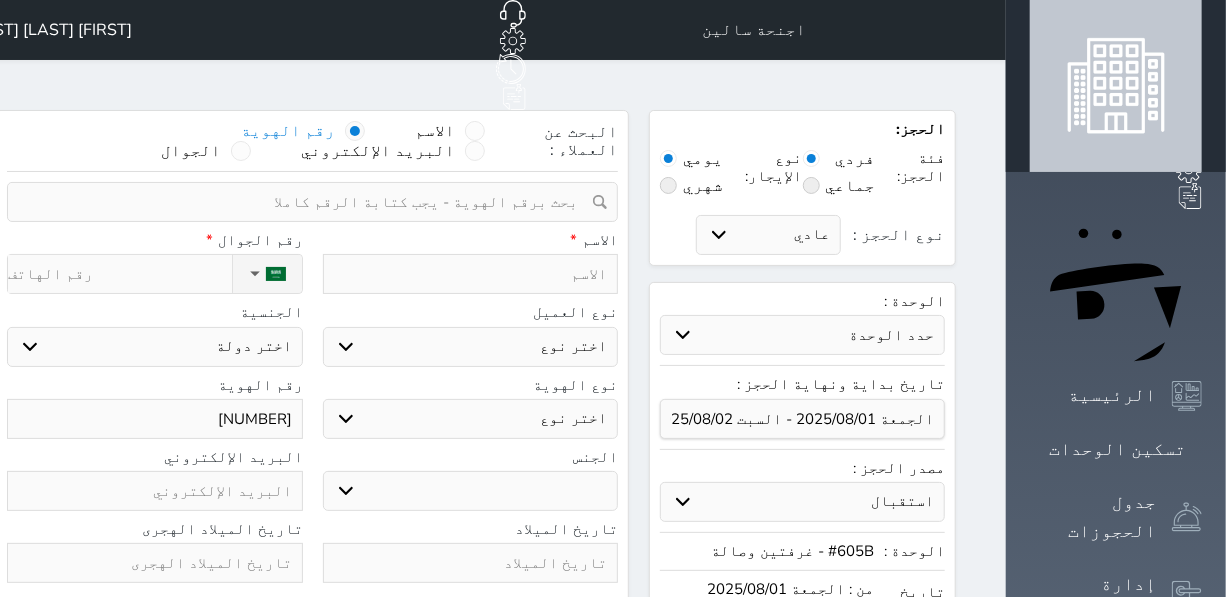 select 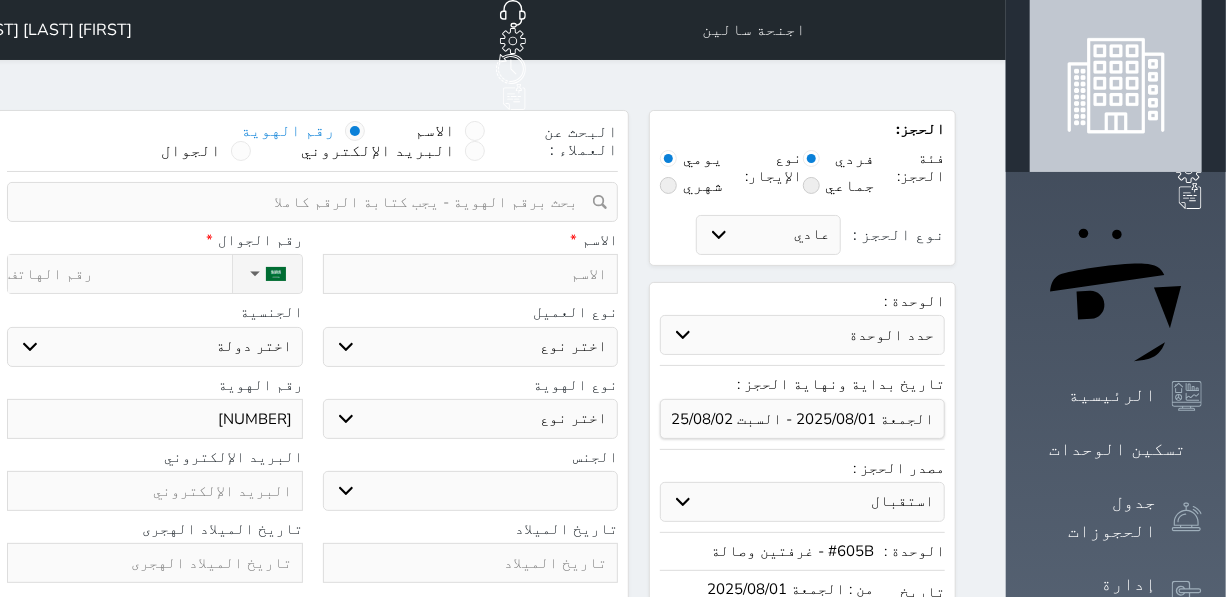 select 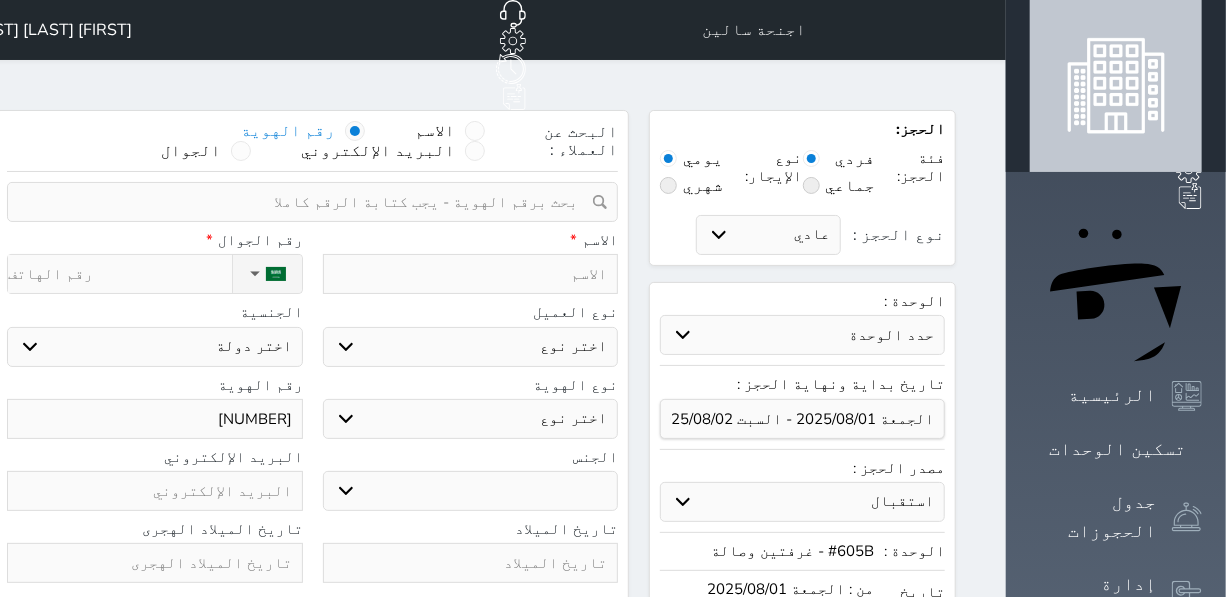 select 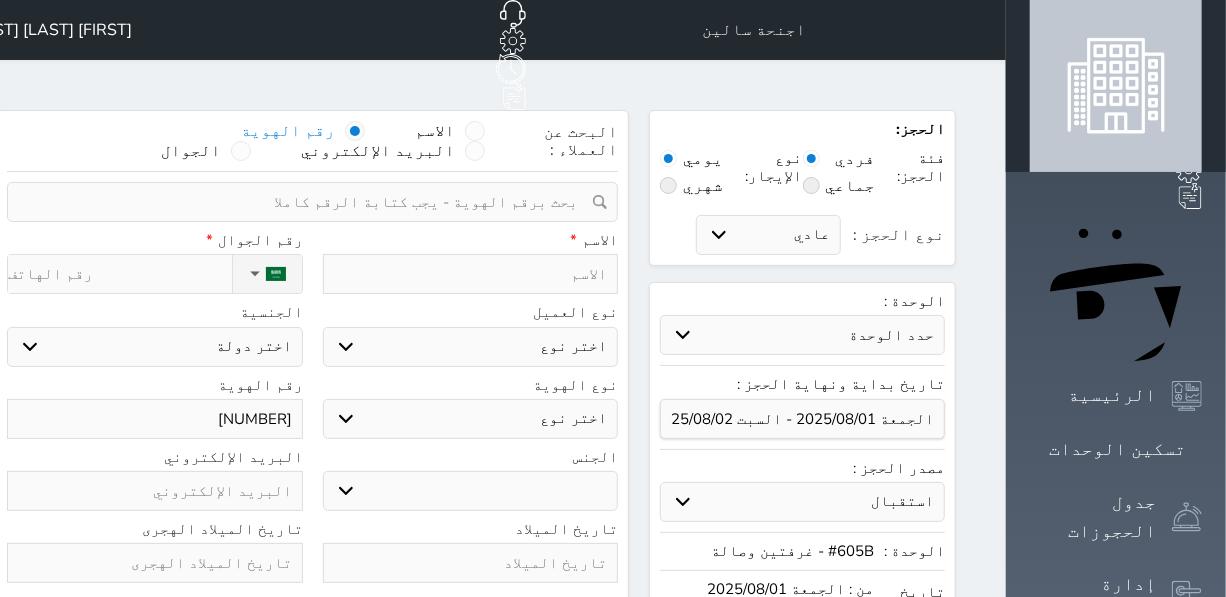 select 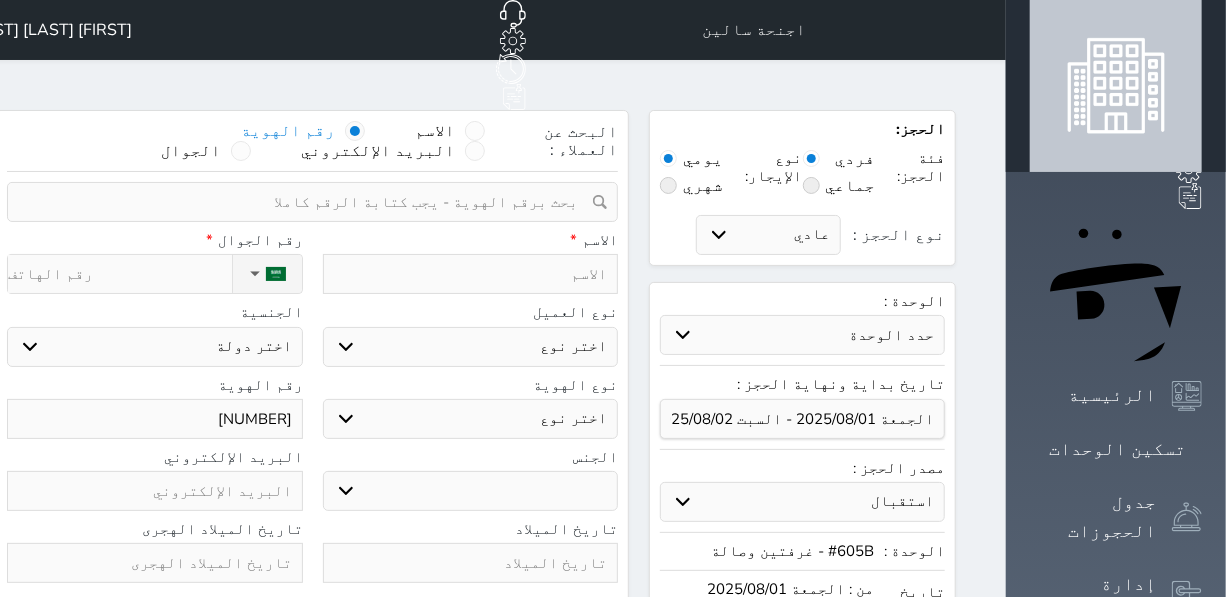 select 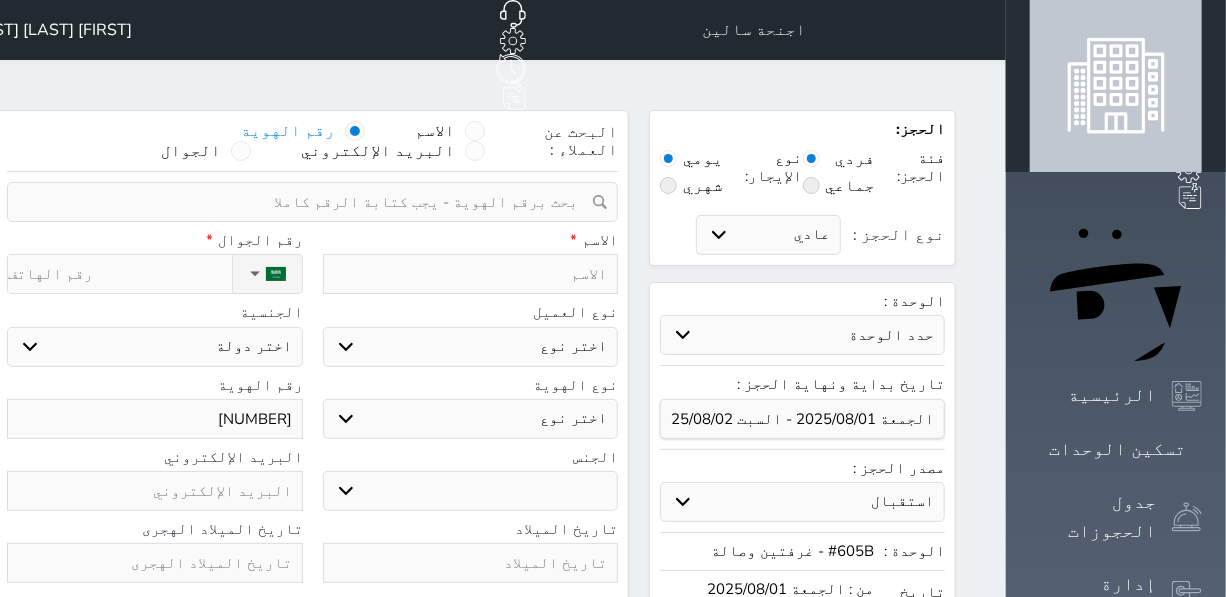 select 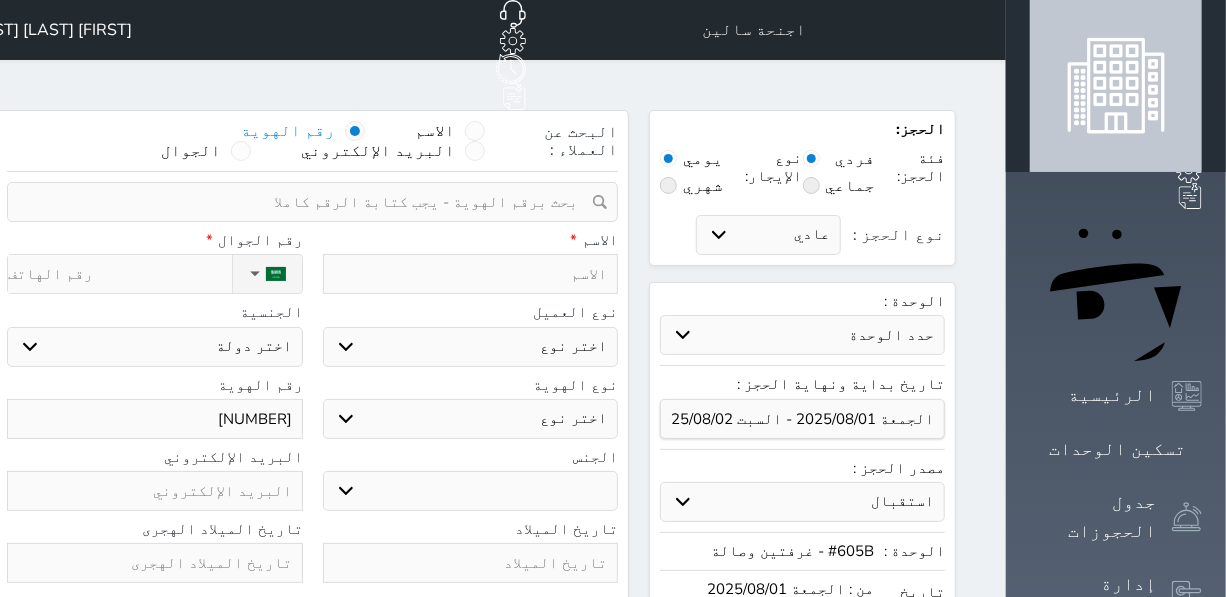 select 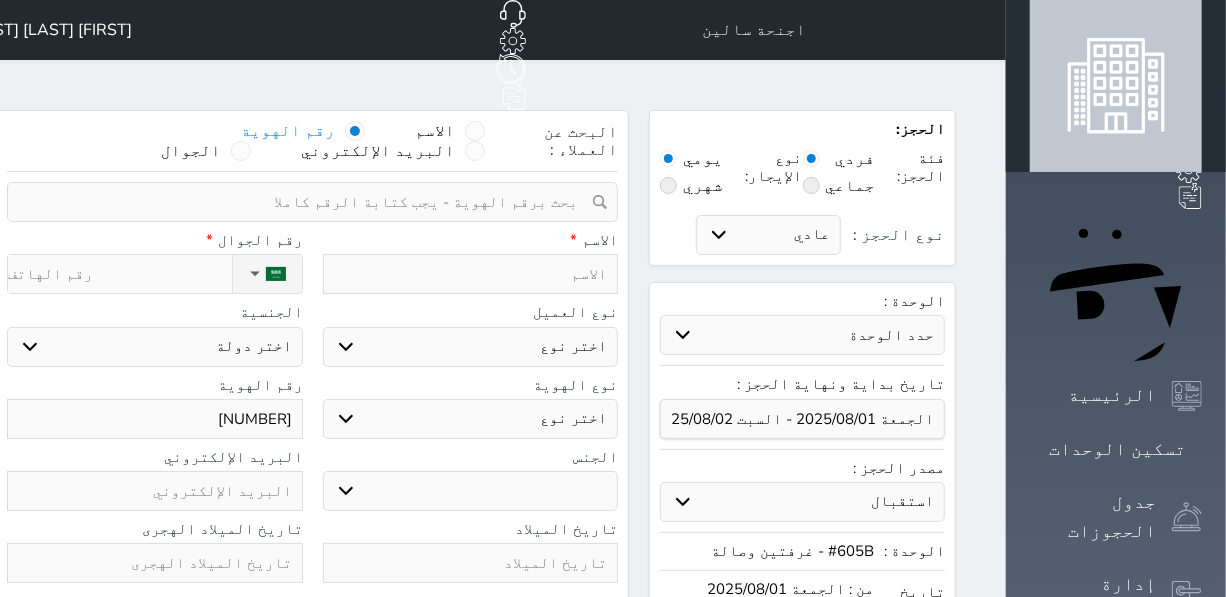 type on "[NUMBER]" 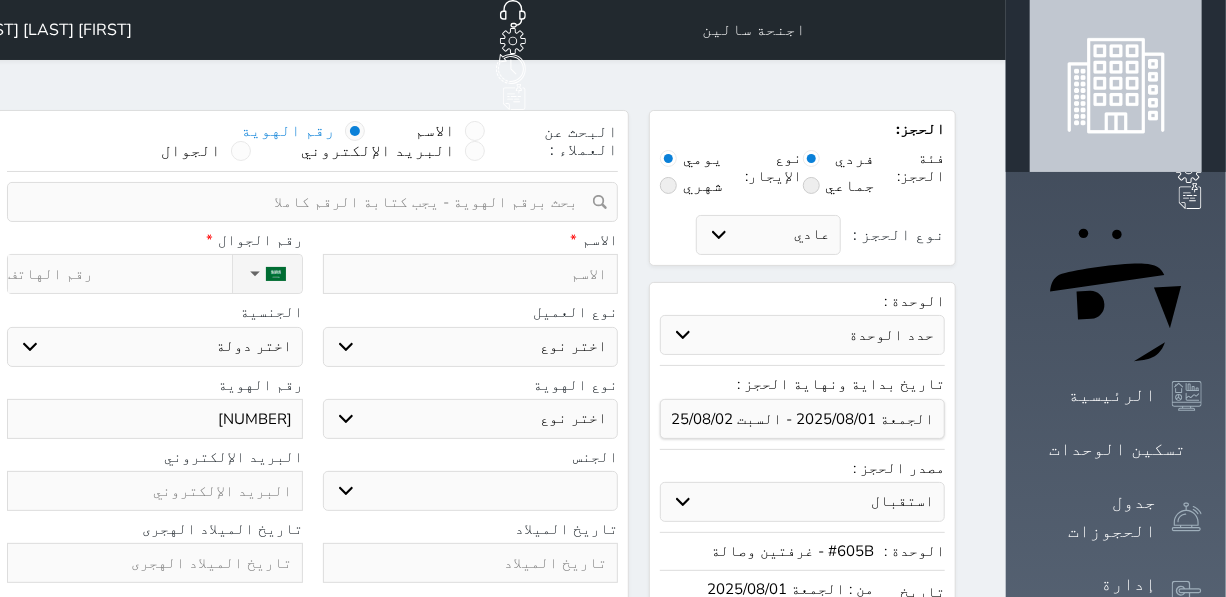 type on "h" 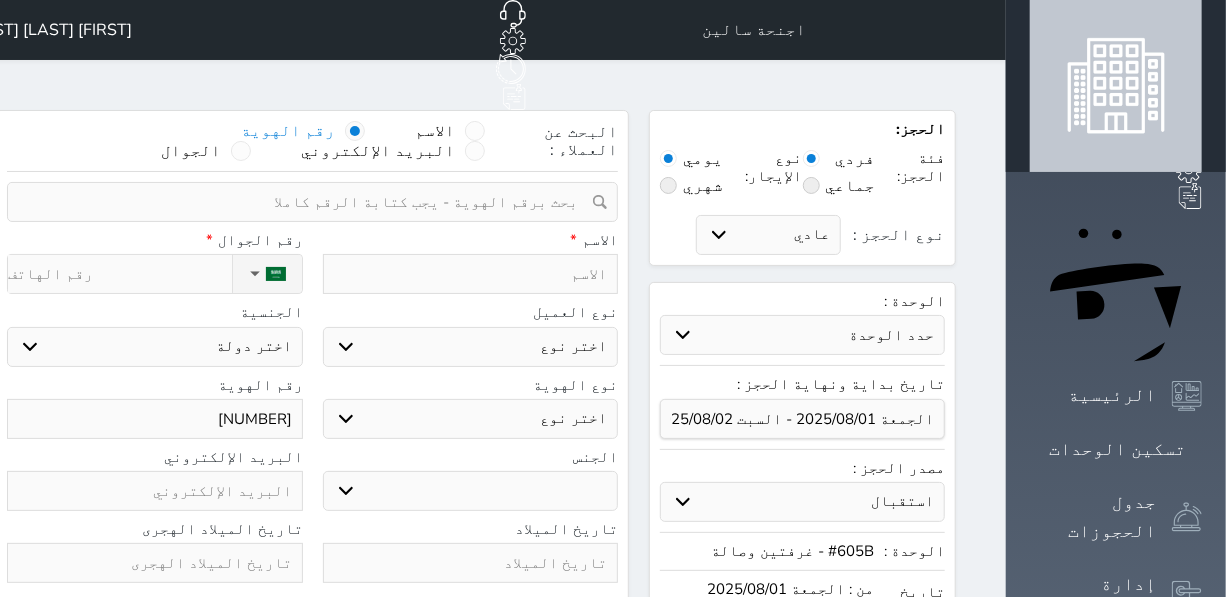 select 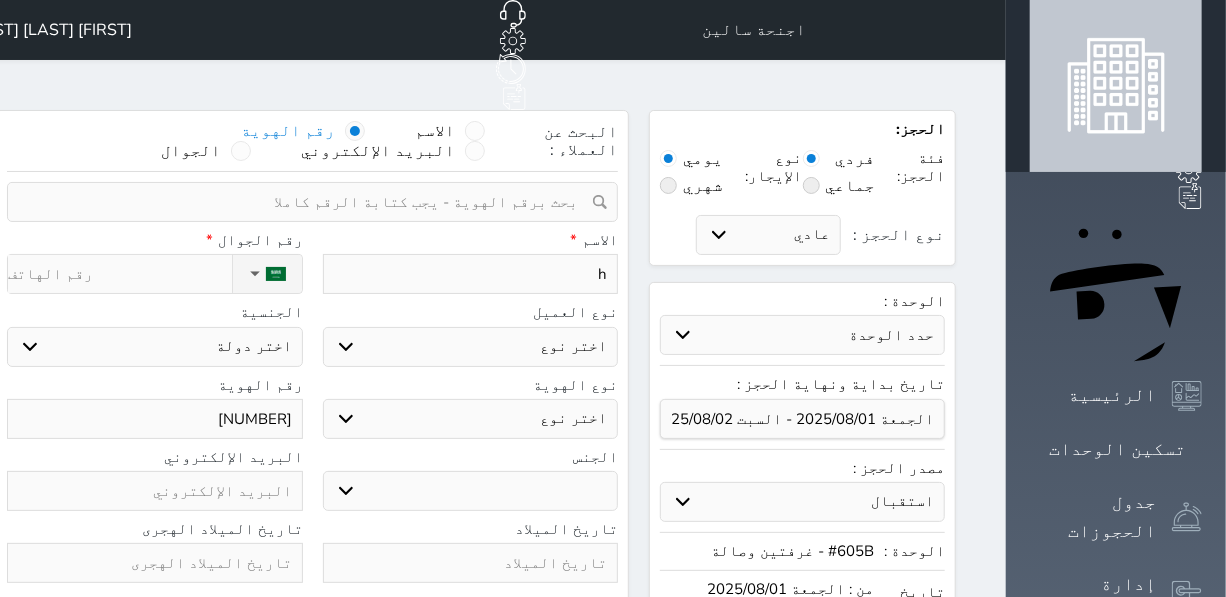type on "hk" 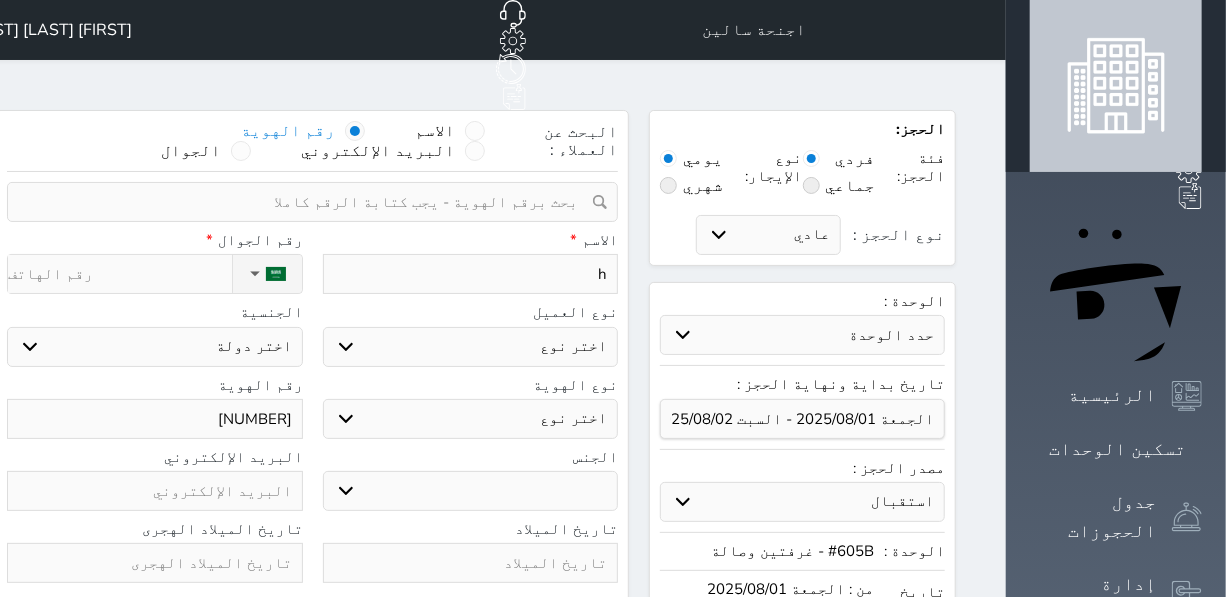 select 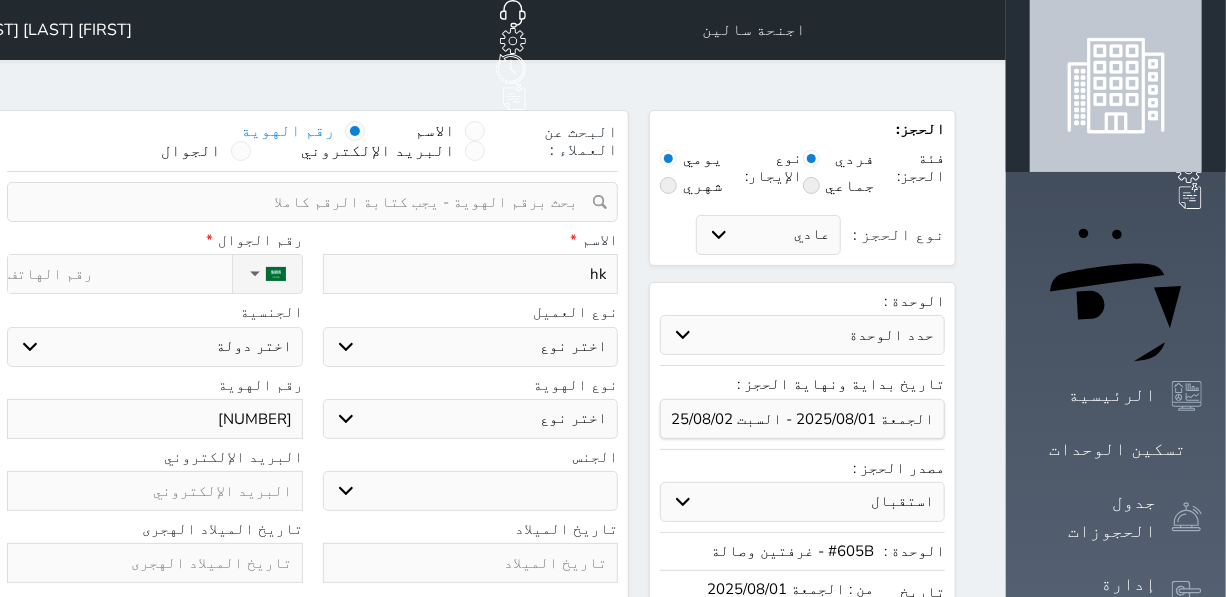 type on "hk," 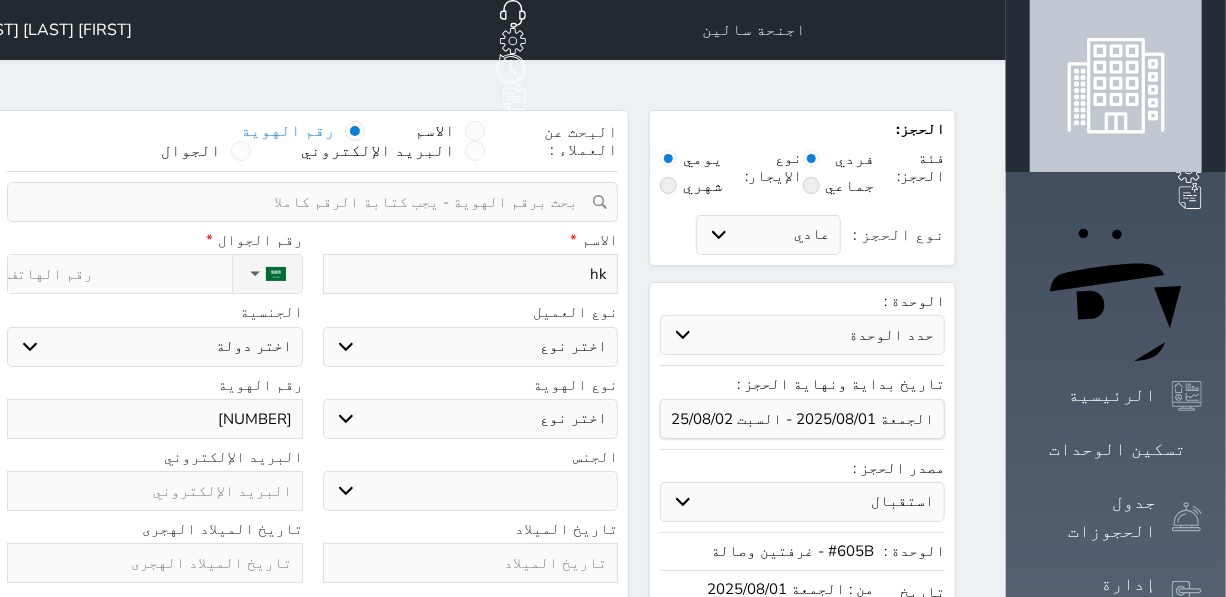 select 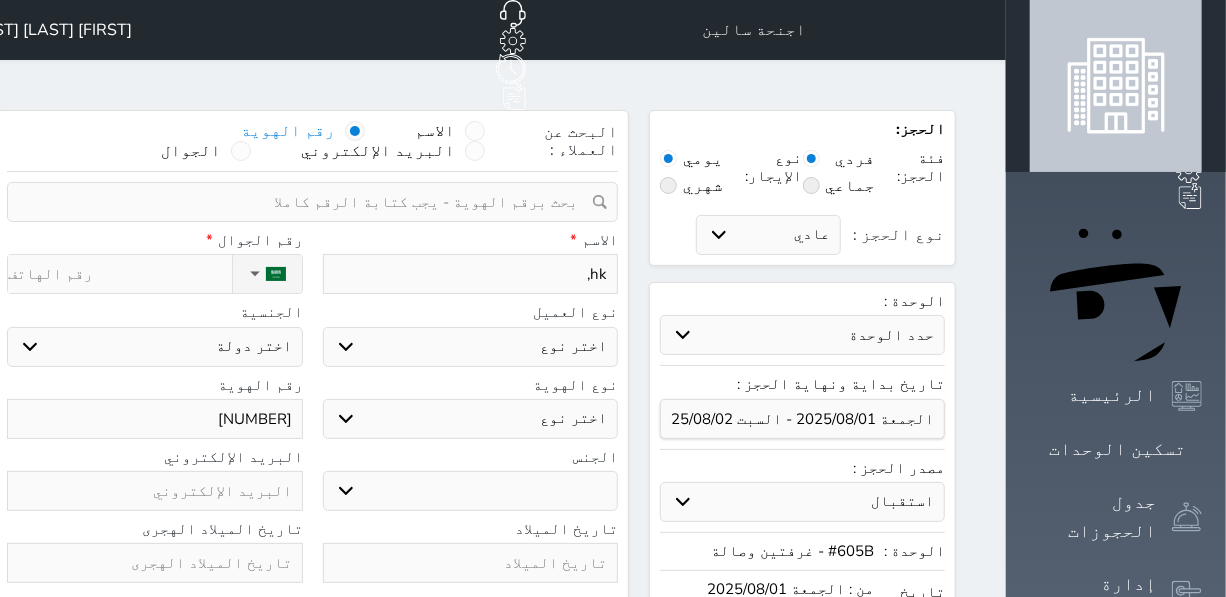 type on "hk,v" 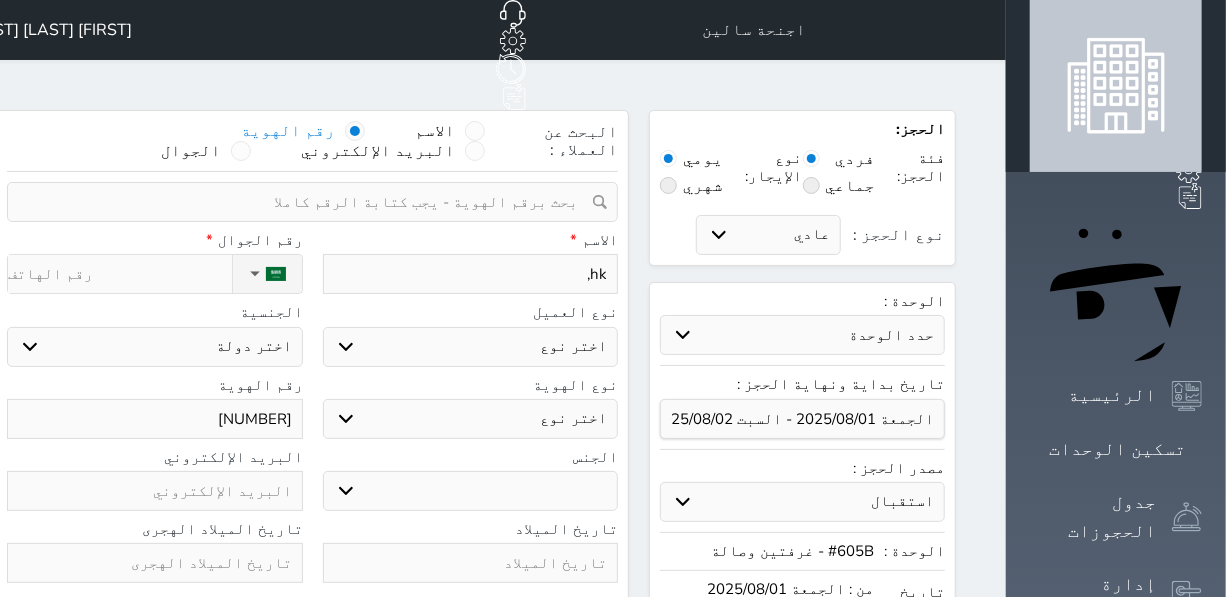 select 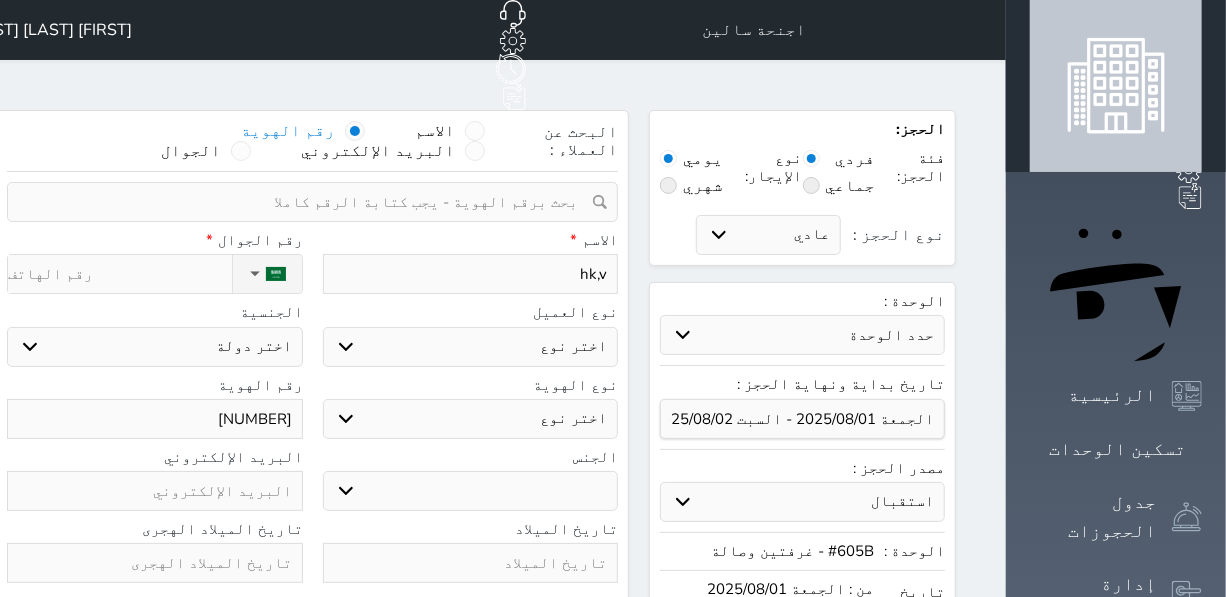 type on "hk," 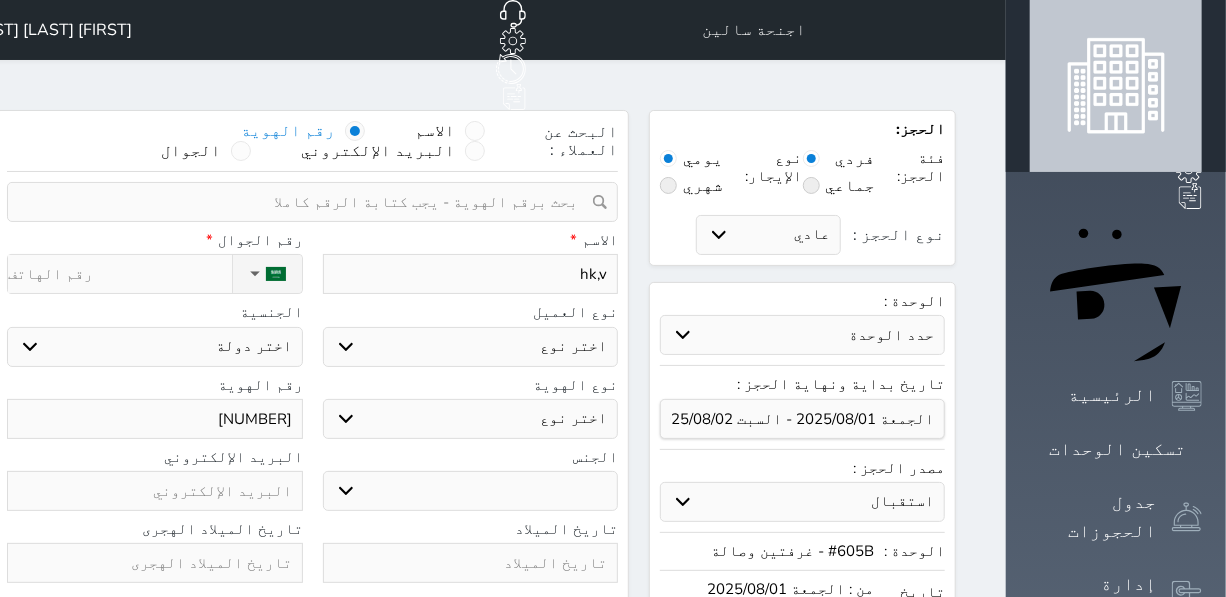 select 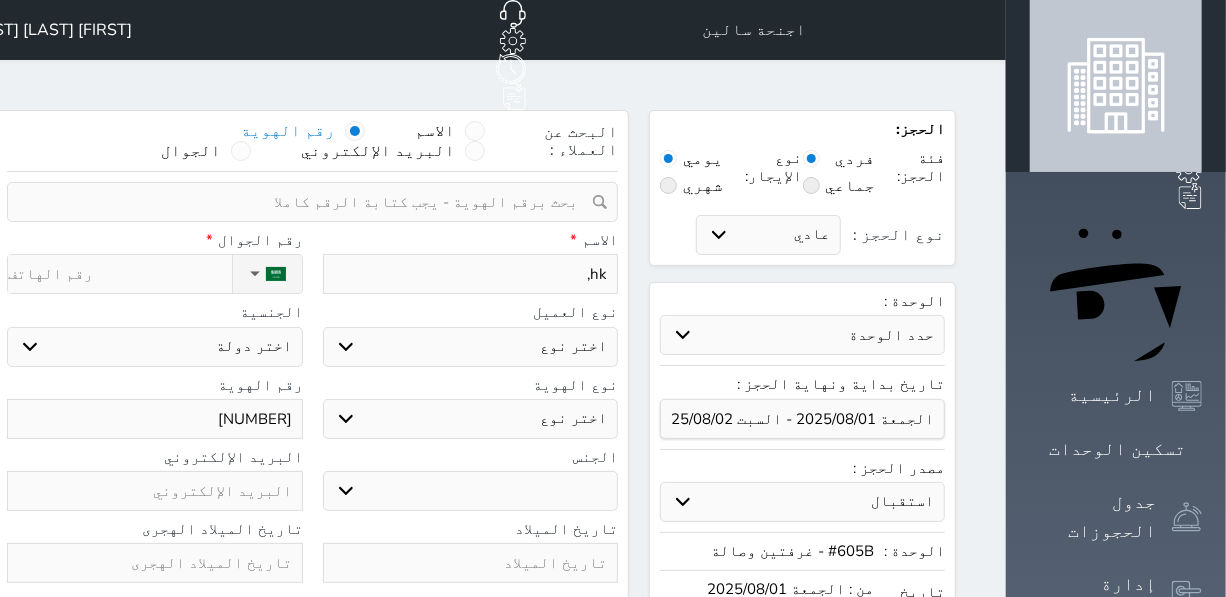 type on "hk" 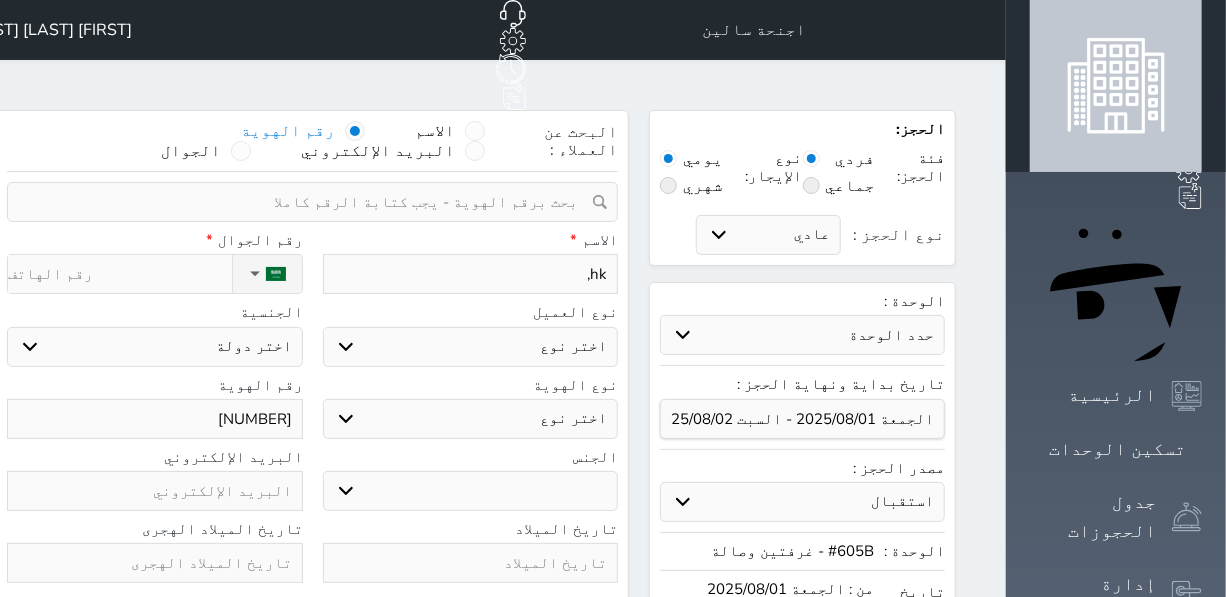 select 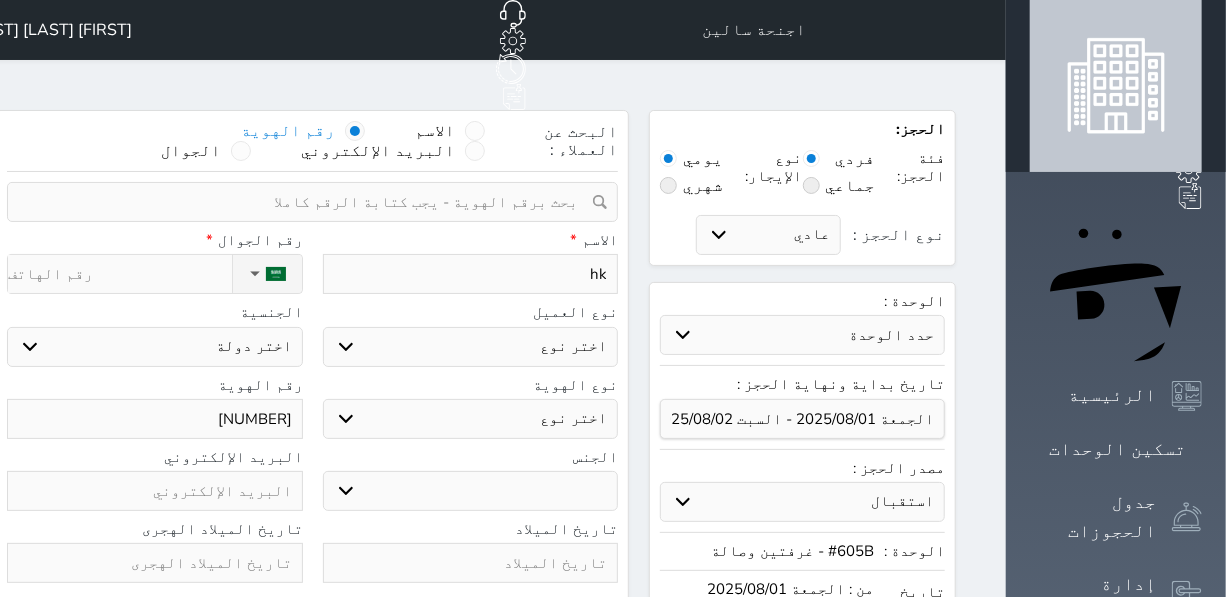 type on "h" 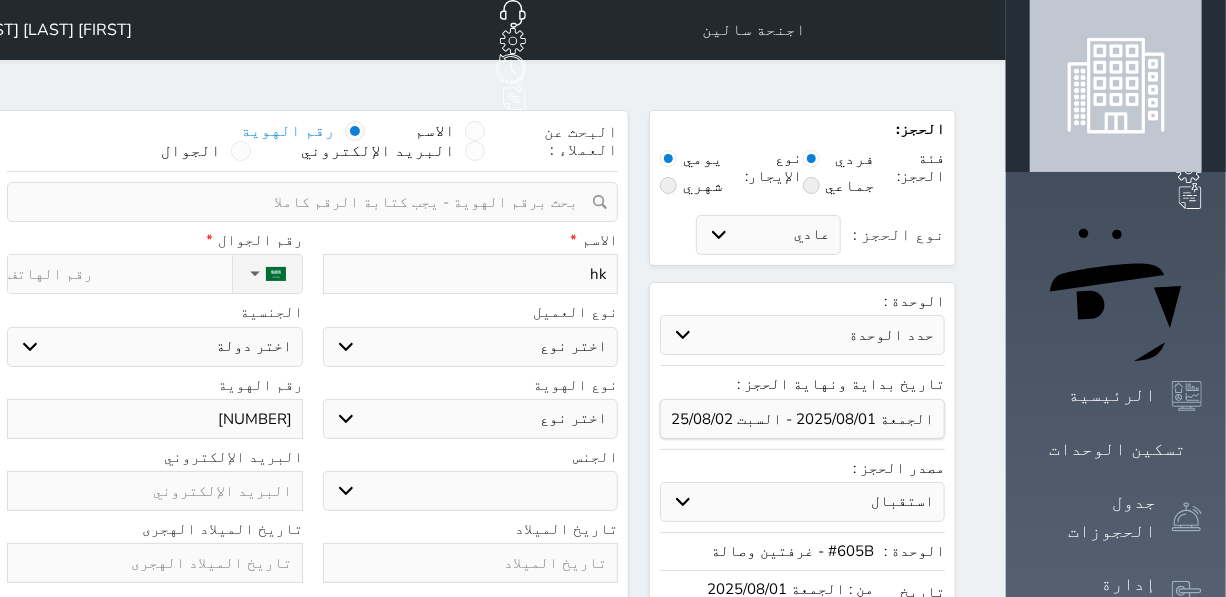 select 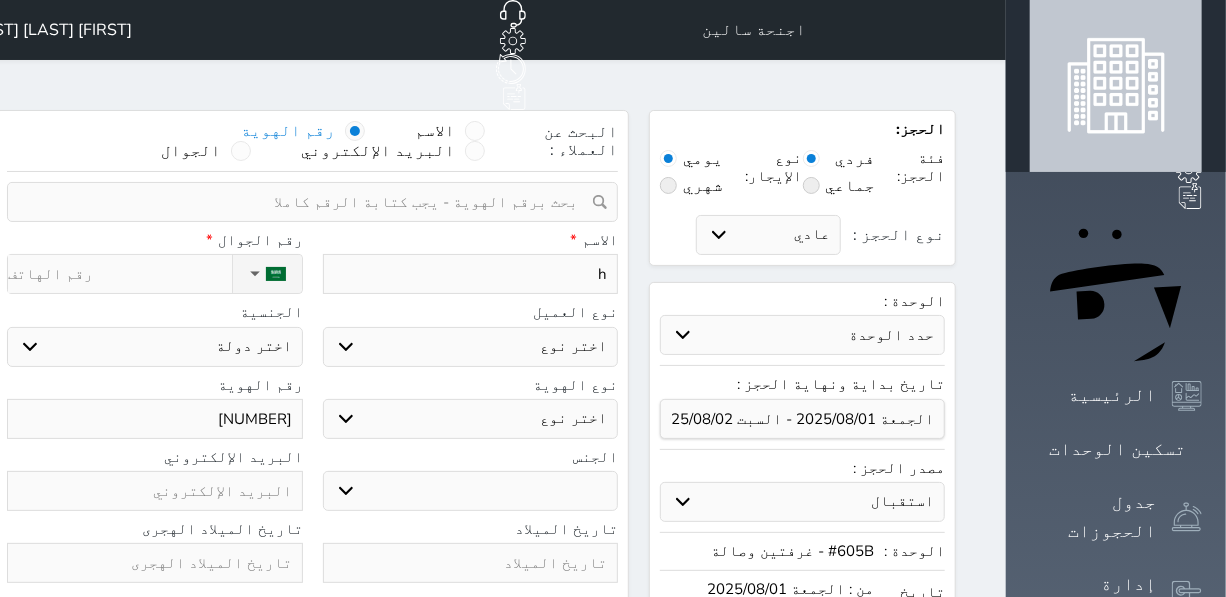 type 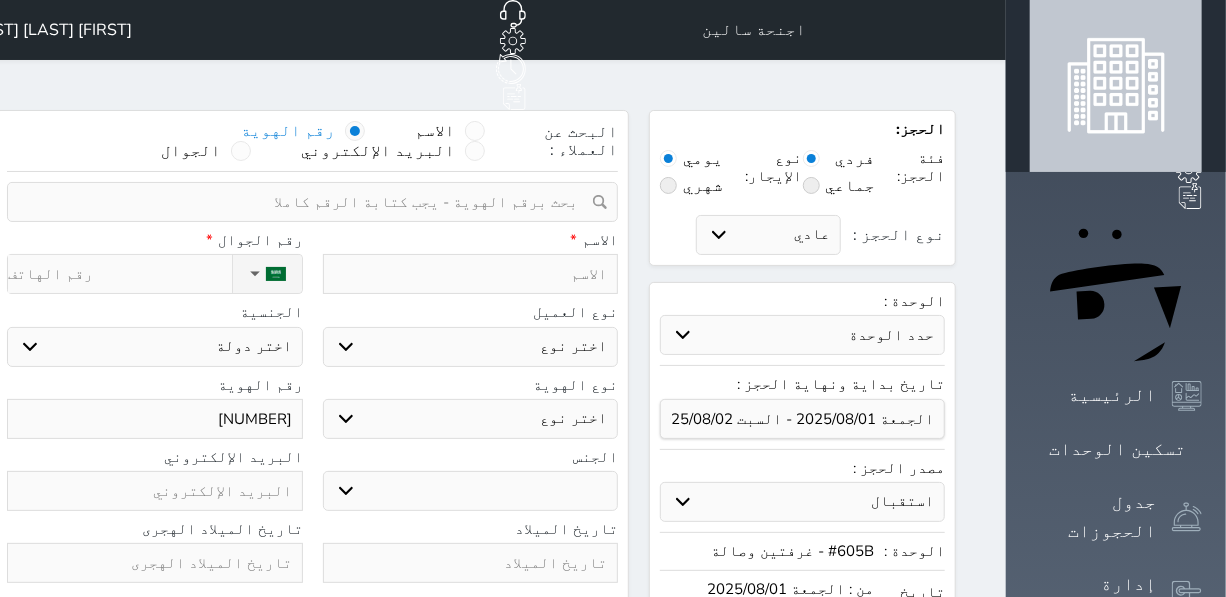 select 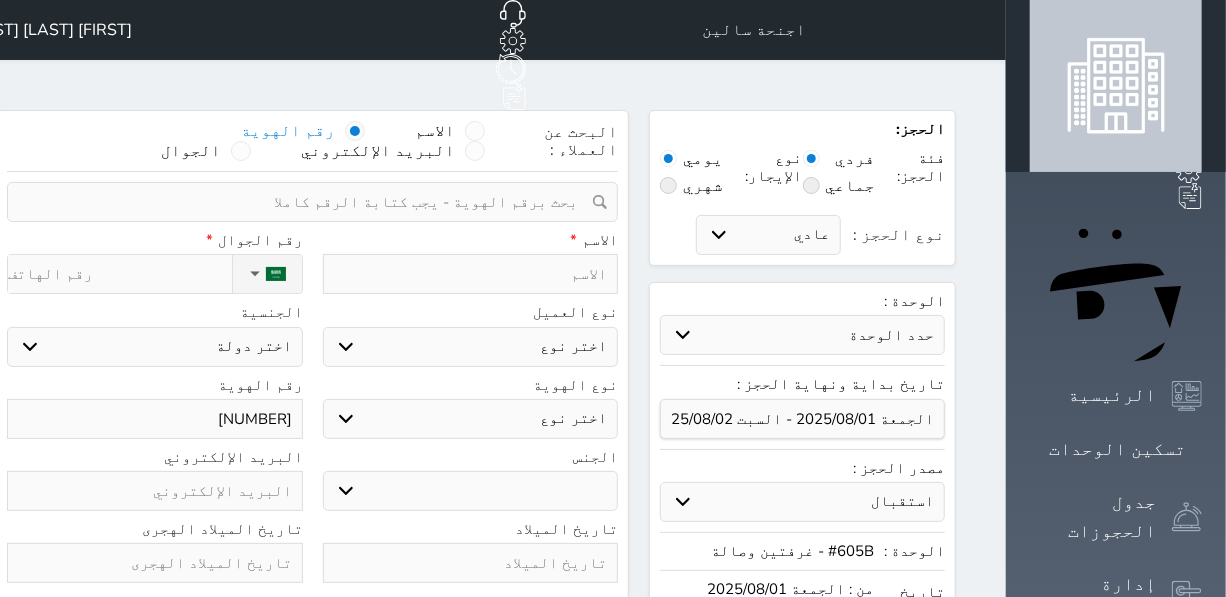 type on "ا" 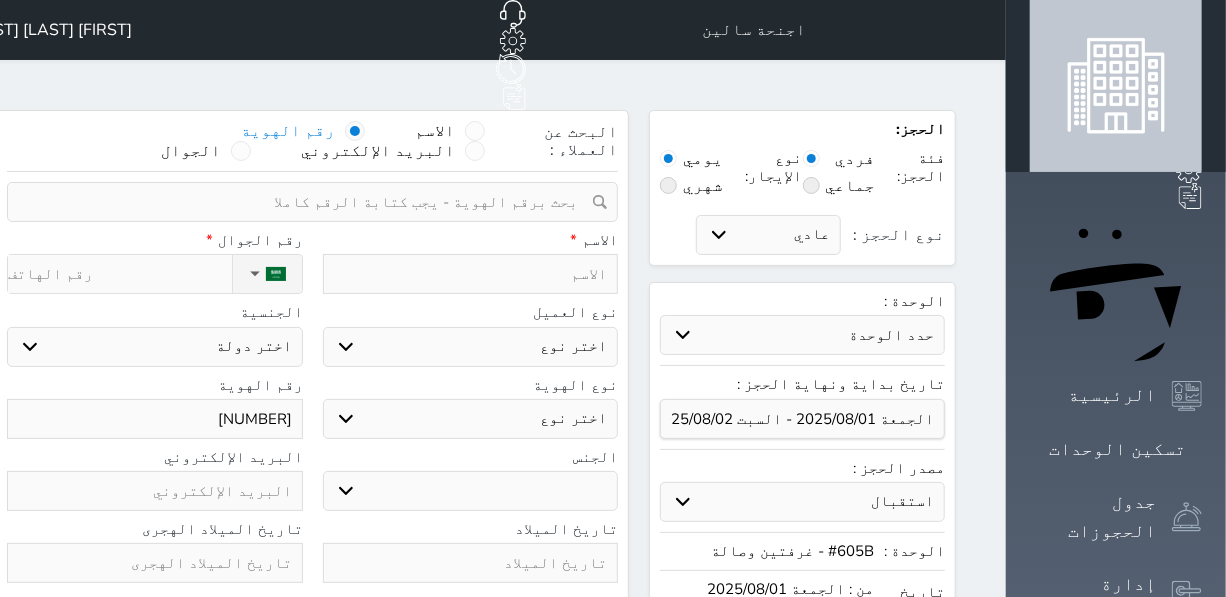 select 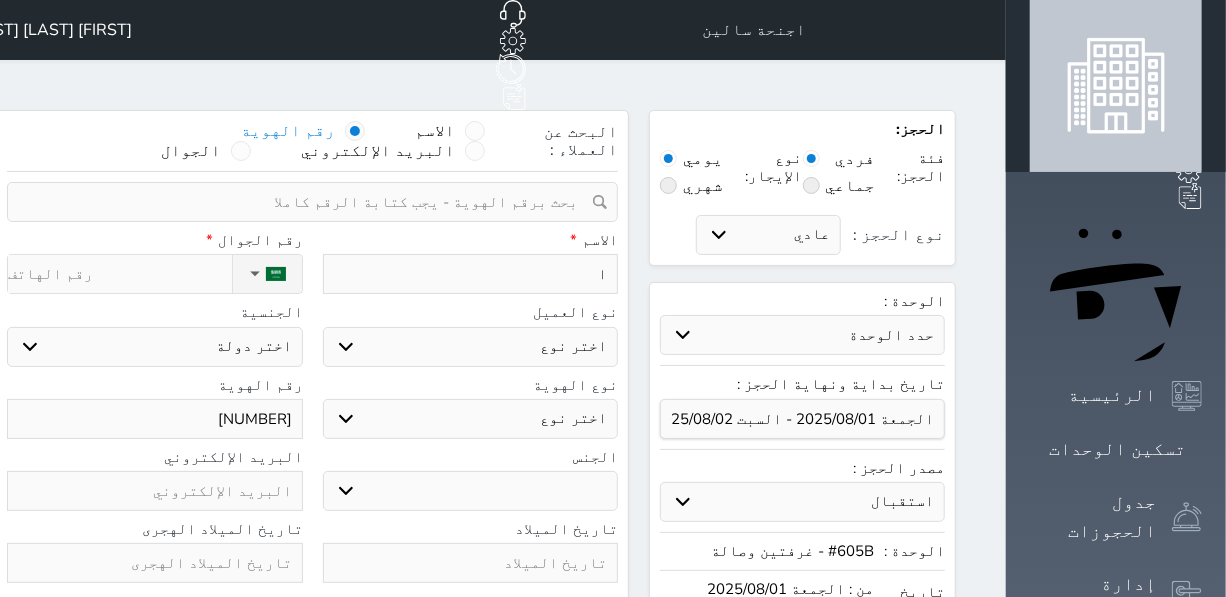 type on "اا" 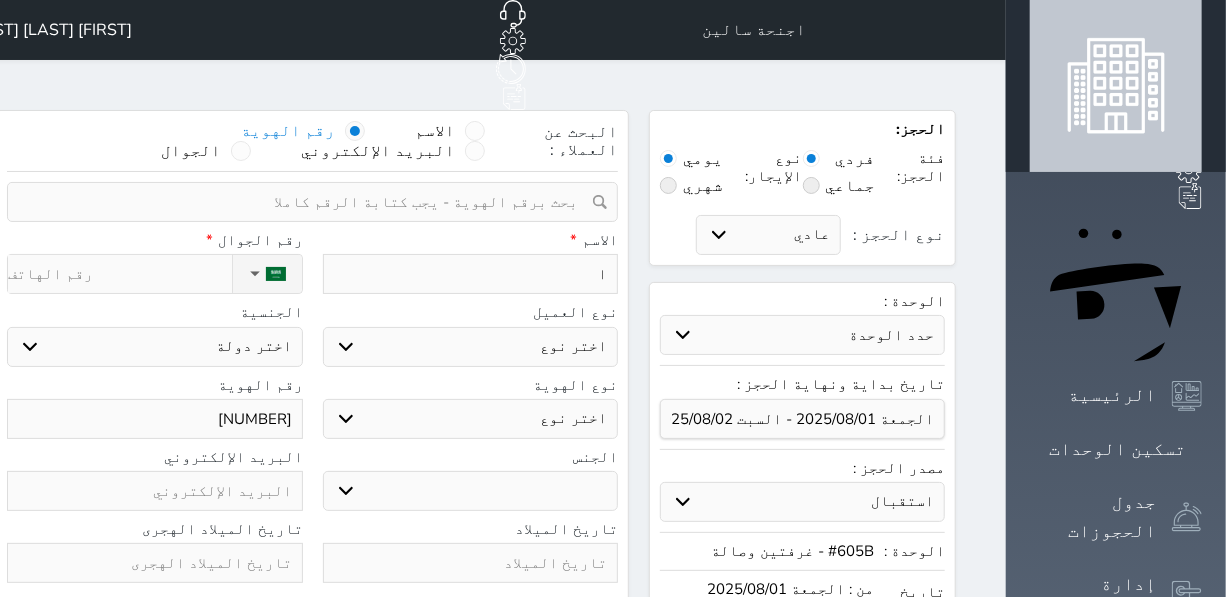 select 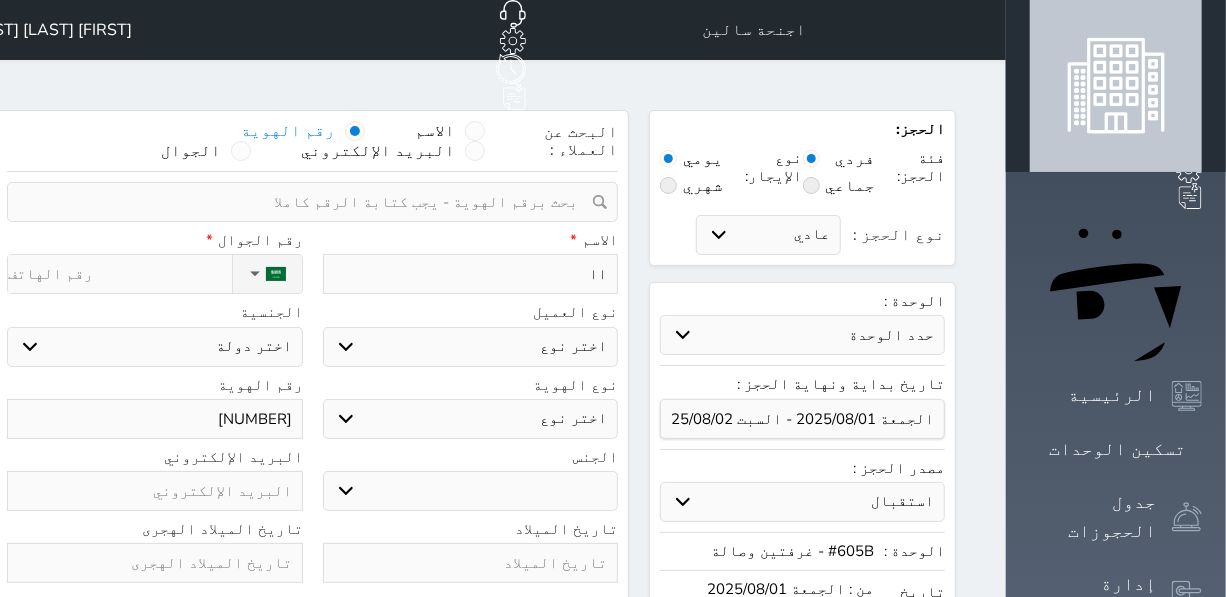 type on "اا\" 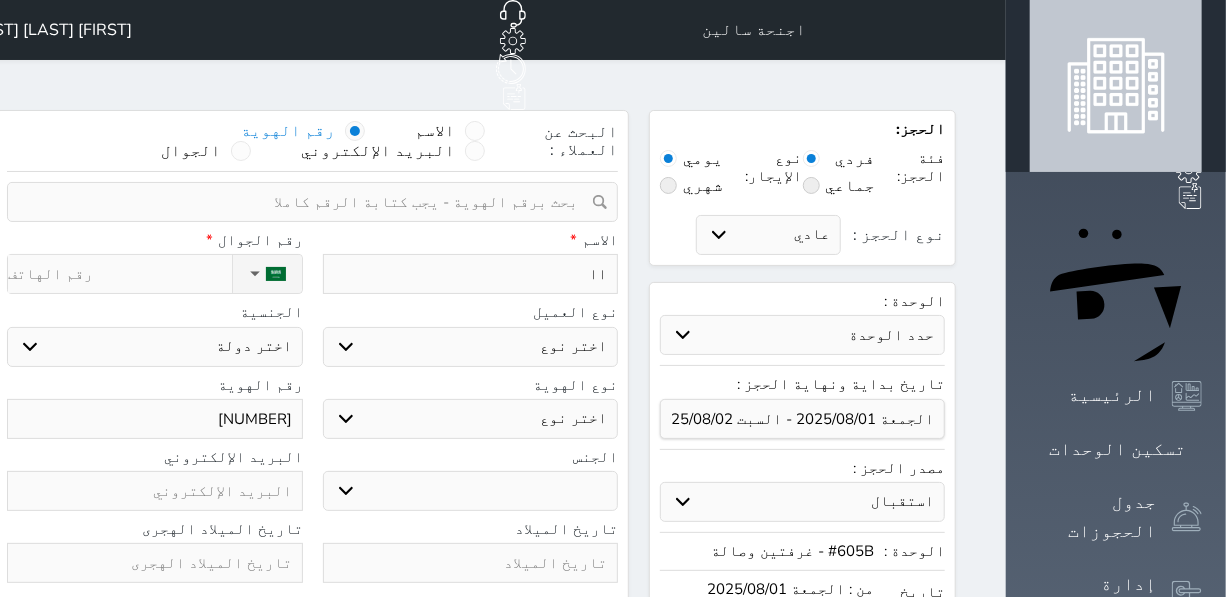 select 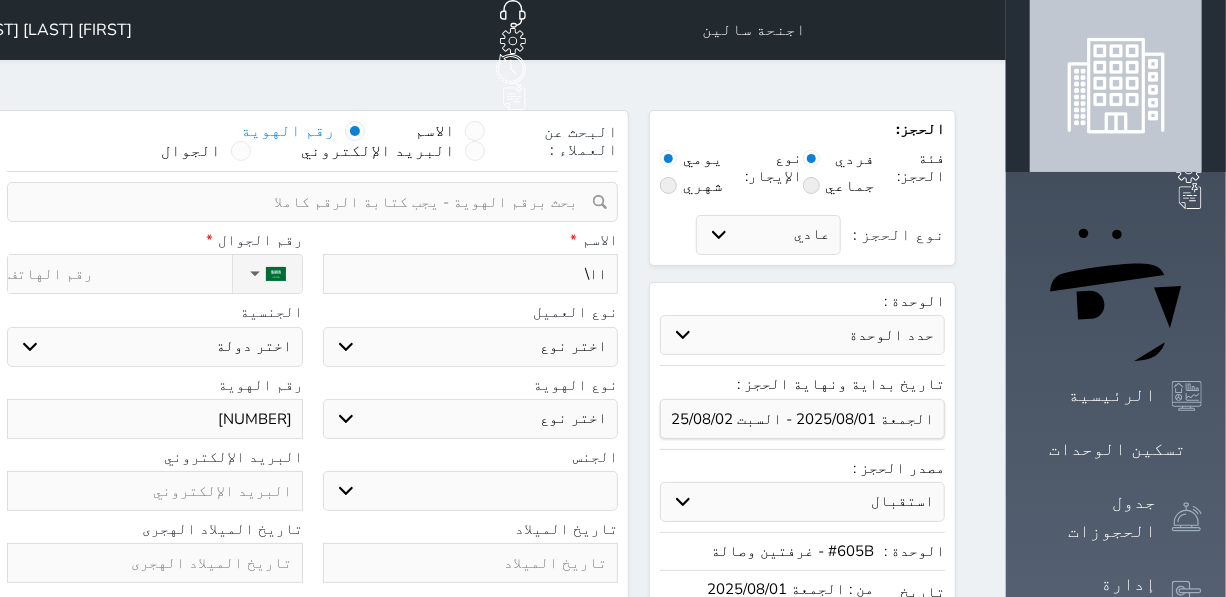 type on "اا" 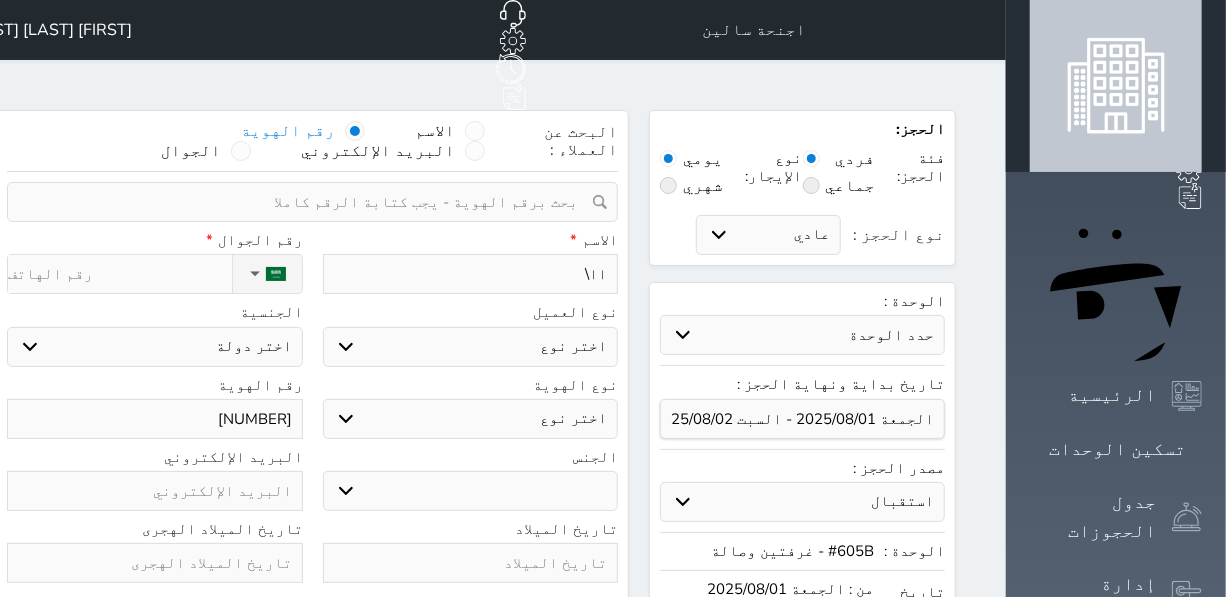 select 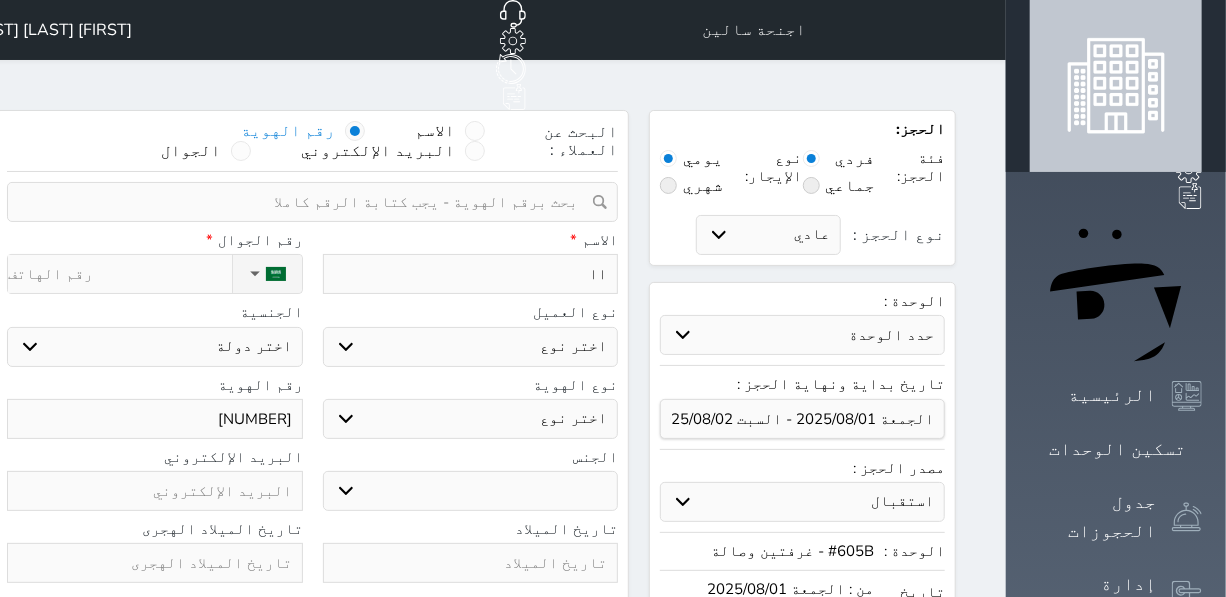 type on "ا" 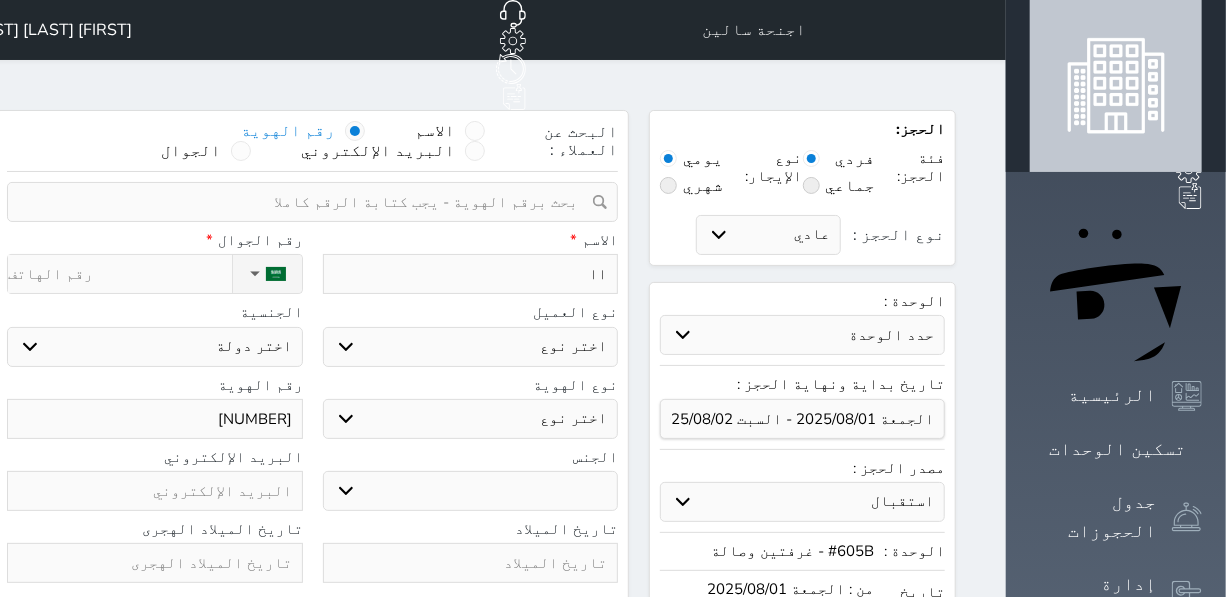 select 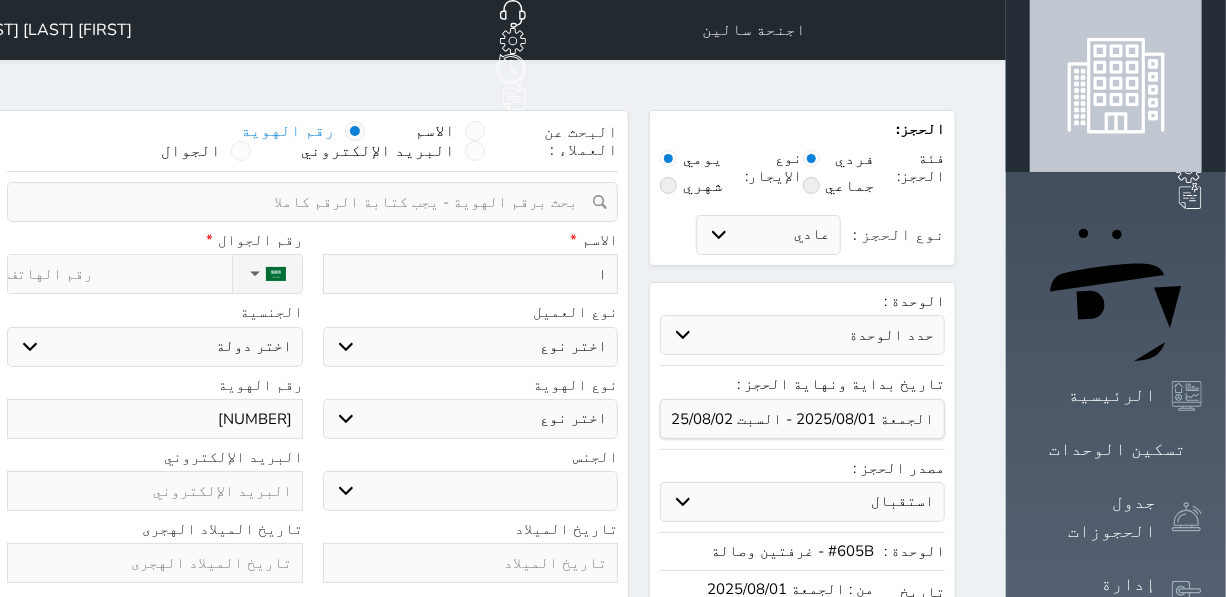 type 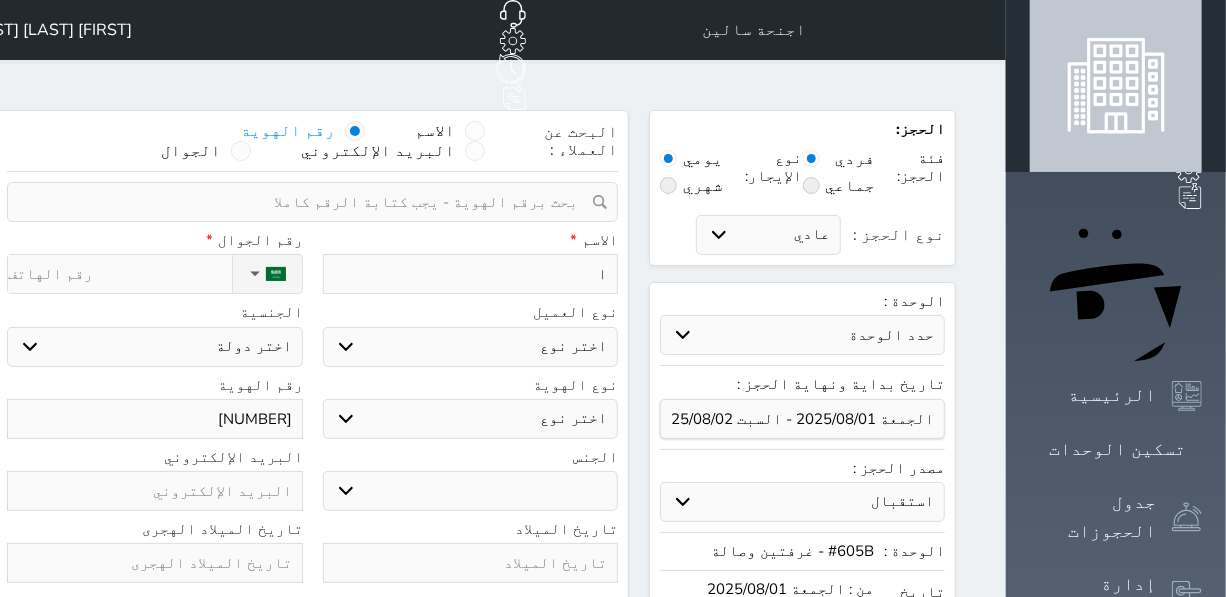 select 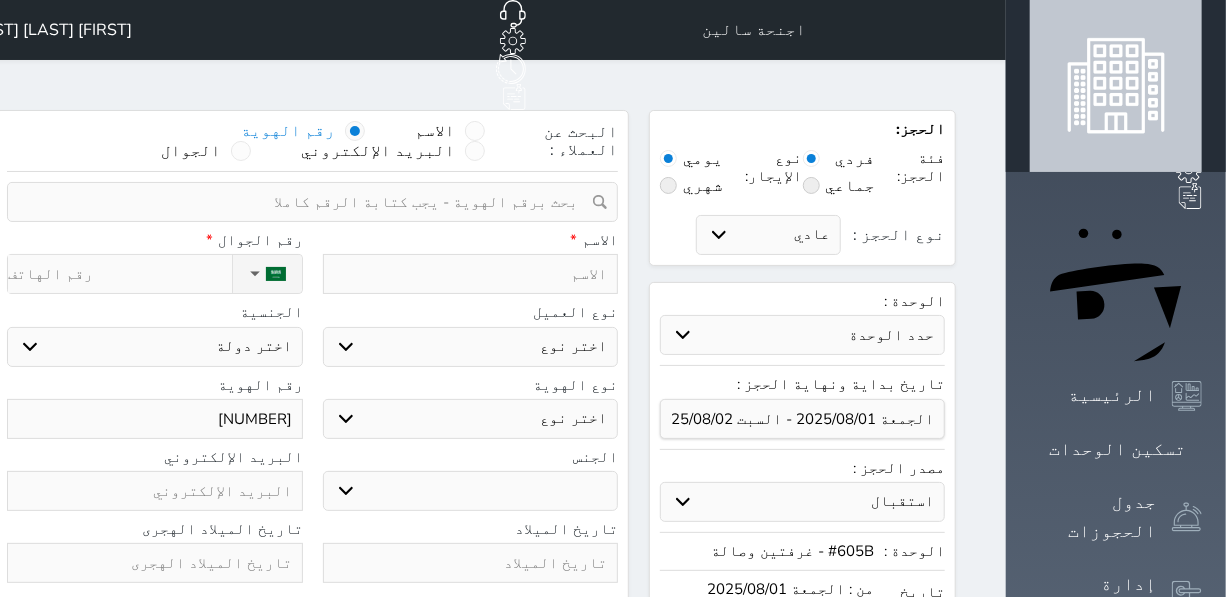 type on "ا" 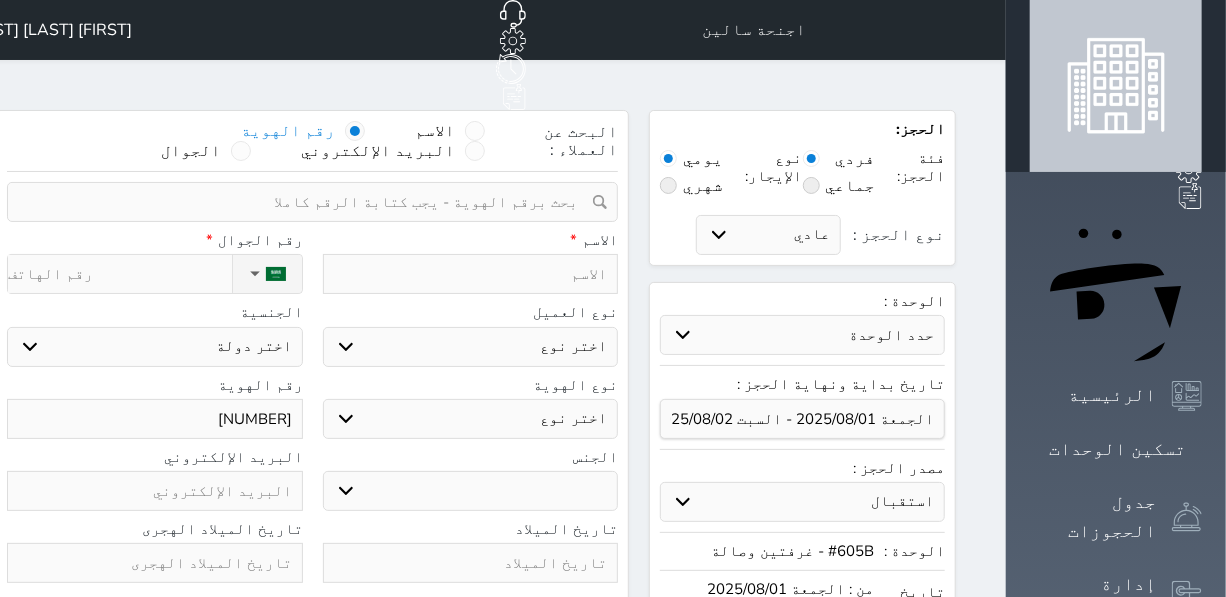 select 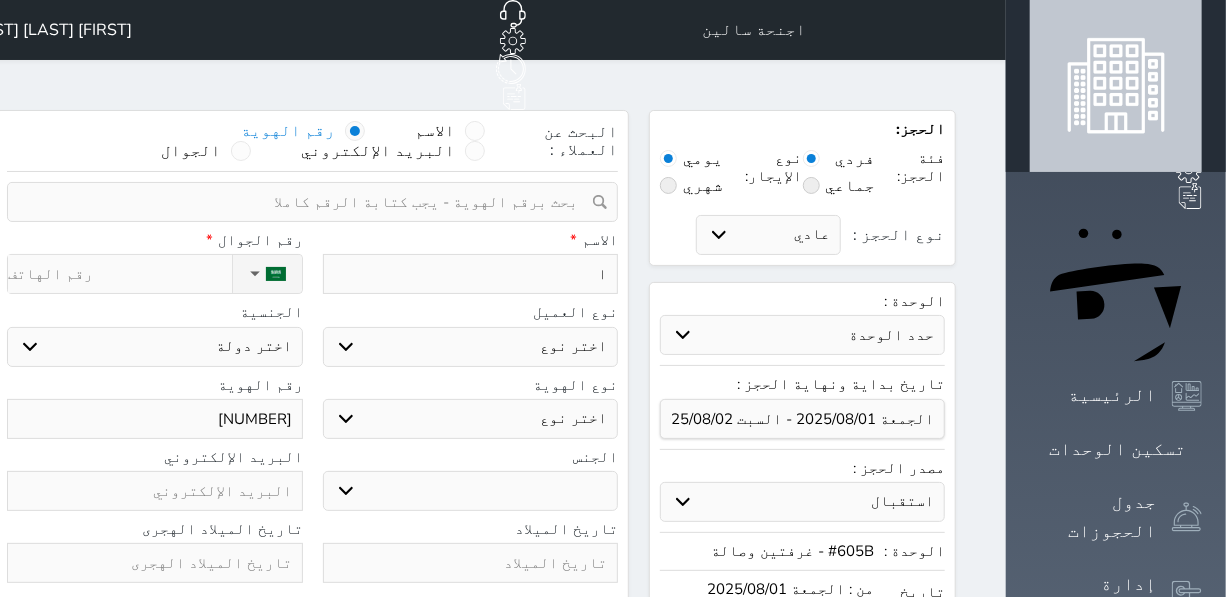 type on "ان" 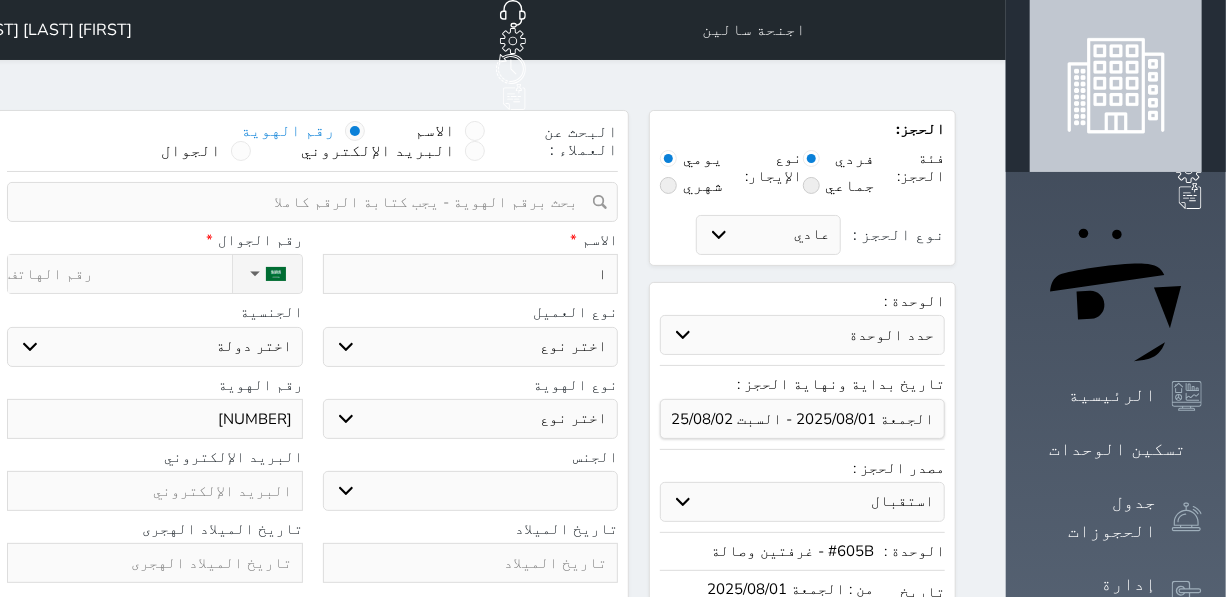 select 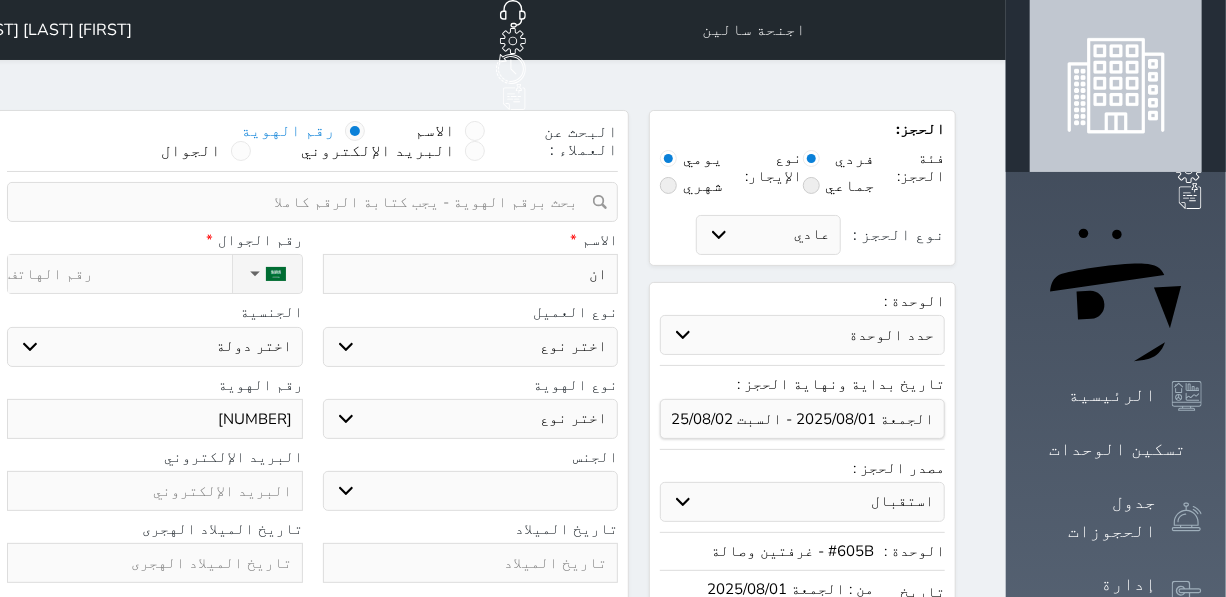 type on "انو" 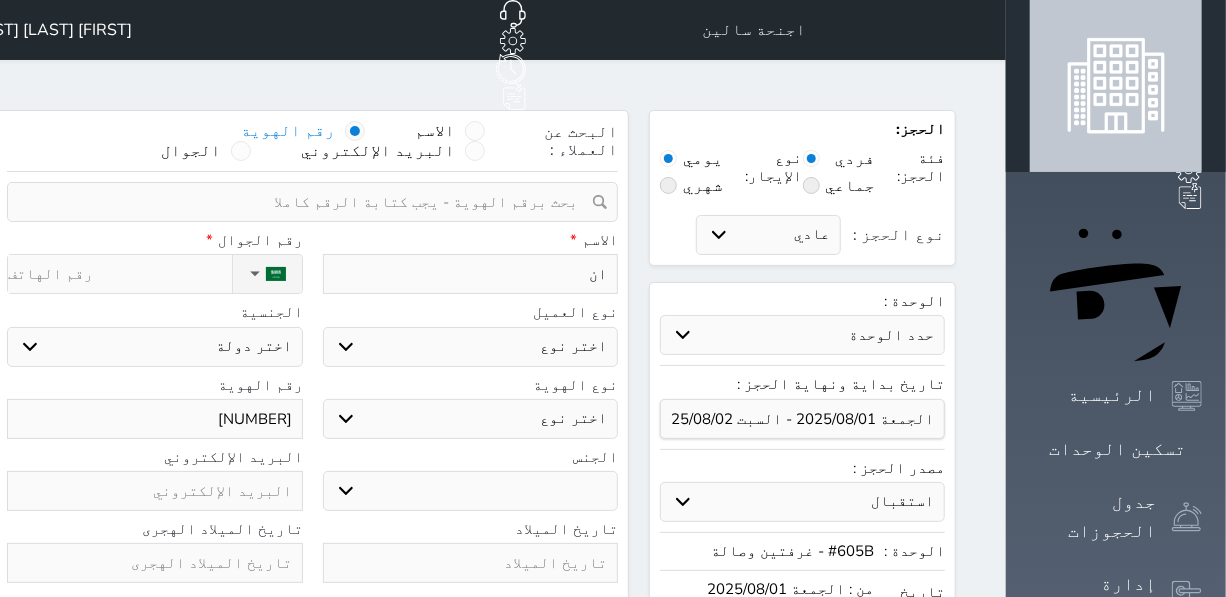 select 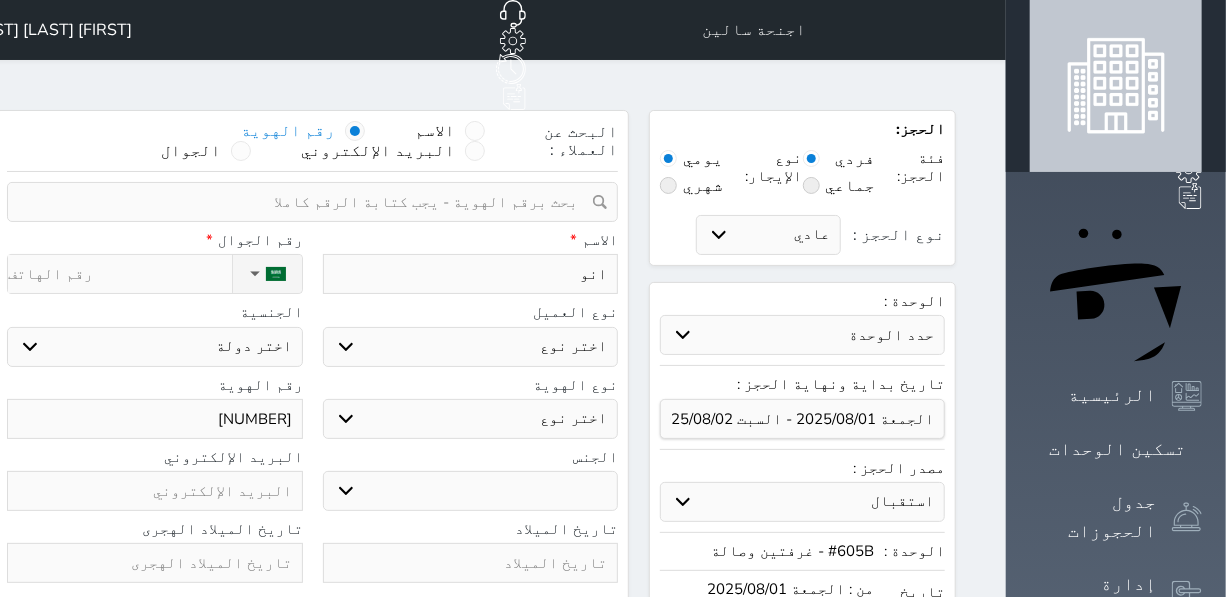 type on "انور" 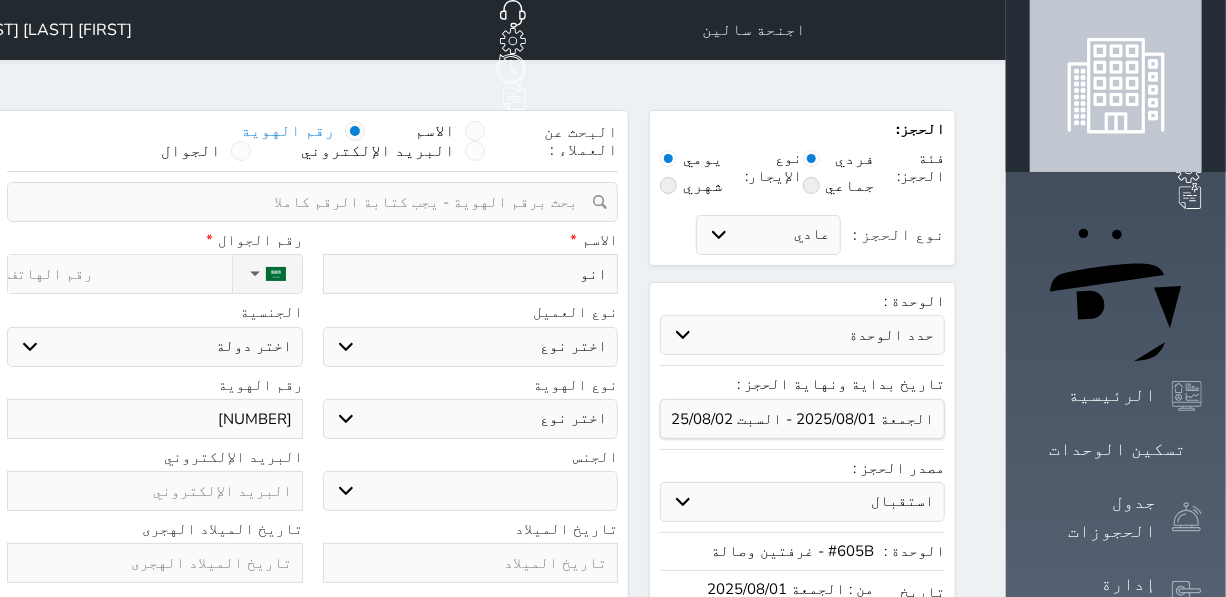 select 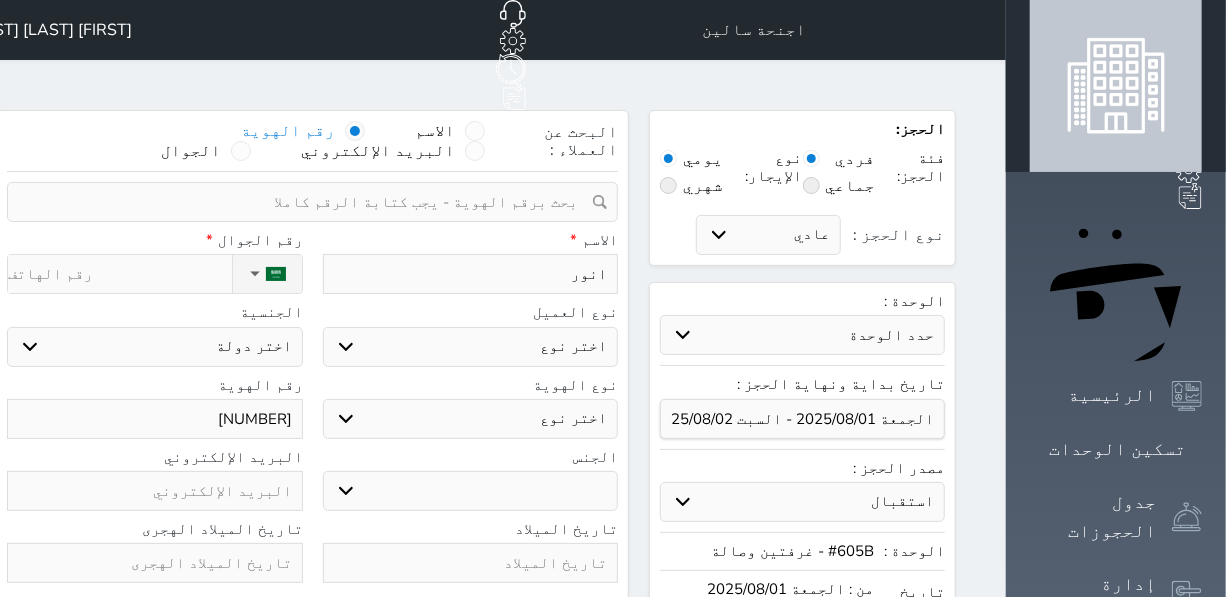 type on "[FIRST]" 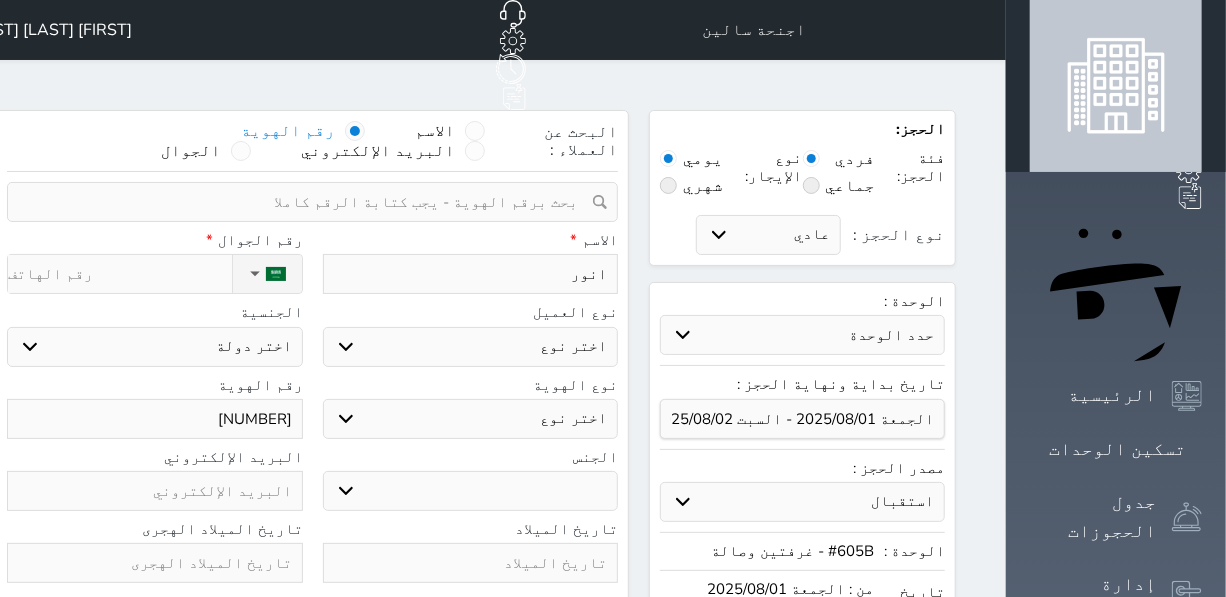 select 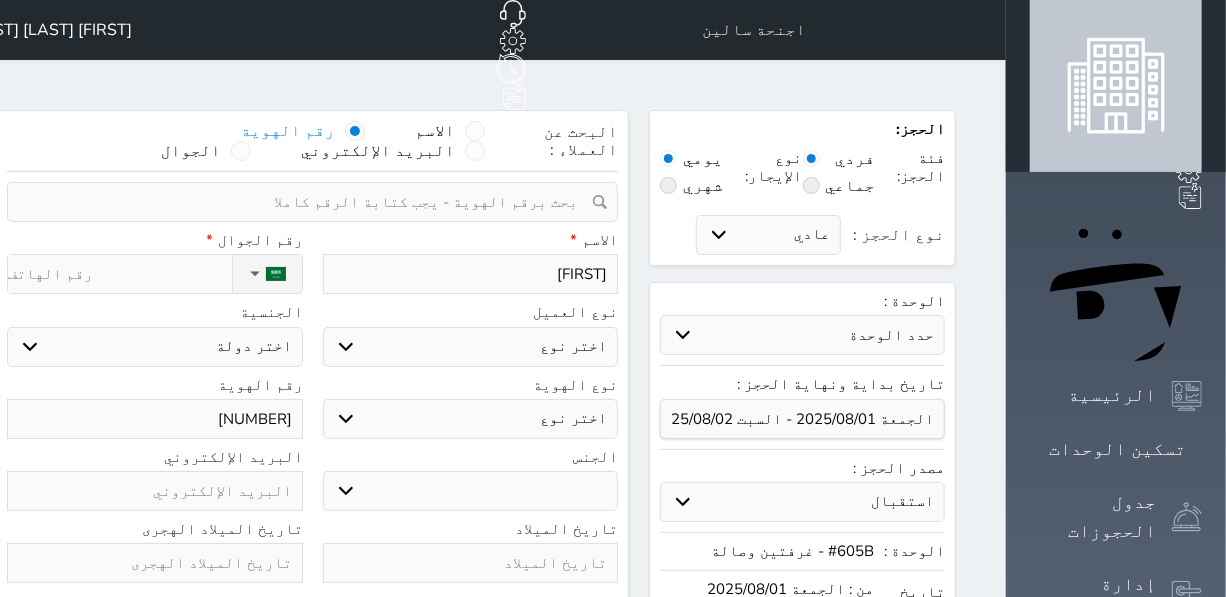 type on "[FIRST][LAST]" 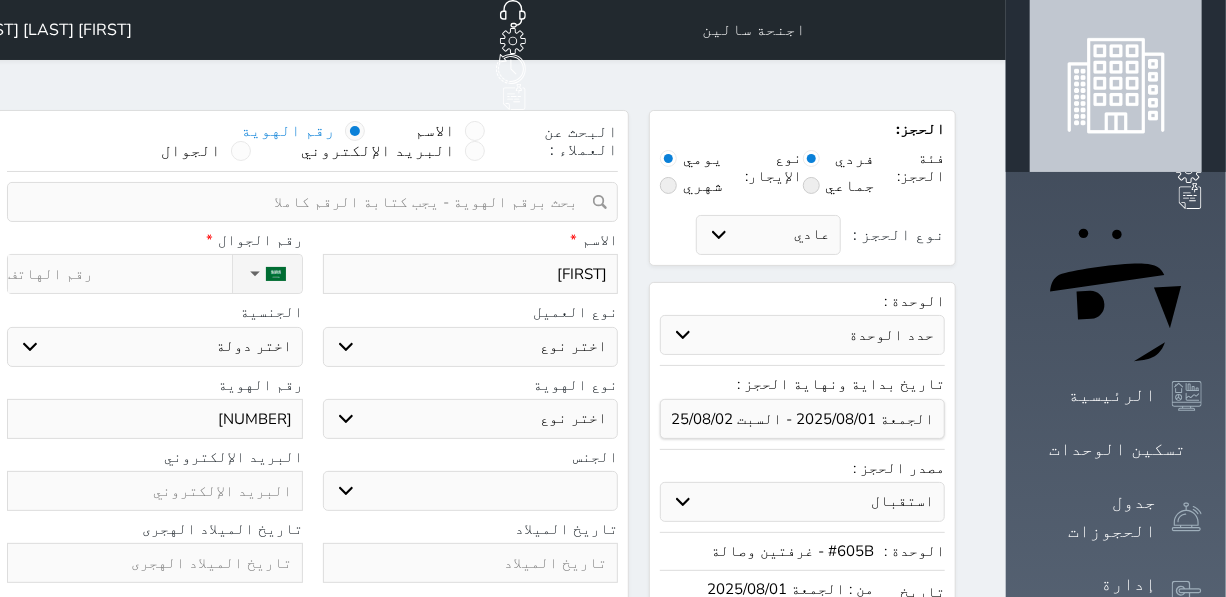 select 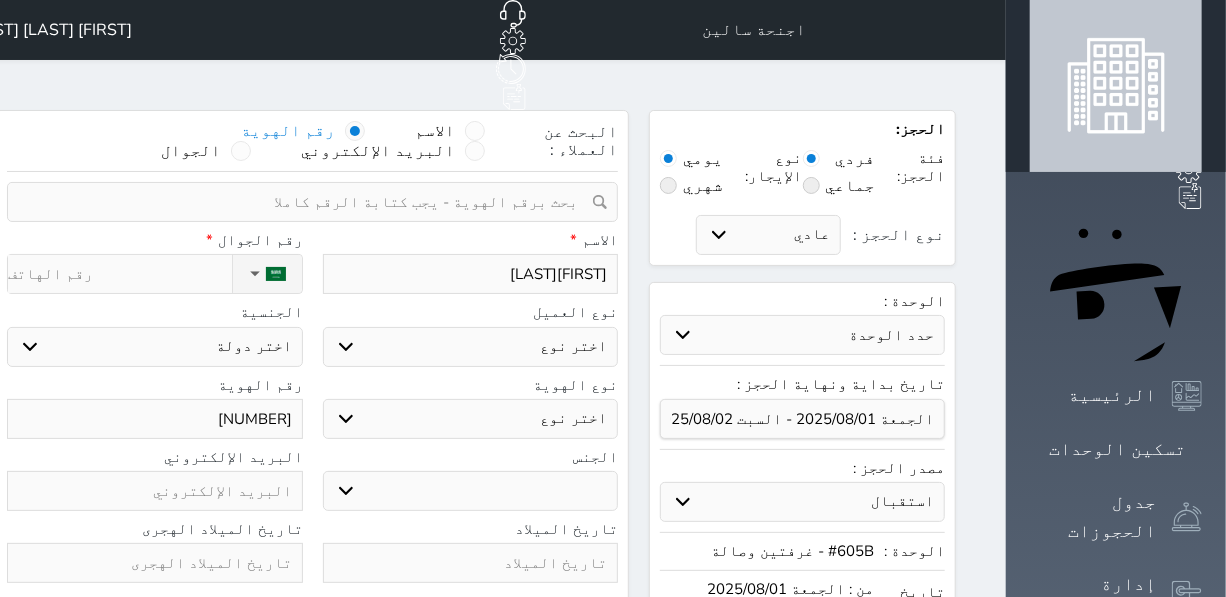type on "انوراله" 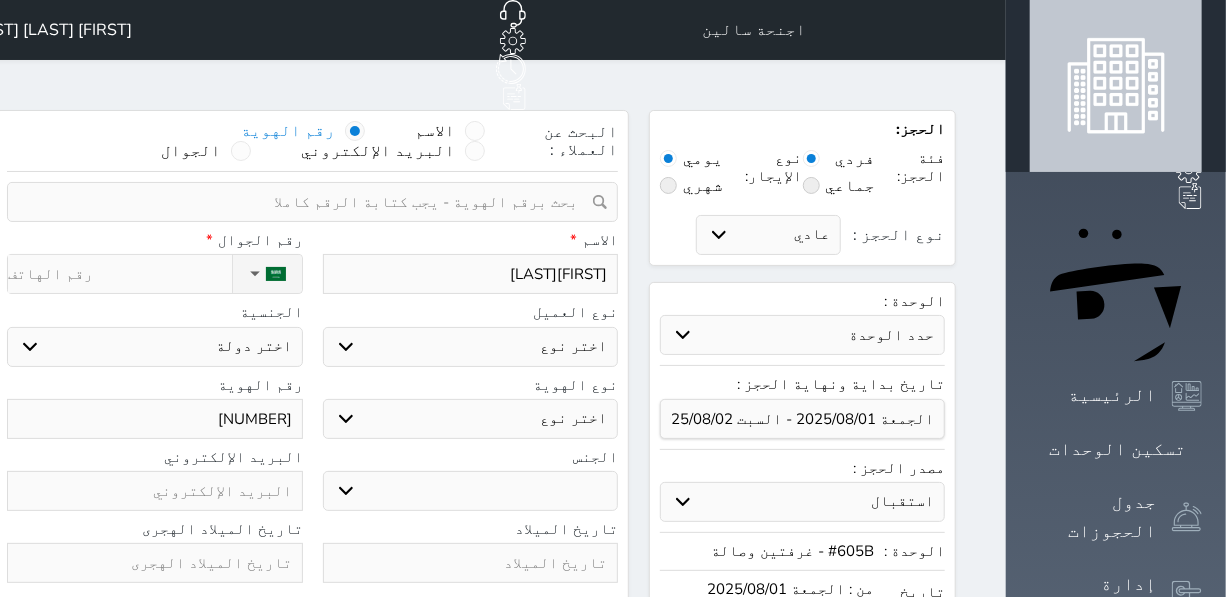 select 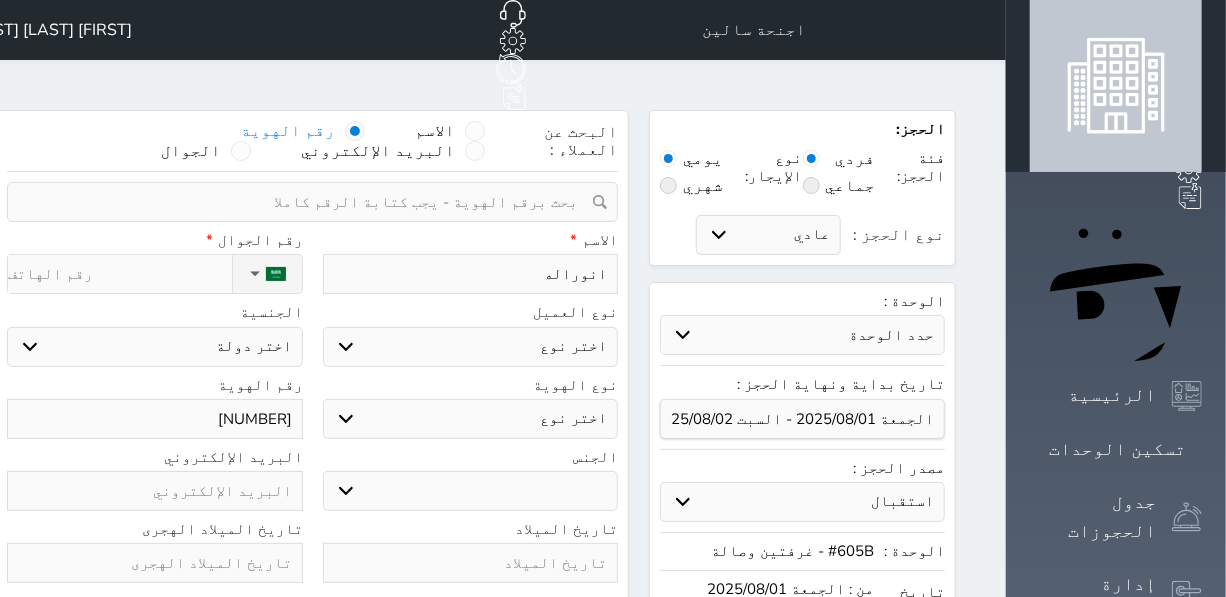 type on "[FIRST][LAST]" 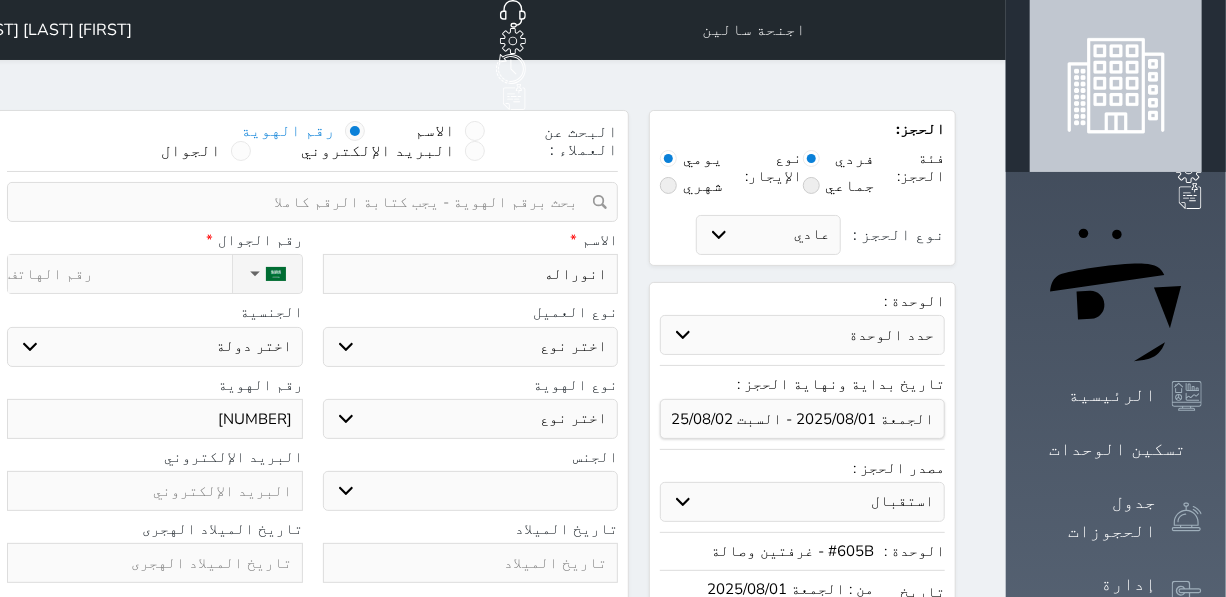 select 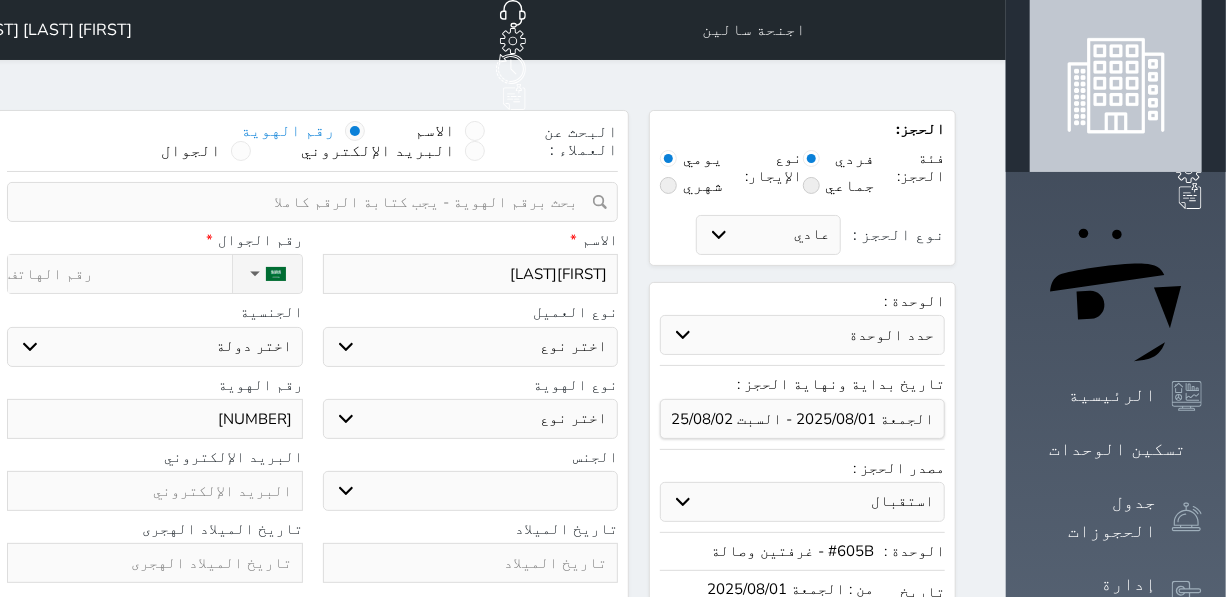type on "[FIRST][LAST]" 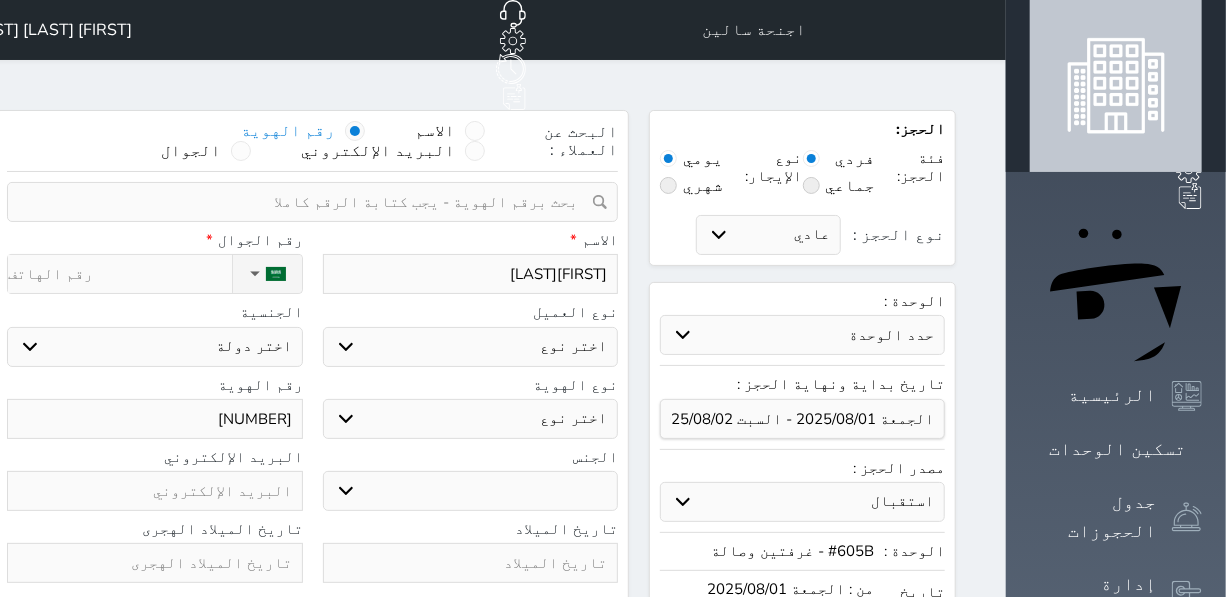 select 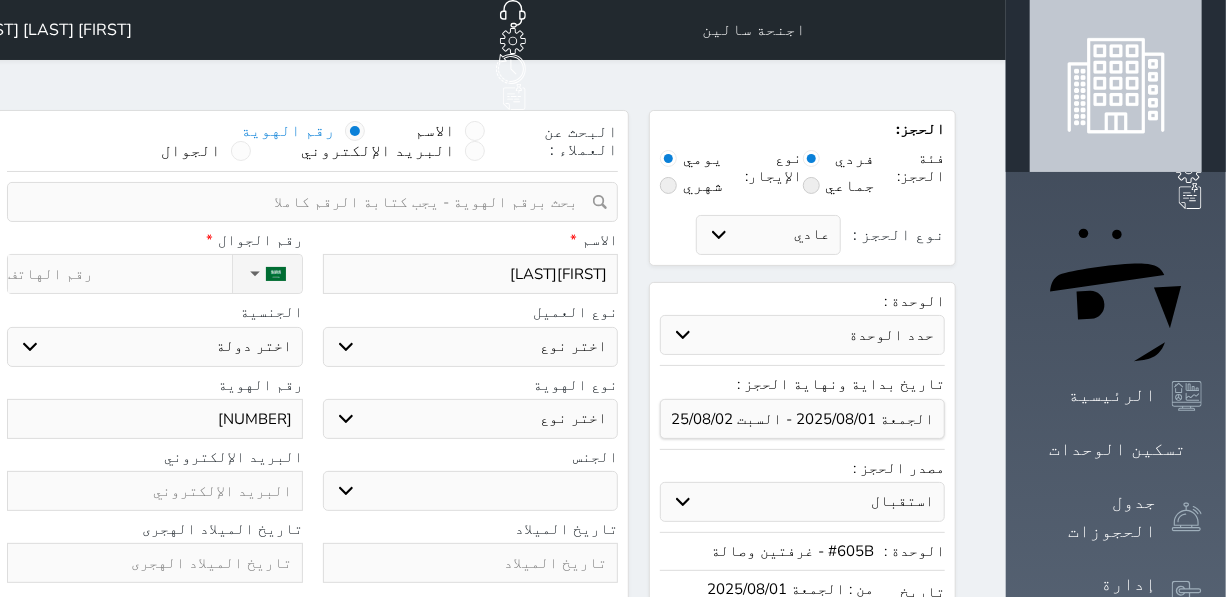 type on "[FIRST][LAST]" 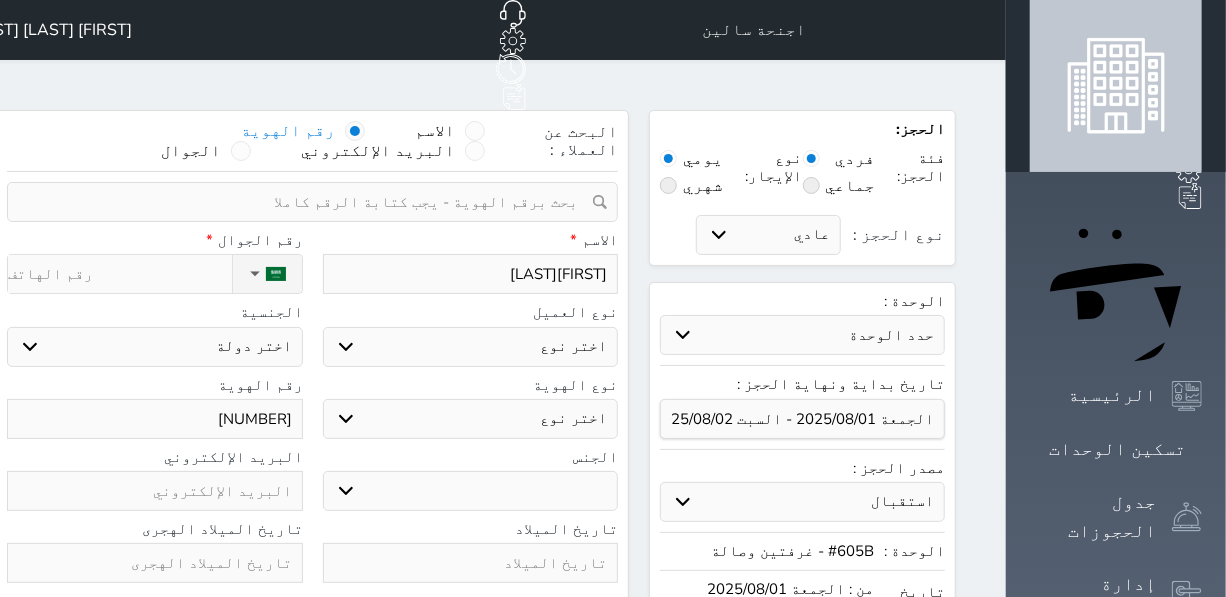 select 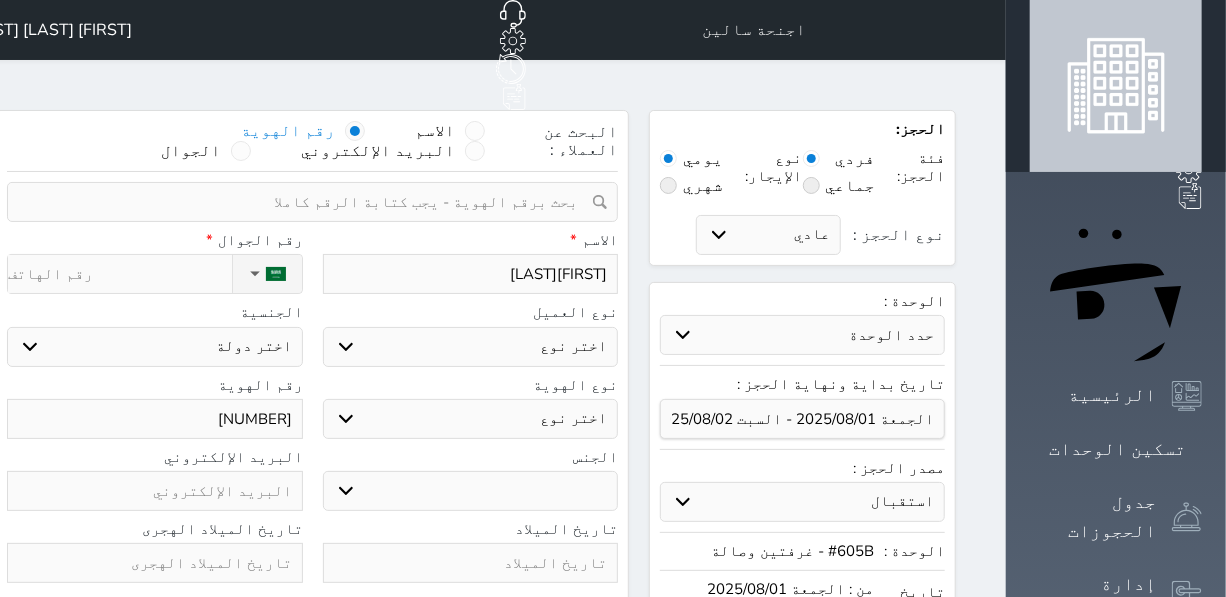 type on "5" 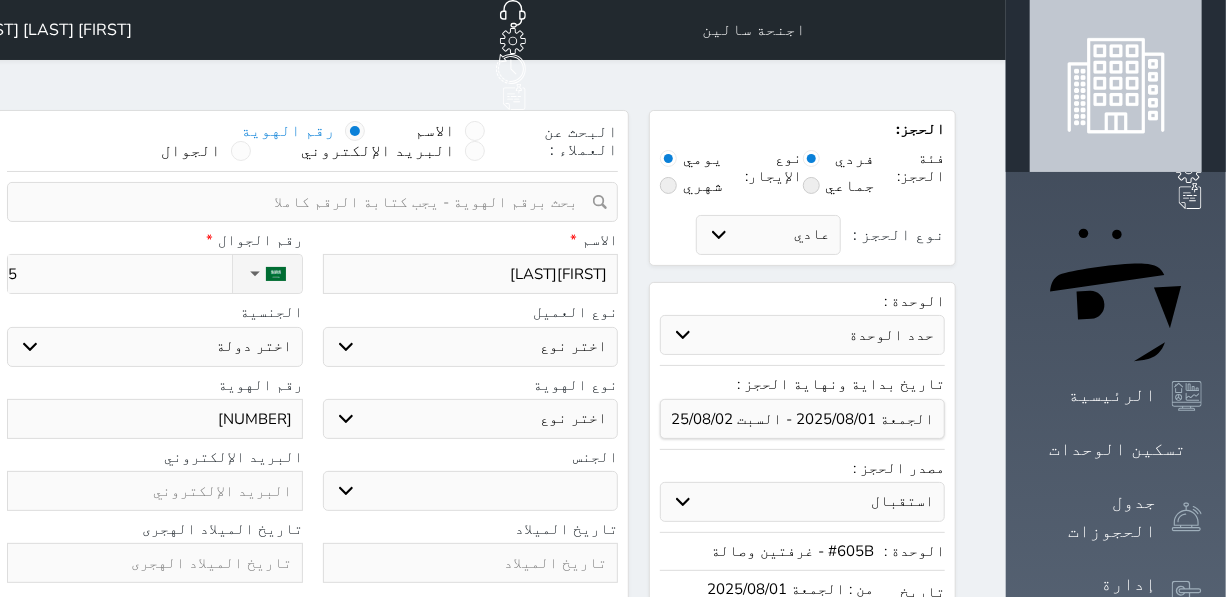 select 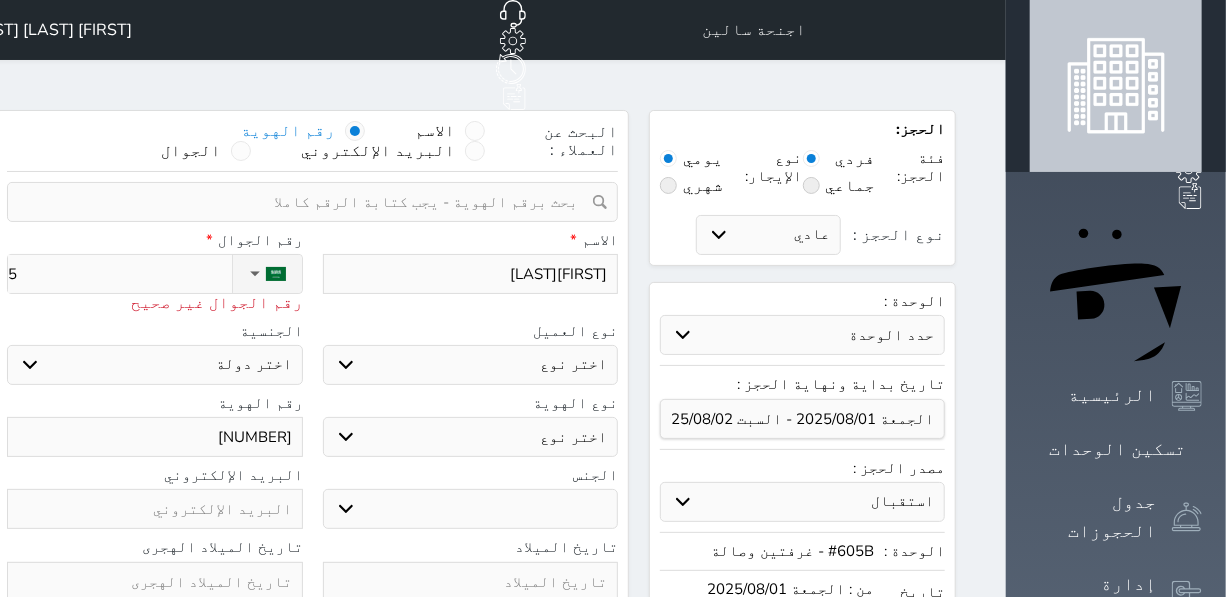 type on "55" 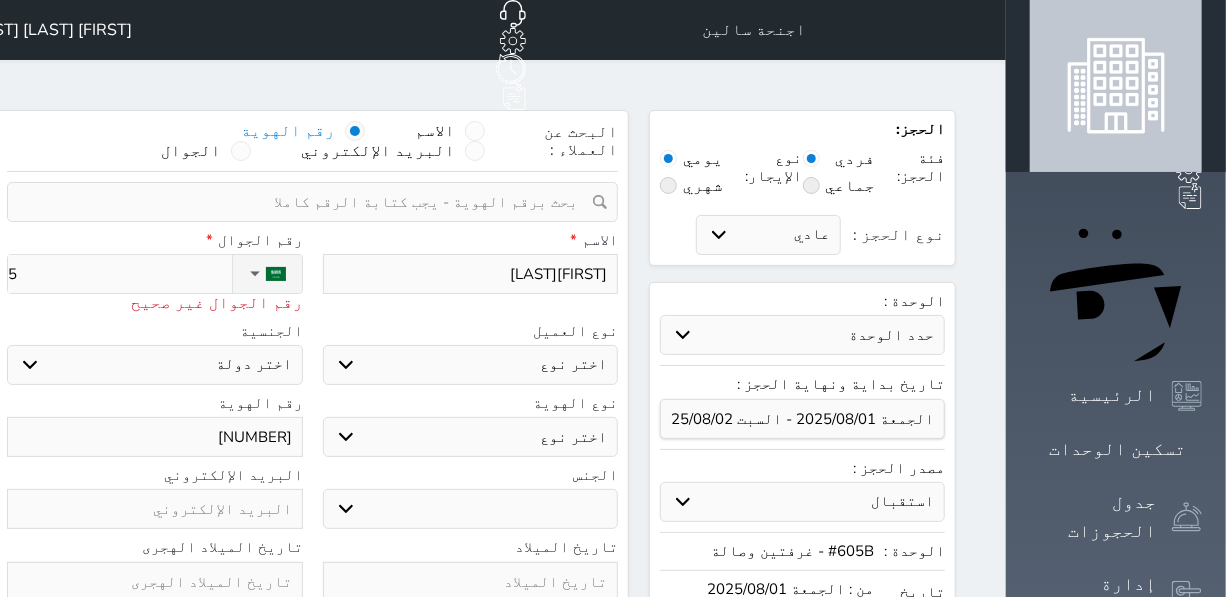 select 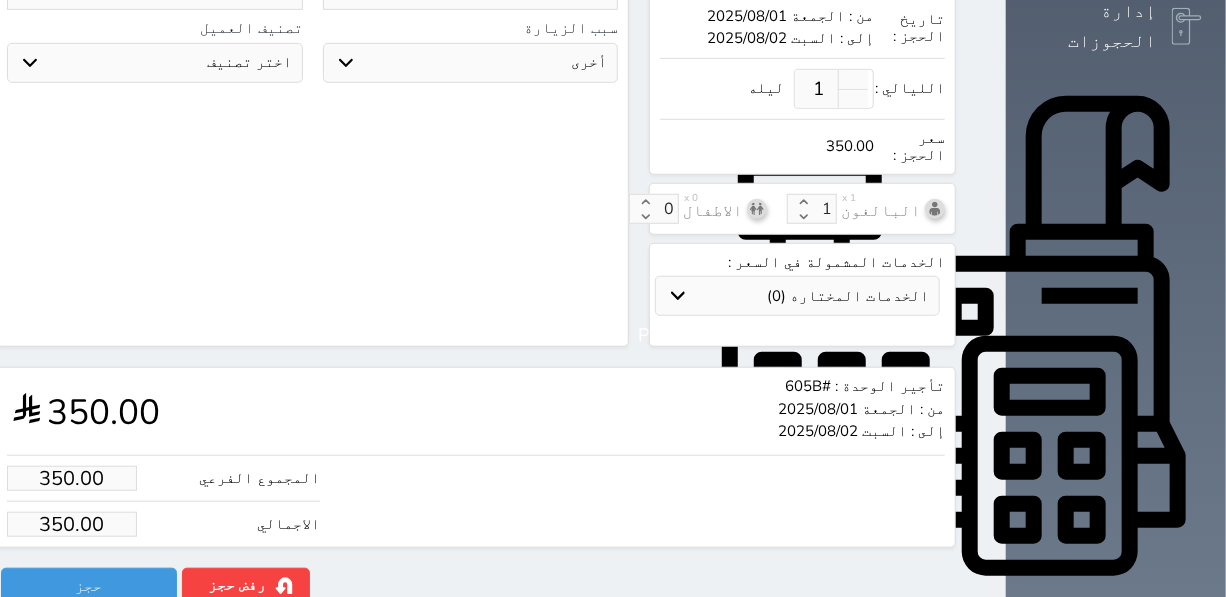 scroll, scrollTop: 589, scrollLeft: 0, axis: vertical 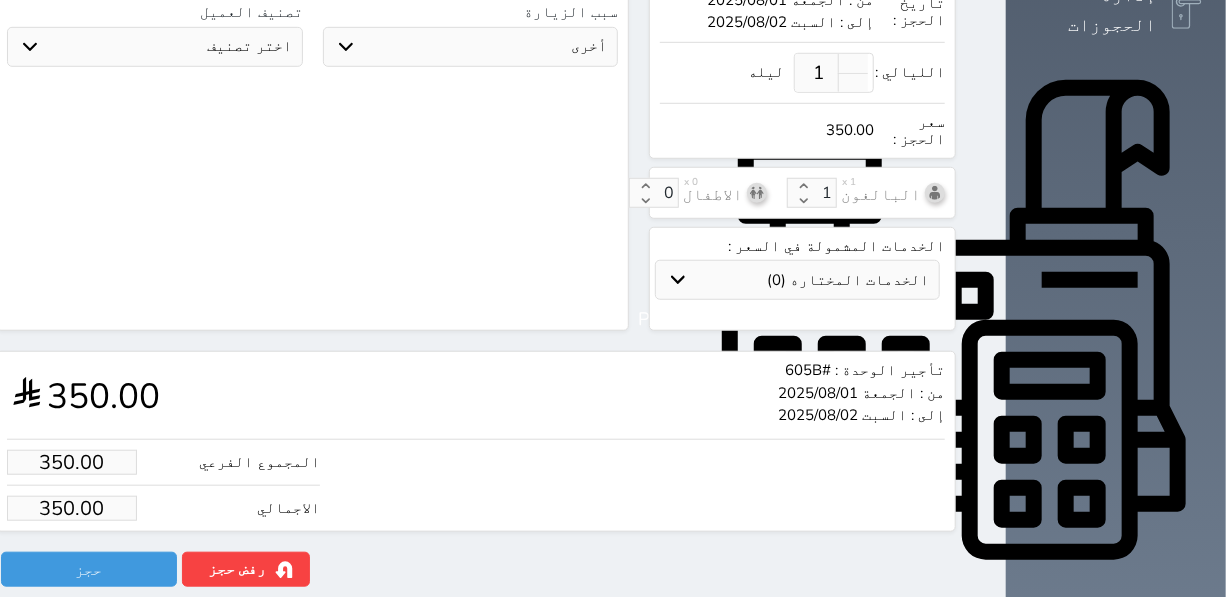 click on "350.00" at bounding box center (72, 508) 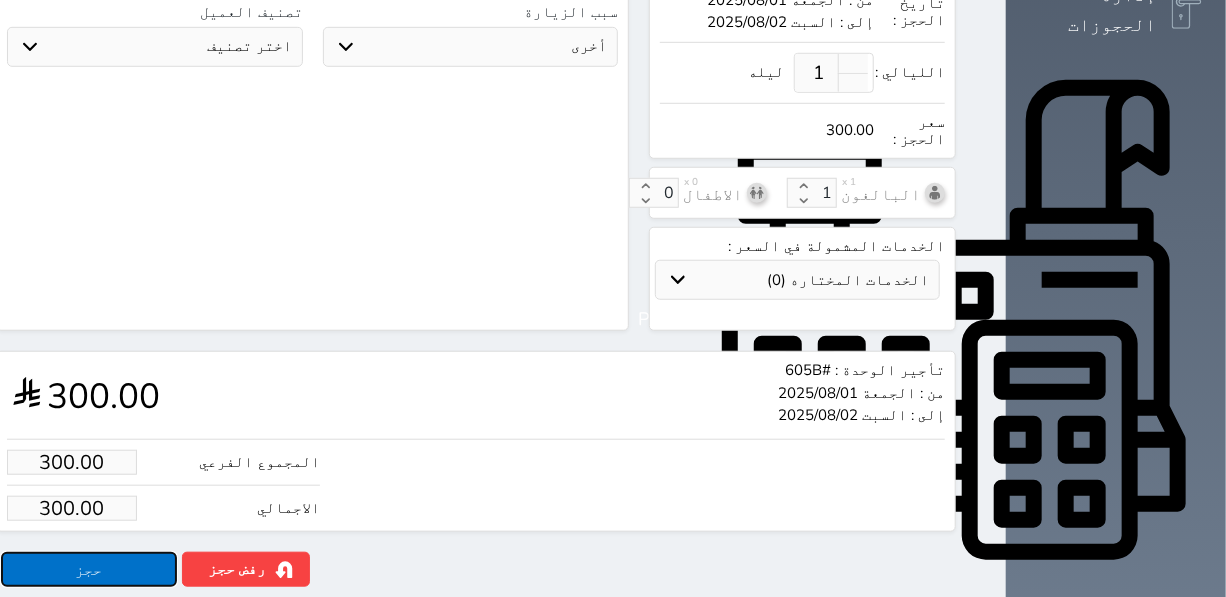 click on "حجز" at bounding box center (89, 569) 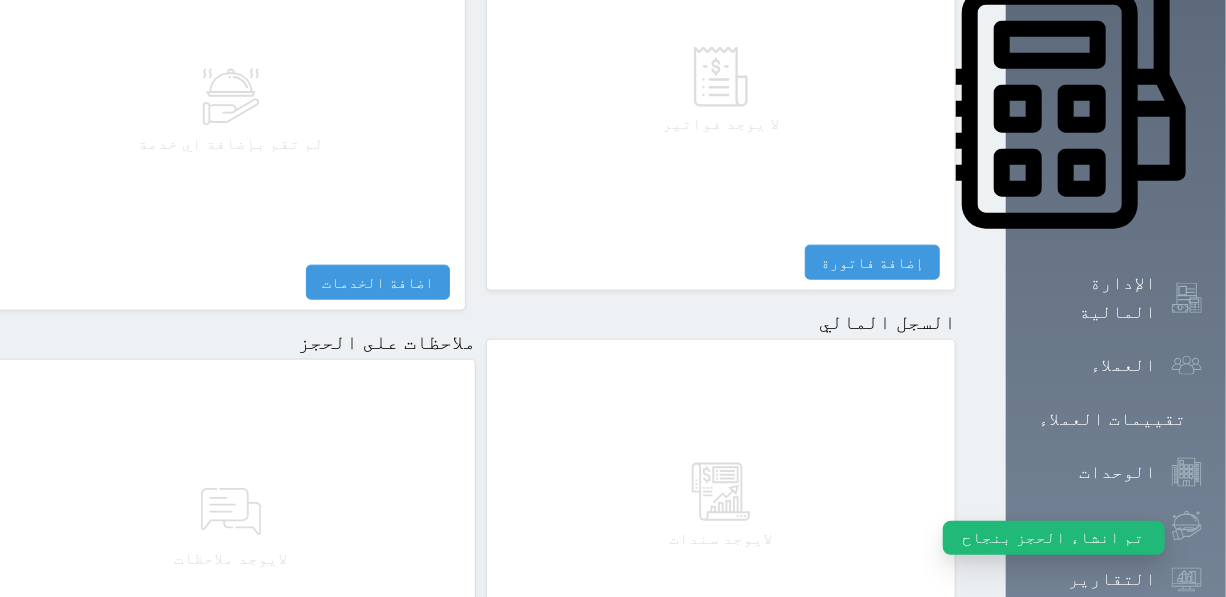 scroll, scrollTop: 1049, scrollLeft: 0, axis: vertical 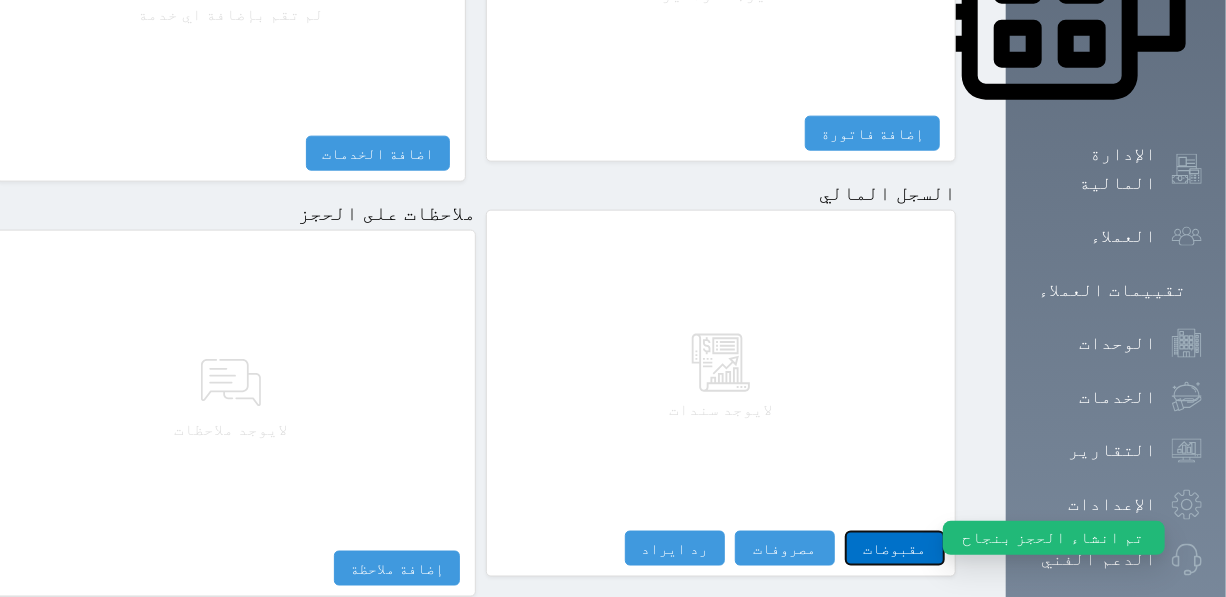 click on "مقبوضات" at bounding box center [895, 548] 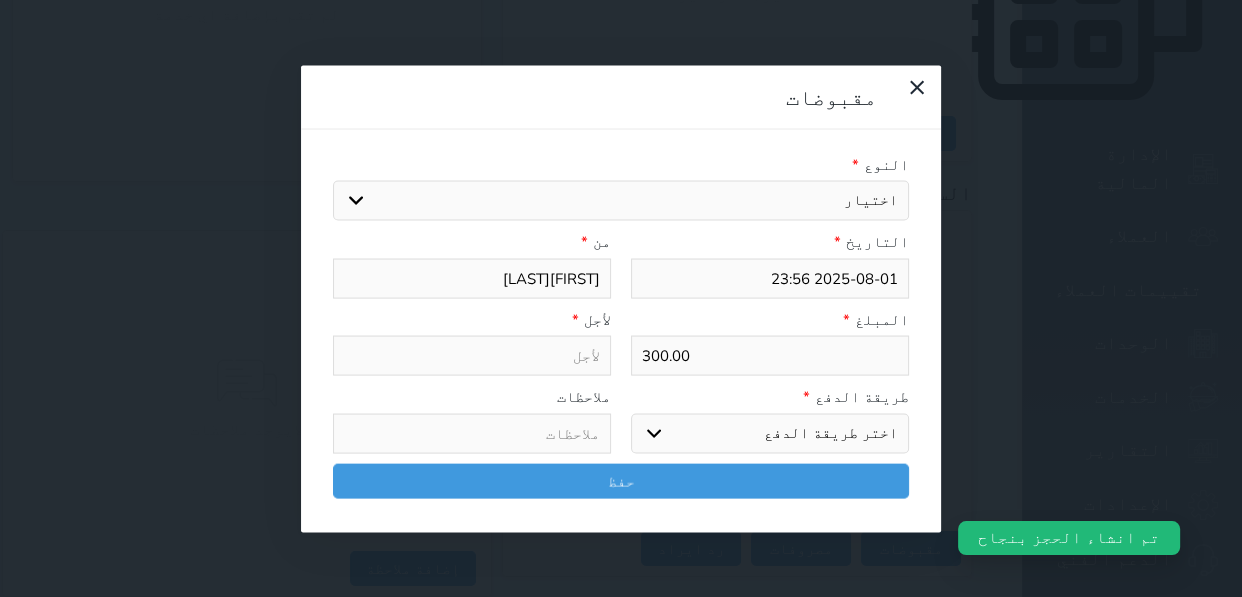 drag, startPoint x: 740, startPoint y: 130, endPoint x: 740, endPoint y: 149, distance: 19 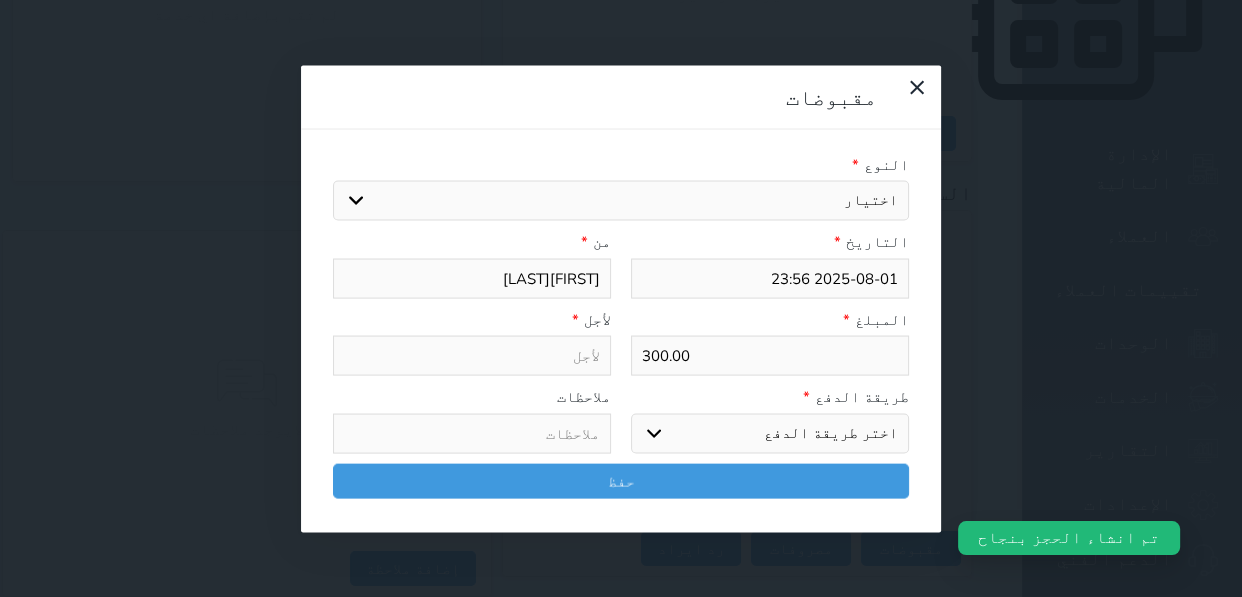 click on "اختيار   مقبوضات عامة قيمة إيجار فواتير تامين عربون لا ينطبق آخر مغسلة واي فاي - الإنترنت مواقف السيارات طعام الأغذية والمشروبات مشروبات المشروبات الباردة المشروبات الساخنة الإفطار غداء عشاء مخبز و كعك حمام سباحة الصالة الرياضية سبا و خدمات الجمال اختيار وإسقاط (خدمات النقل) ميني بار كابل - تلفزيون سرير إضافي تصفيف الشعر التسوق خدمات الجولات السياحية المنظمة خدمات الدليل السياحي" at bounding box center [621, 201] 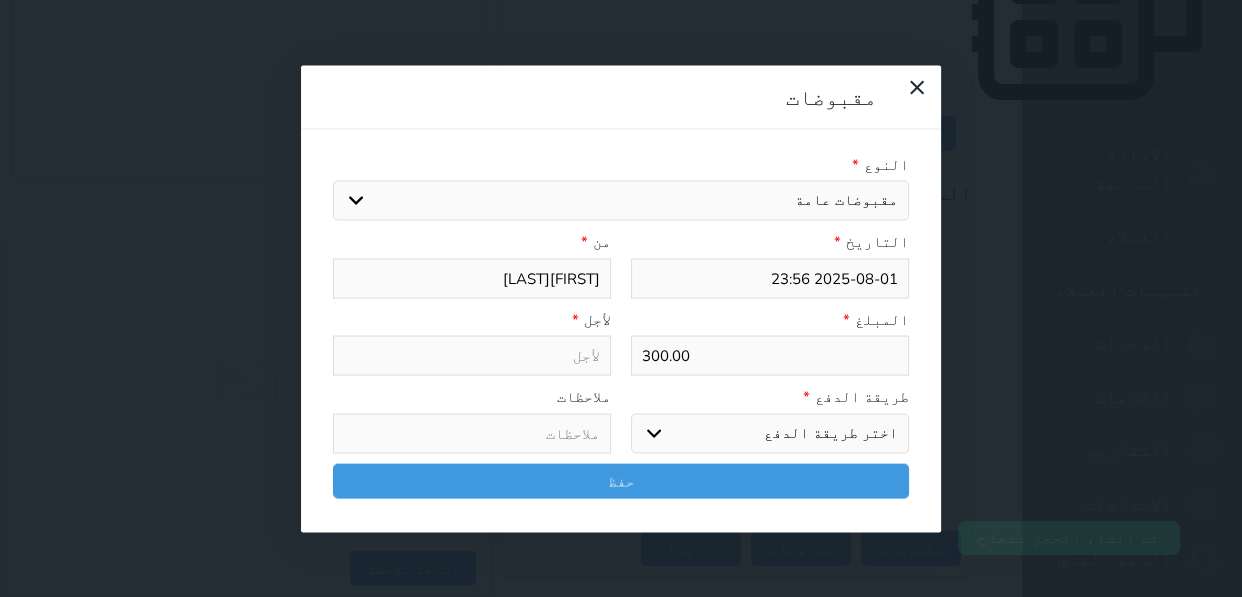 click on "اختيار   مقبوضات عامة قيمة إيجار فواتير تامين عربون لا ينطبق آخر مغسلة واي فاي - الإنترنت مواقف السيارات طعام الأغذية والمشروبات مشروبات المشروبات الباردة المشروبات الساخنة الإفطار غداء عشاء مخبز و كعك حمام سباحة الصالة الرياضية سبا و خدمات الجمال اختيار وإسقاط (خدمات النقل) ميني بار كابل - تلفزيون سرير إضافي تصفيف الشعر التسوق خدمات الجولات السياحية المنظمة خدمات الدليل السياحي" at bounding box center (621, 201) 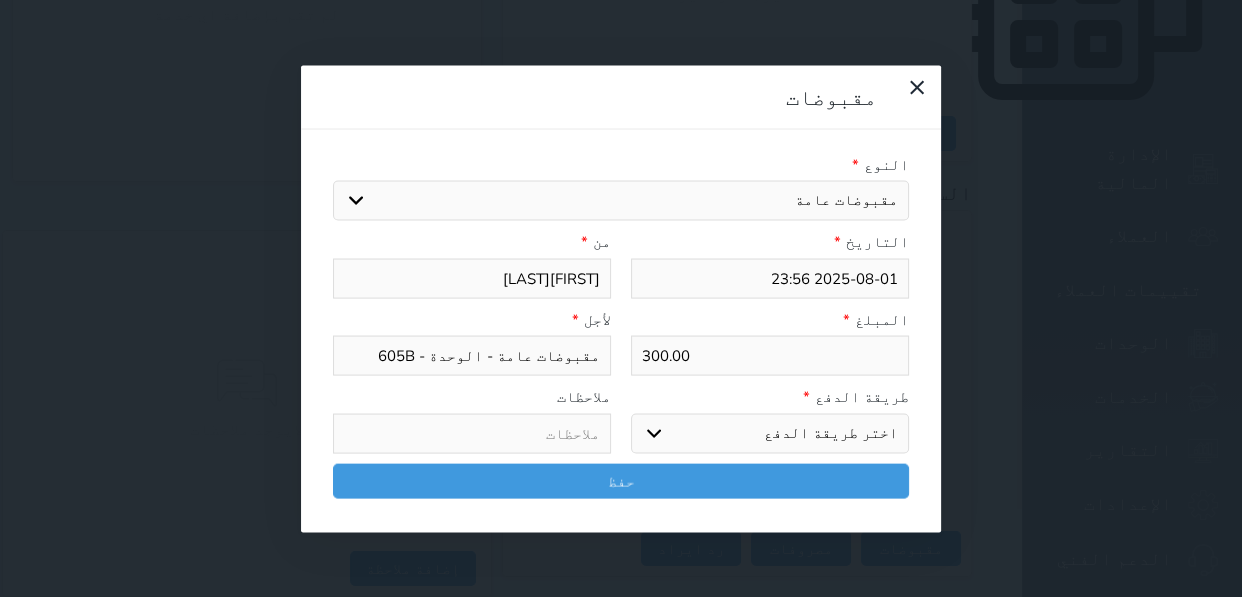 drag, startPoint x: 810, startPoint y: 361, endPoint x: 814, endPoint y: 380, distance: 19.416489 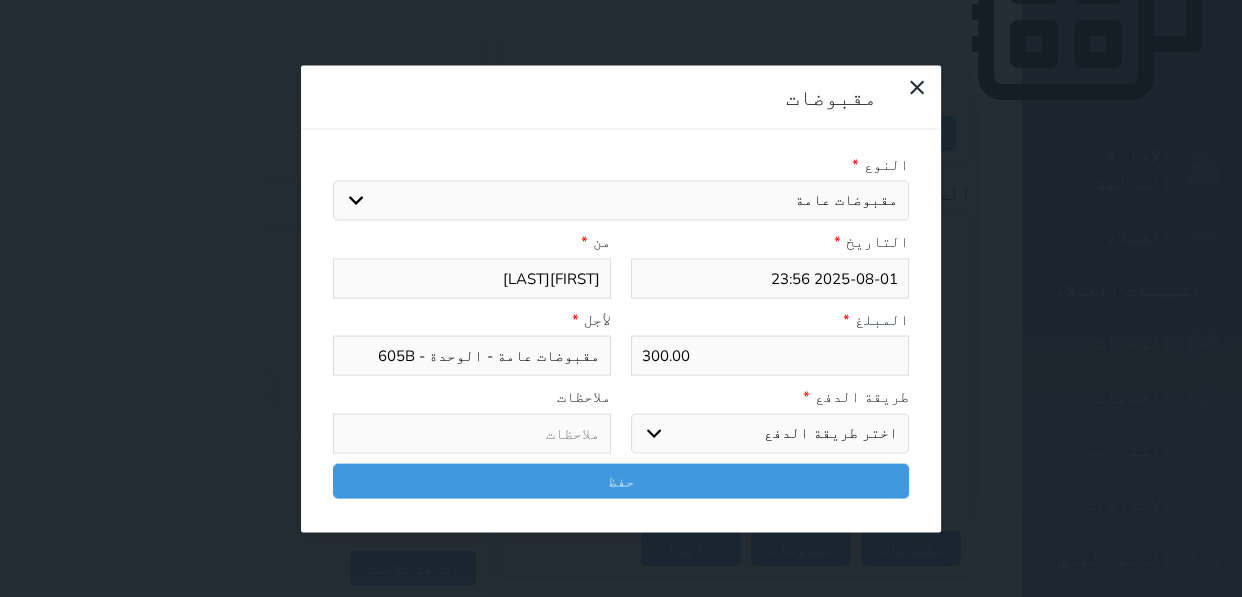 click on "اختر طريقة الدفع   دفع نقدى   تحويل بنكى   مدى   بطاقة ائتمان   آجل" at bounding box center [770, 433] 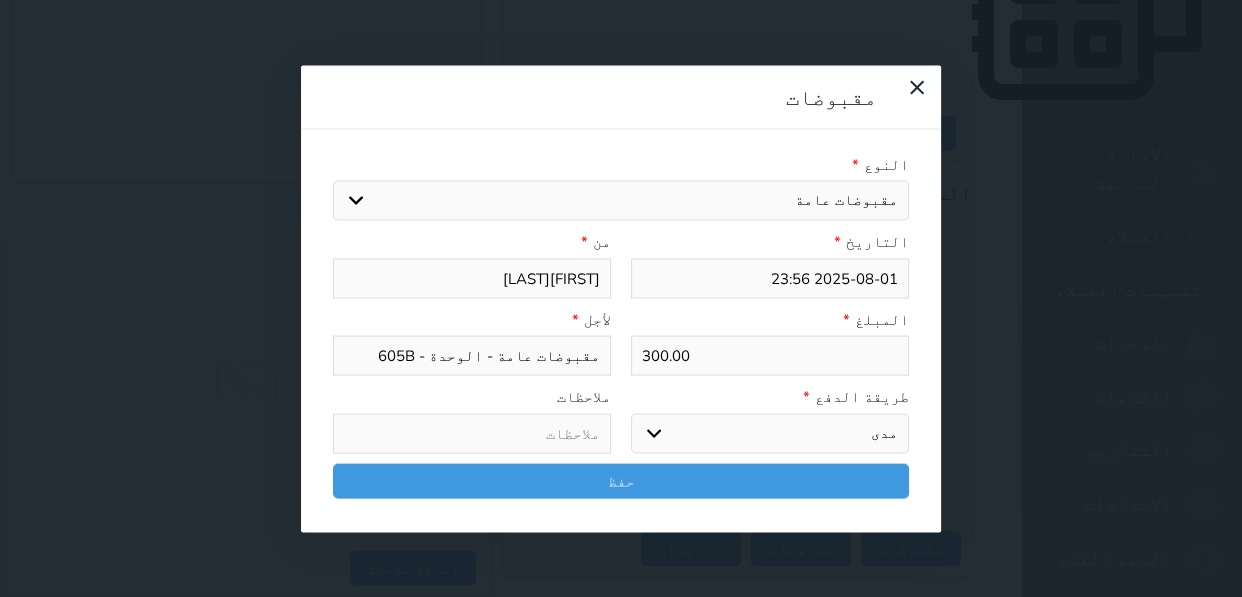 click on "اختر طريقة الدفع   دفع نقدى   تحويل بنكى   مدى   بطاقة ائتمان   آجل" at bounding box center (770, 433) 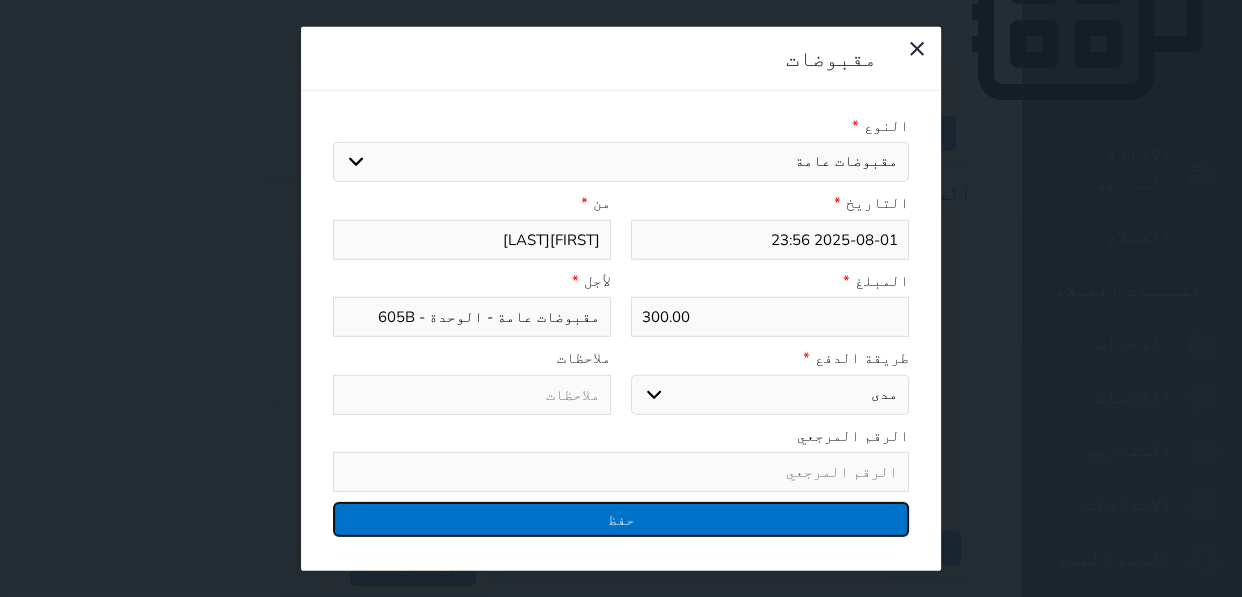 click on "حفظ" at bounding box center [621, 519] 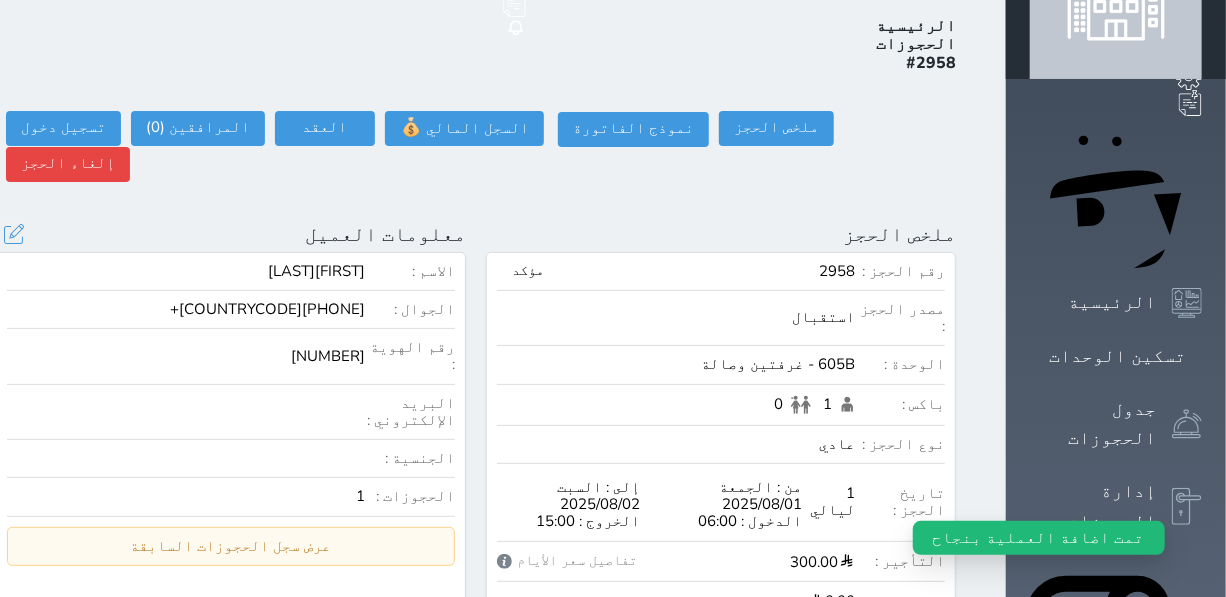 scroll, scrollTop: 0, scrollLeft: 0, axis: both 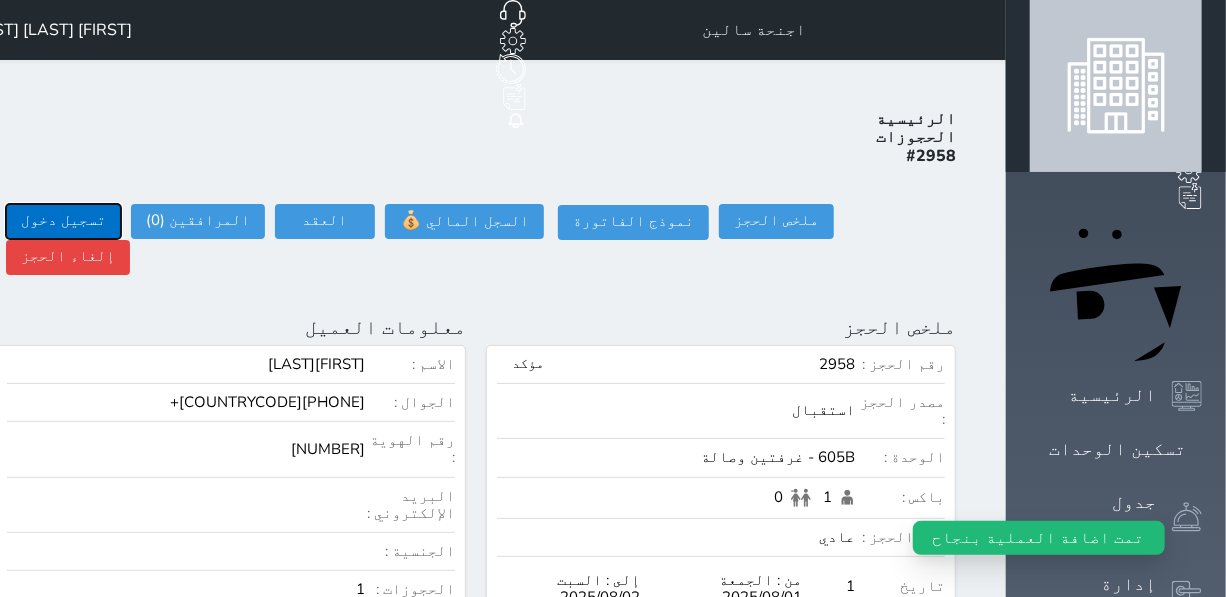 click on "تسجيل دخول" at bounding box center [63, 221] 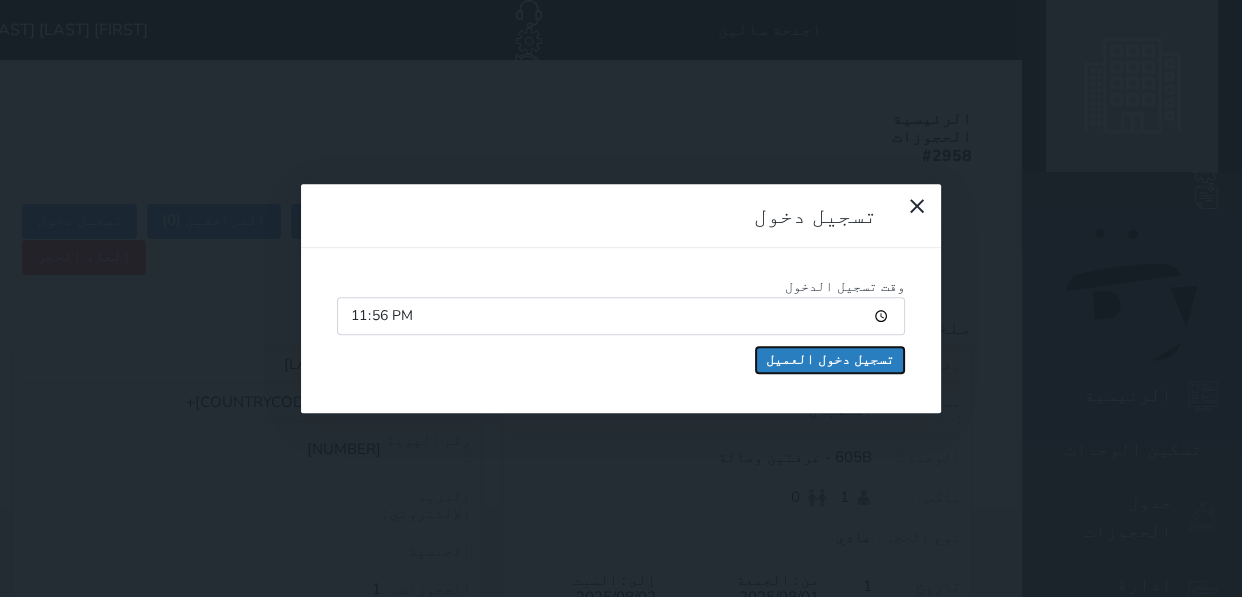 click on "تسجيل دخول العميل" at bounding box center [830, 360] 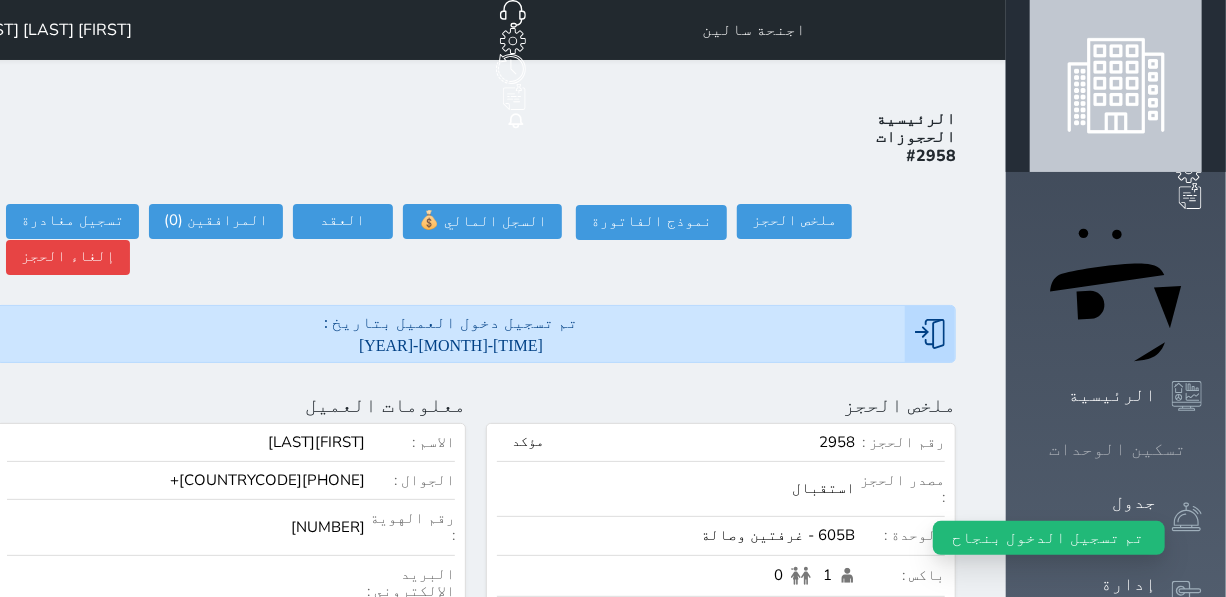 click 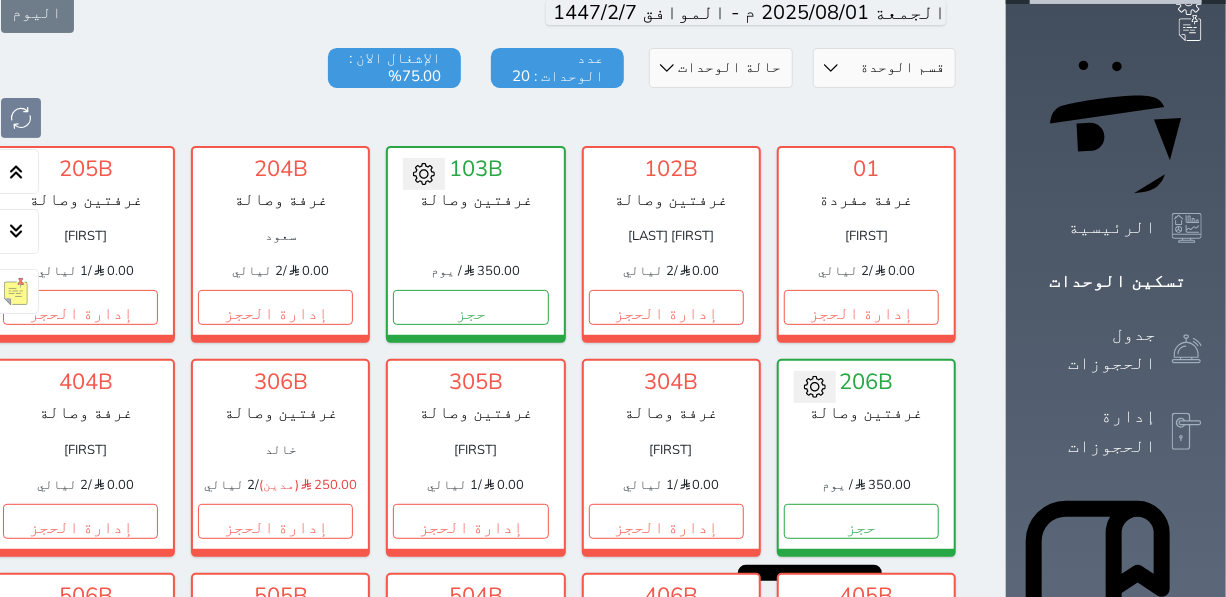 scroll, scrollTop: 350, scrollLeft: 0, axis: vertical 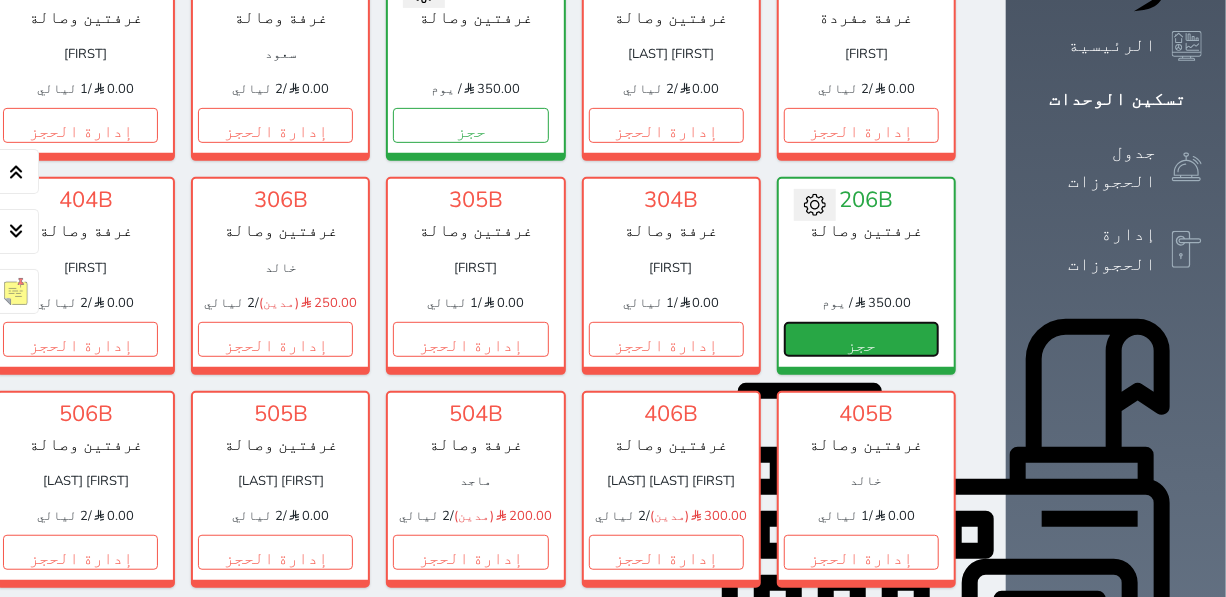 click on "حجز" at bounding box center [861, 339] 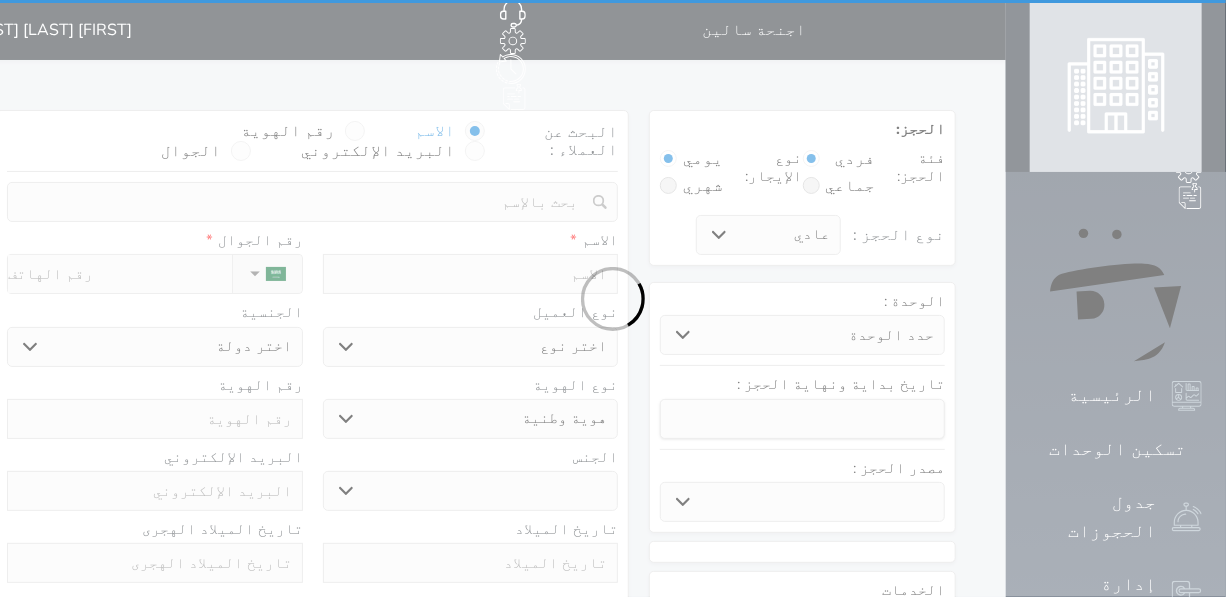 scroll, scrollTop: 0, scrollLeft: 0, axis: both 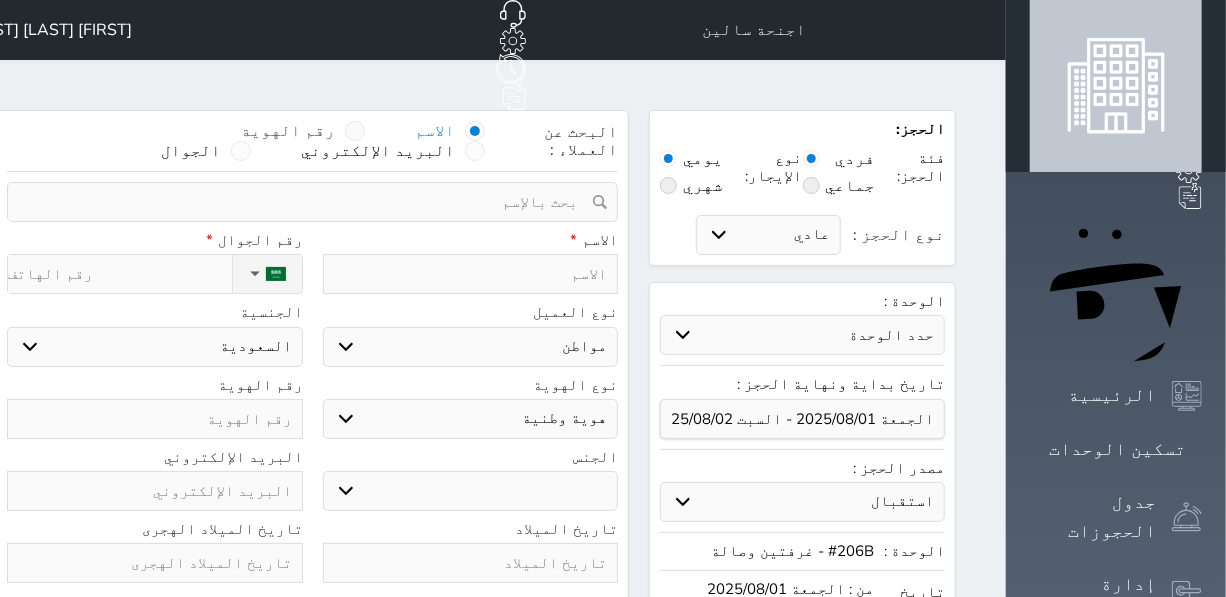 click on "رقم الهوية" at bounding box center (288, 131) 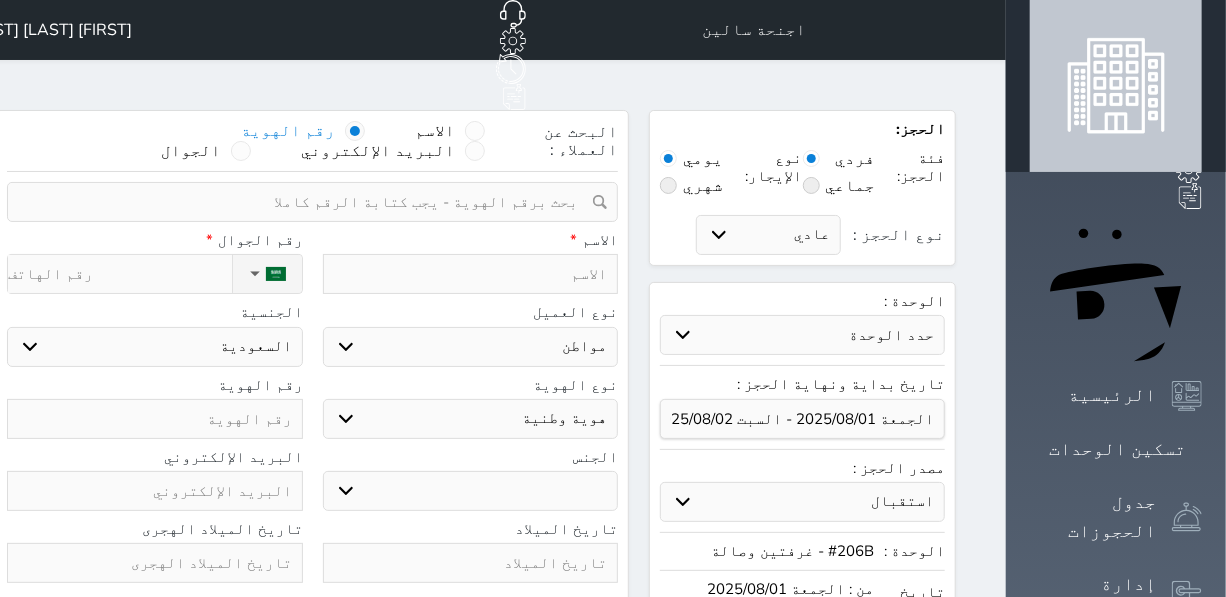 click at bounding box center [305, 202] 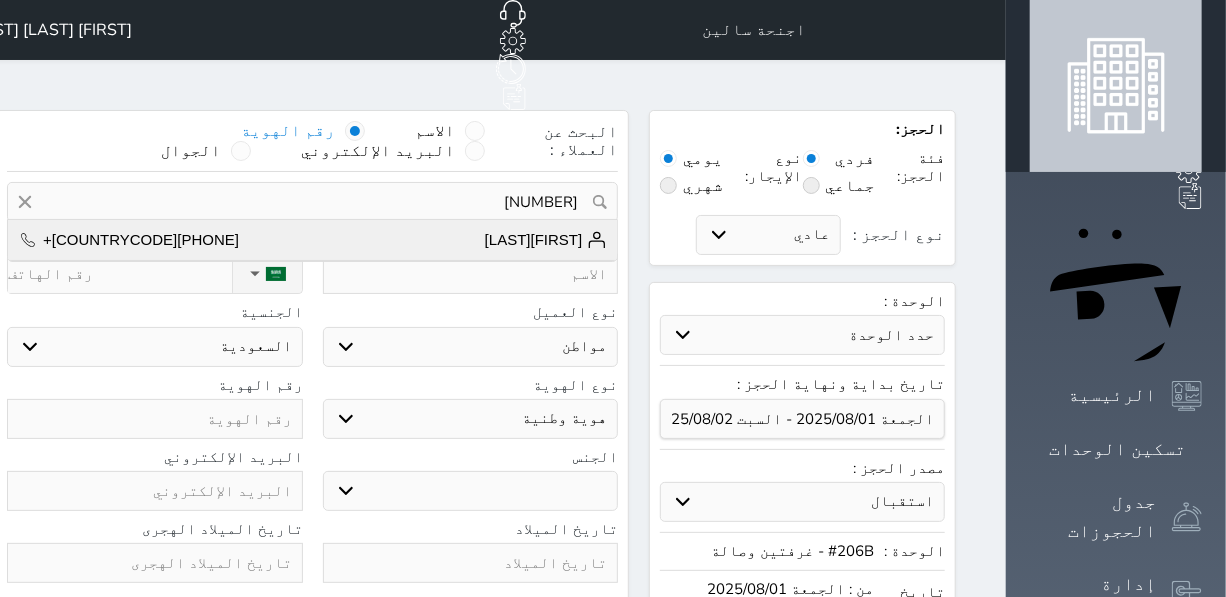 click on "[FIRST][LAST] +[COUNTRYCODE][PHONE]" at bounding box center (312, 240) 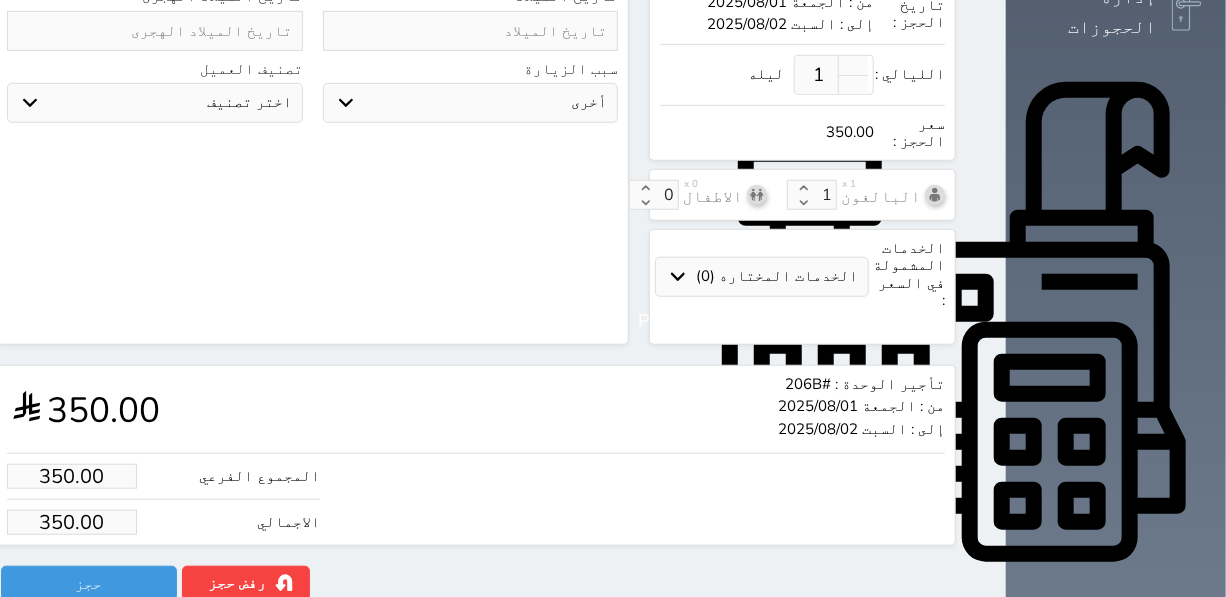 scroll, scrollTop: 589, scrollLeft: 0, axis: vertical 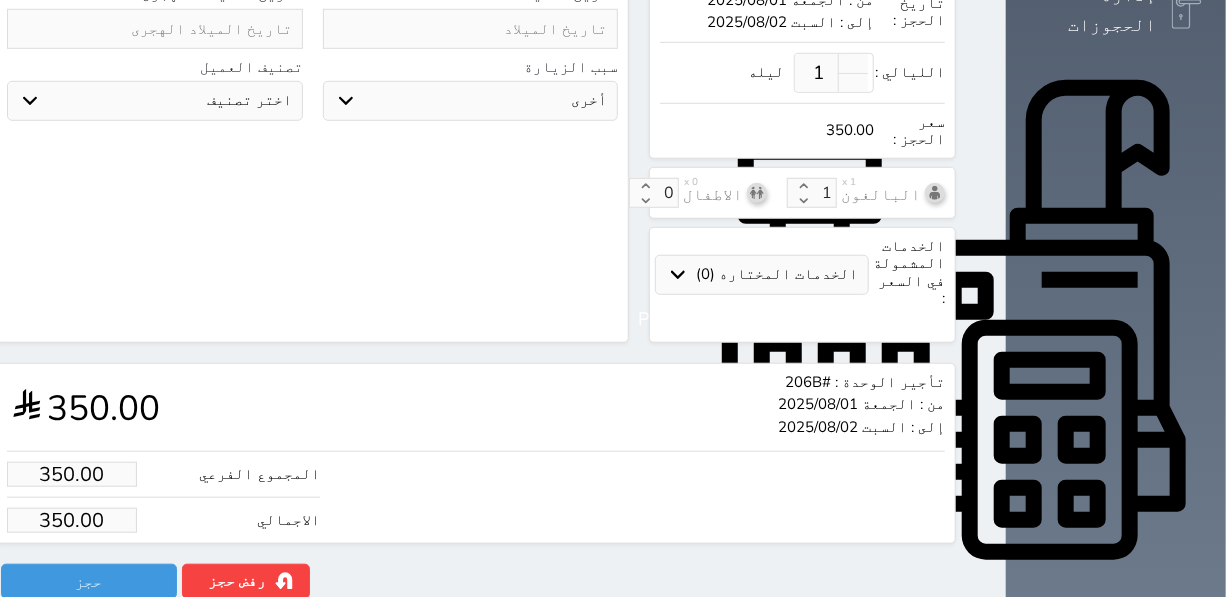 click on "350.00" at bounding box center [72, 520] 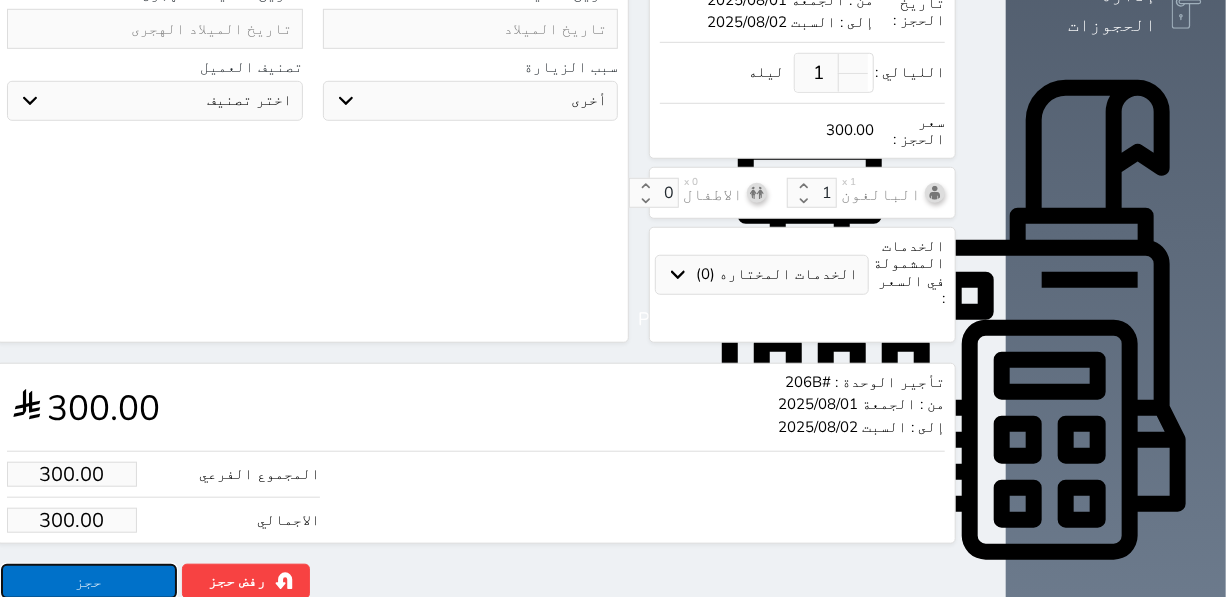click on "حجز" at bounding box center [89, 581] 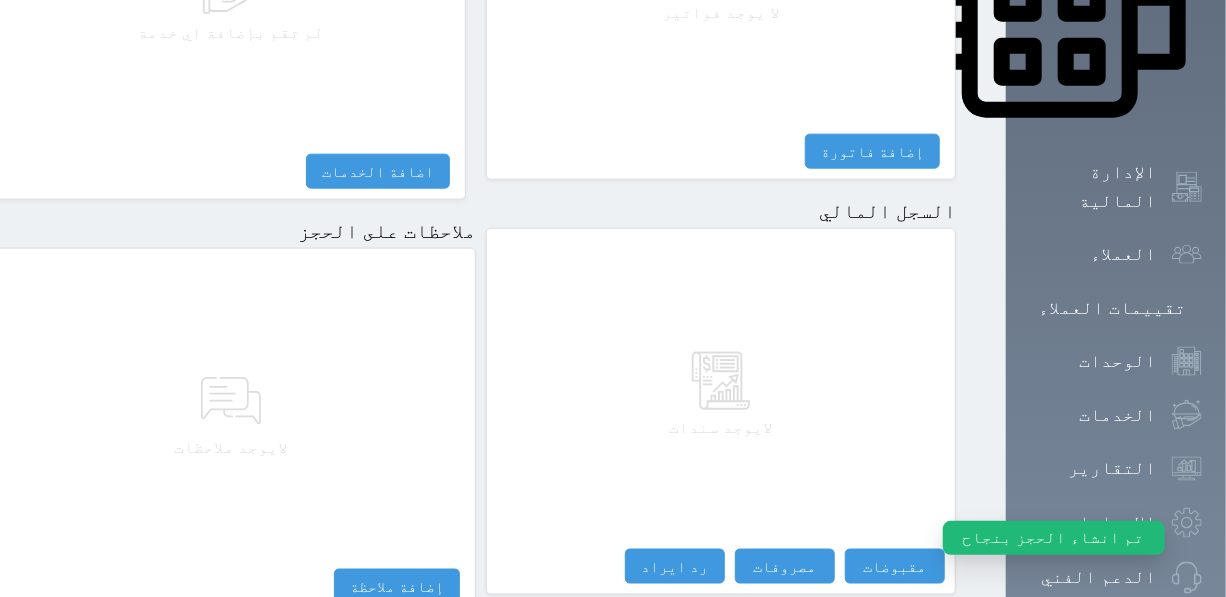 scroll, scrollTop: 1049, scrollLeft: 0, axis: vertical 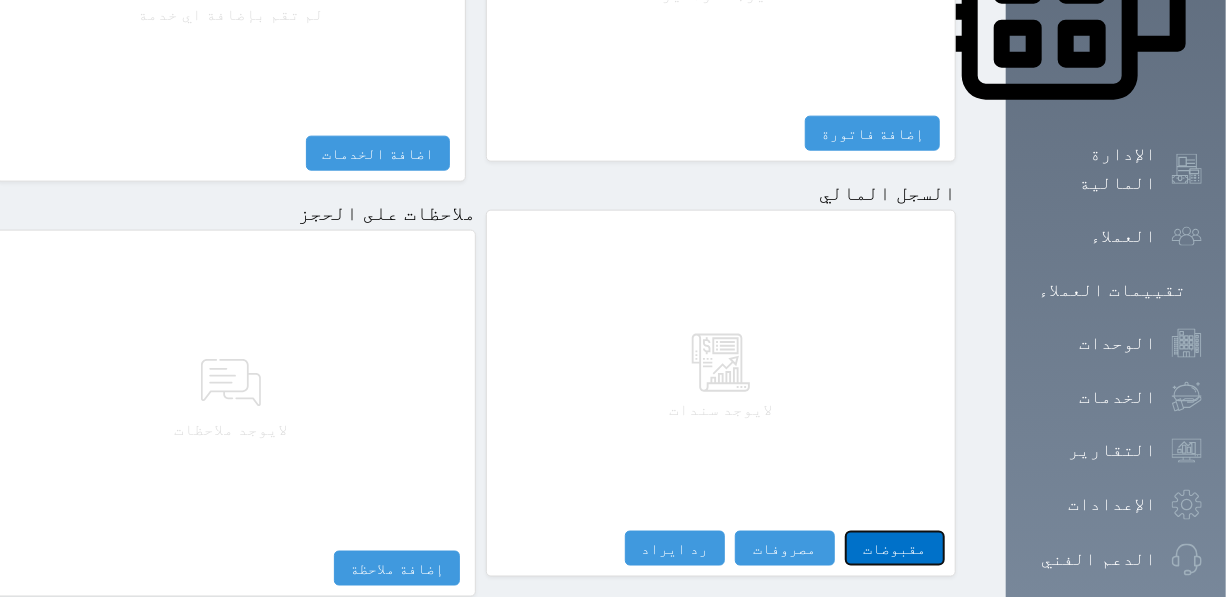click on "مقبوضات" at bounding box center (895, 548) 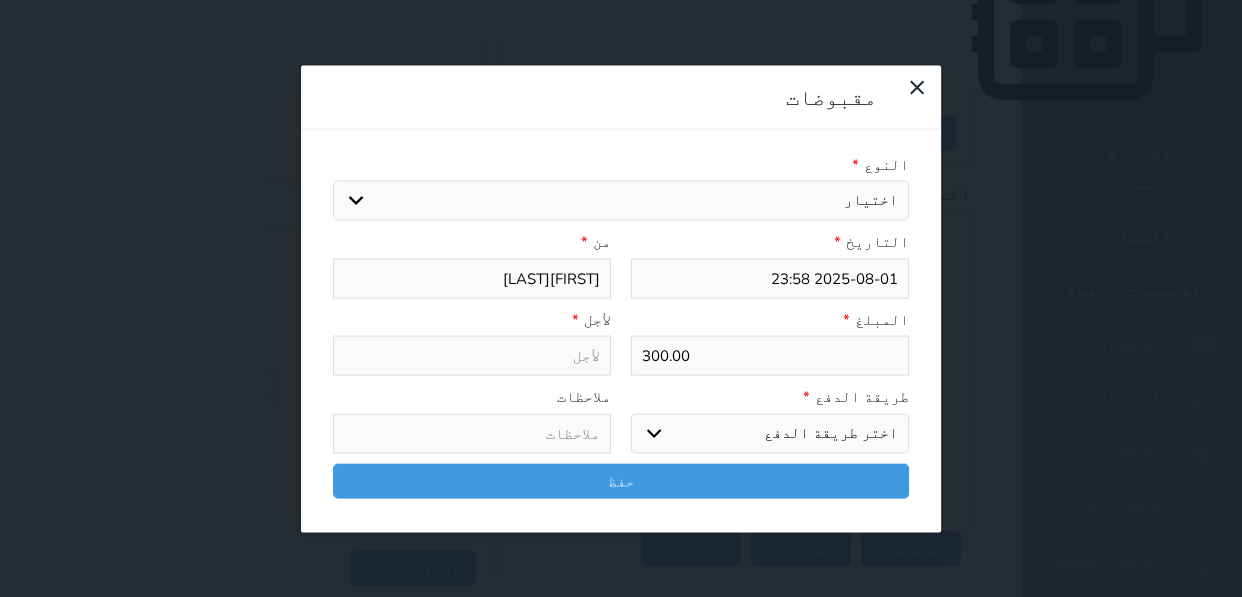 click on "اختيار" at bounding box center (621, 201) 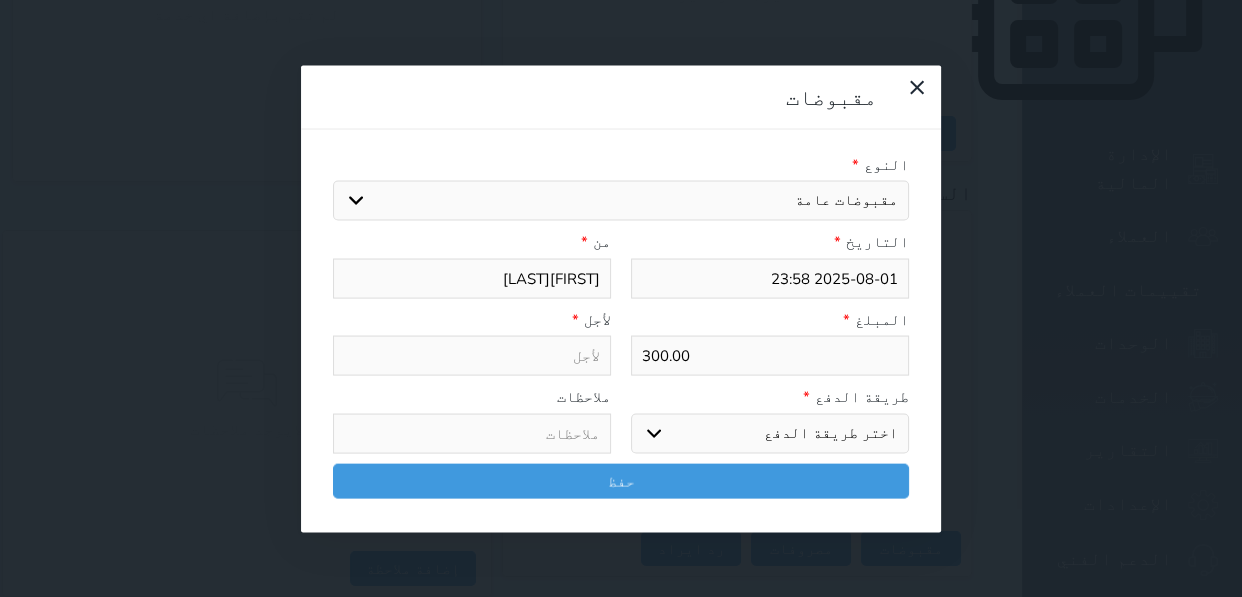 click on "اختيار   مقبوضات عامة قيمة إيجار فواتير تامين عربون لا ينطبق آخر مغسلة واي فاي - الإنترنت مواقف السيارات طعام الأغذية والمشروبات مشروبات المشروبات الباردة المشروبات الساخنة الإفطار غداء عشاء مخبز و كعك حمام سباحة الصالة الرياضية سبا و خدمات الجمال اختيار وإسقاط (خدمات النقل) ميني بار كابل - تلفزيون سرير إضافي تصفيف الشعر التسوق خدمات الجولات السياحية المنظمة خدمات الدليل السياحي" at bounding box center [621, 201] 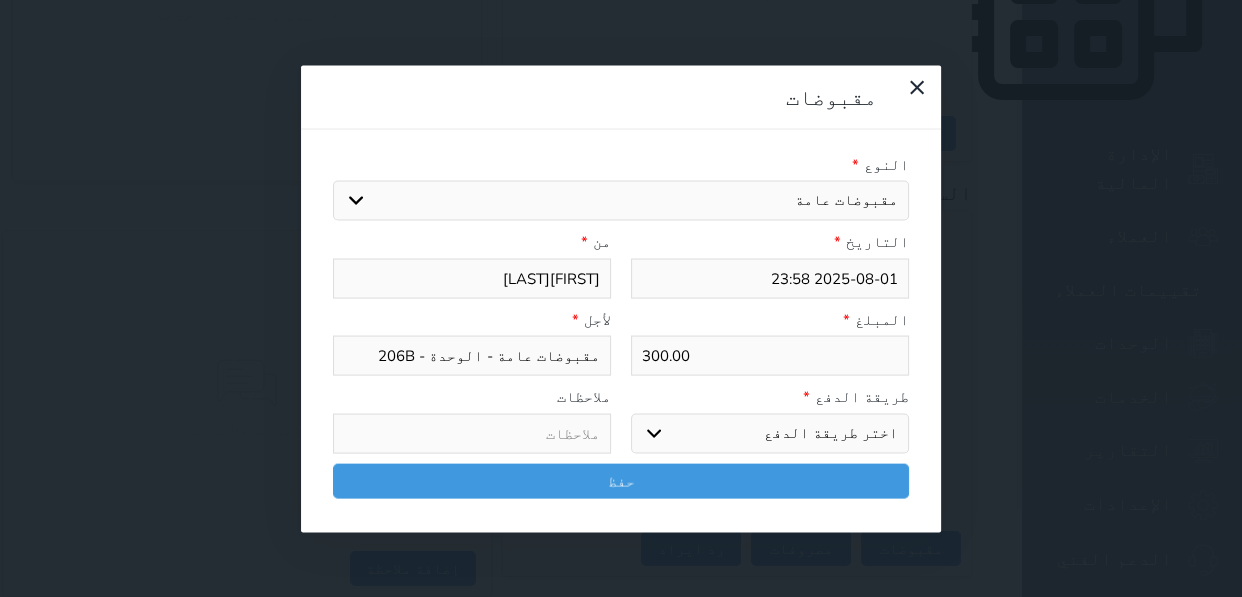 click on "اختر طريقة الدفع   دفع نقدى   تحويل بنكى   مدى   بطاقة ائتمان   آجل" at bounding box center (770, 433) 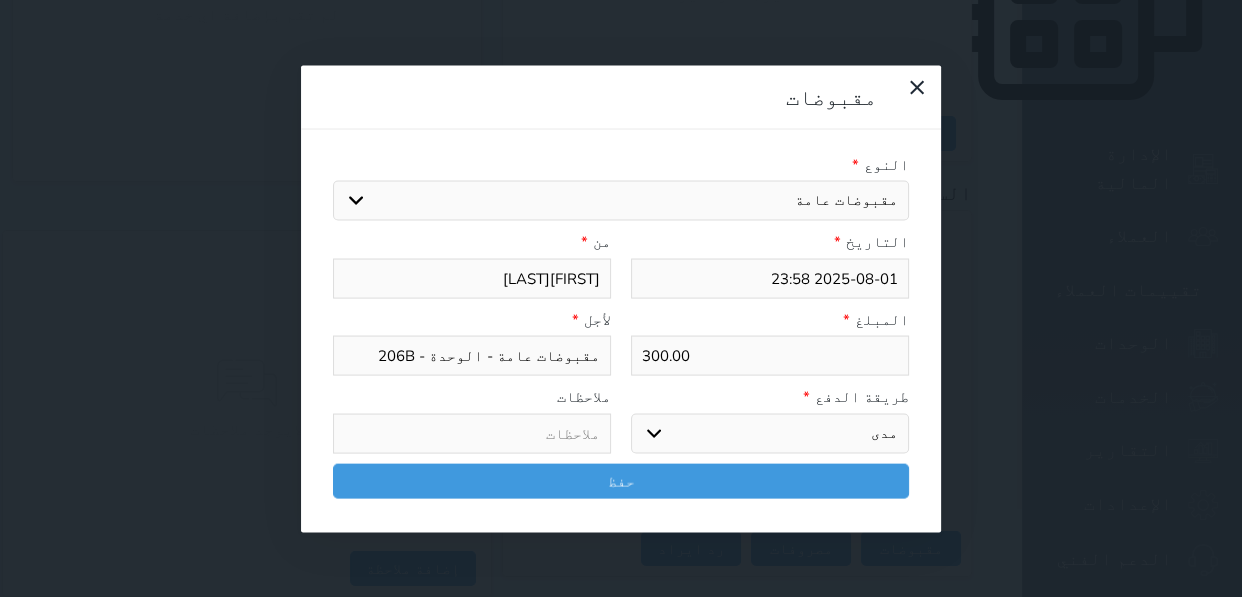 click on "اختر طريقة الدفع   دفع نقدى   تحويل بنكى   مدى   بطاقة ائتمان   آجل" at bounding box center [770, 433] 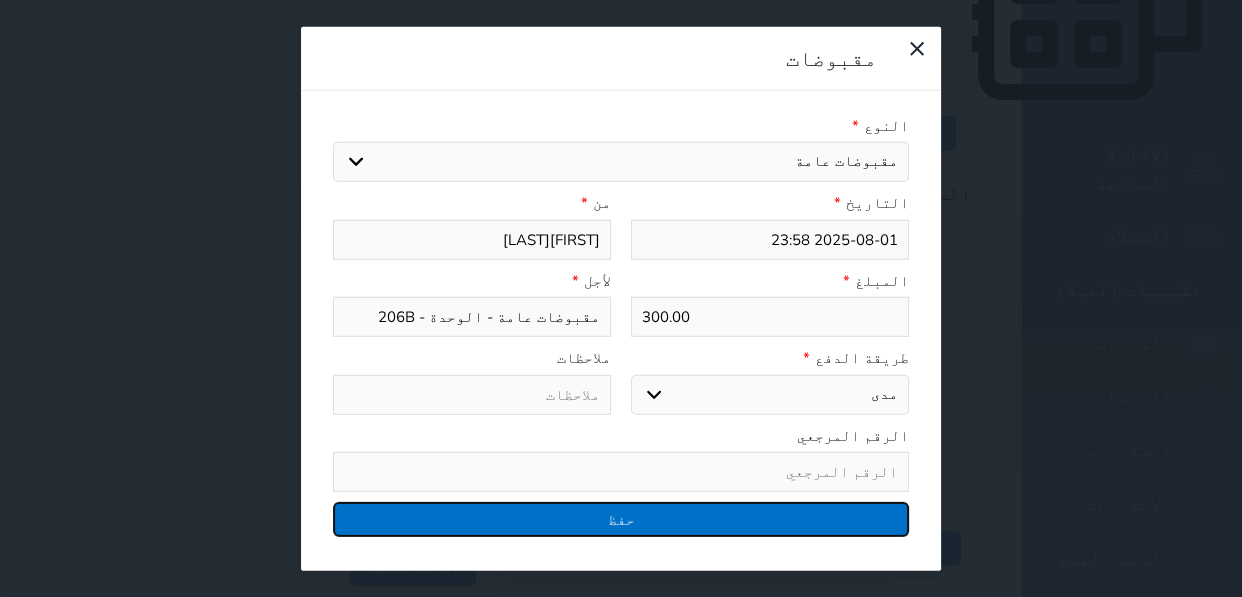 click on "حفظ" at bounding box center [621, 519] 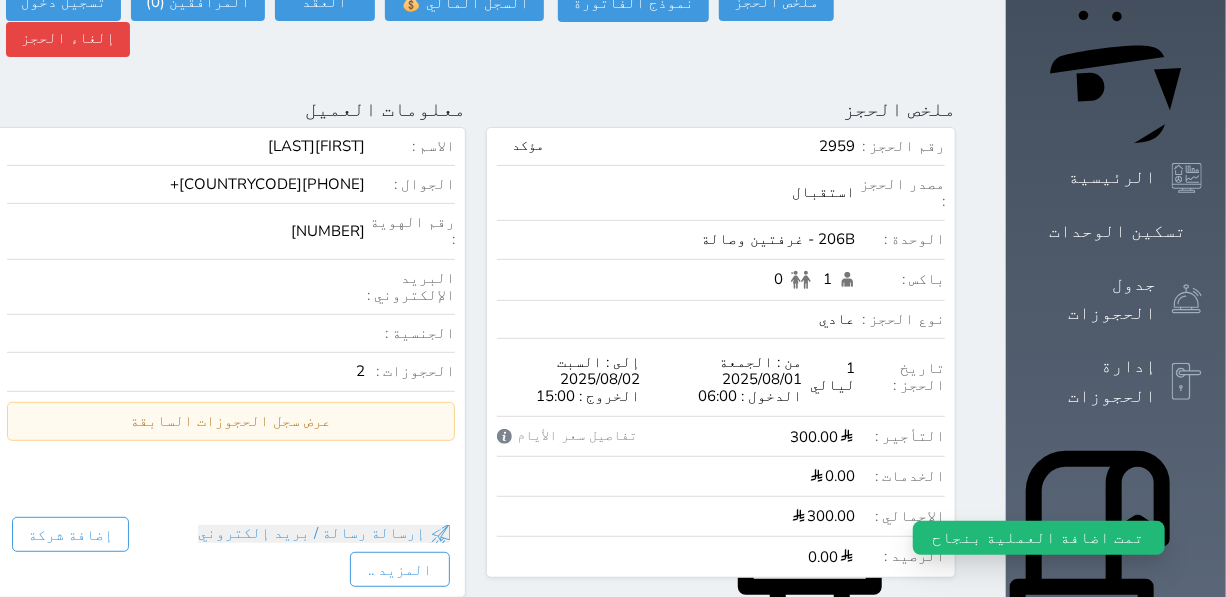 scroll, scrollTop: 0, scrollLeft: 0, axis: both 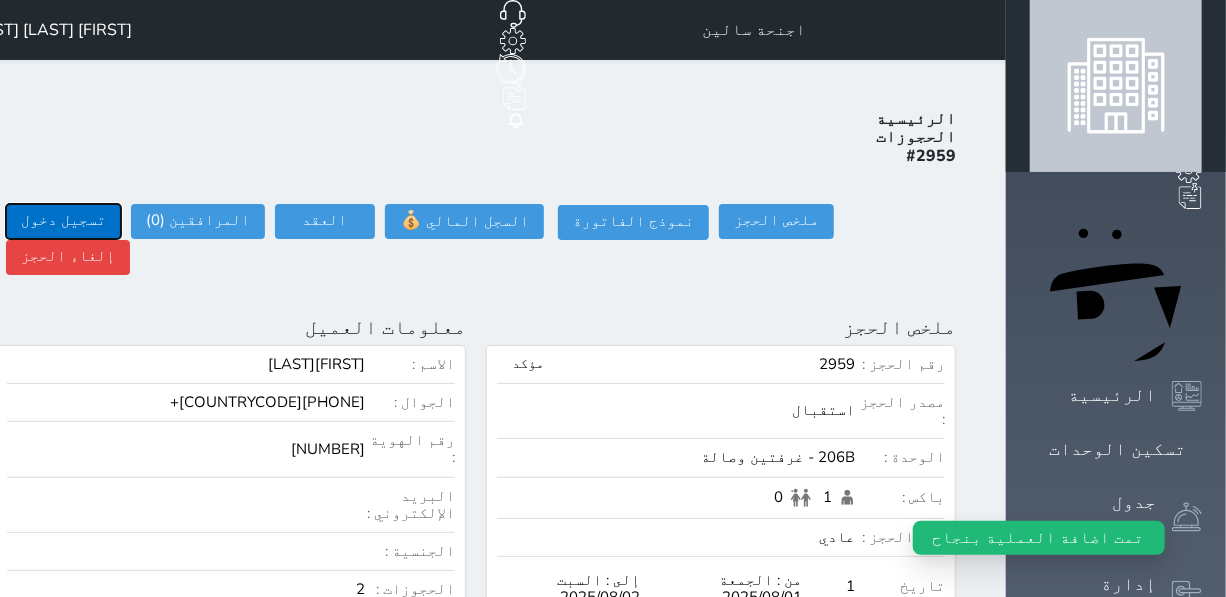click on "تسجيل دخول" at bounding box center [63, 221] 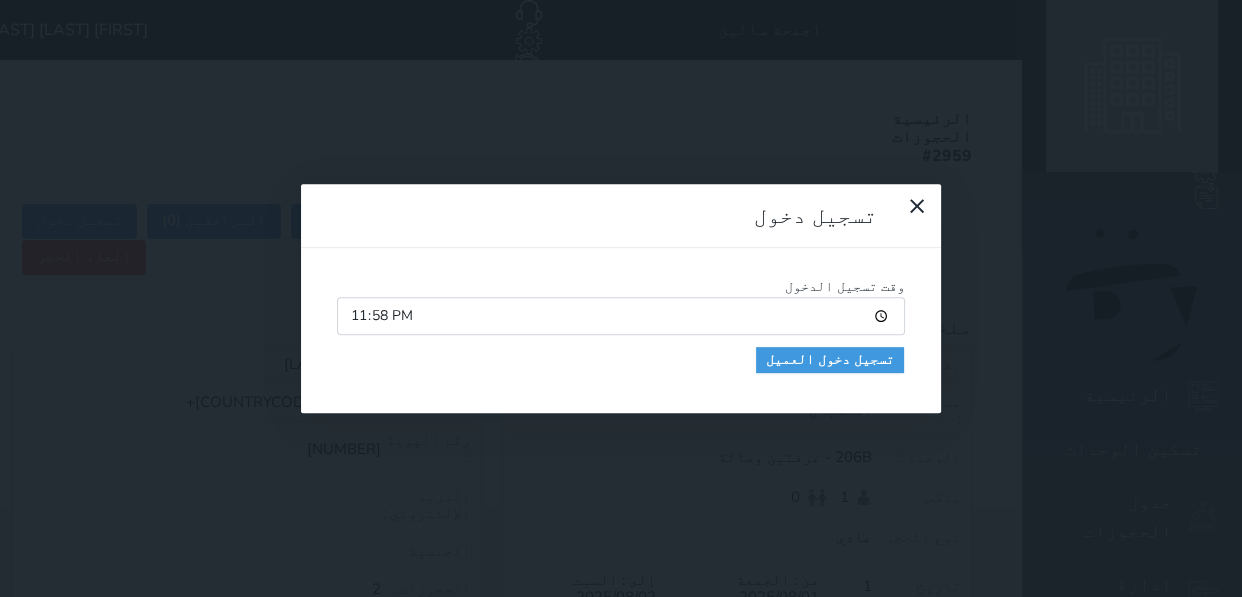 click on "وقت تسجيل الدخول    23:58   تسجيل دخول العميل" at bounding box center (621, 331) 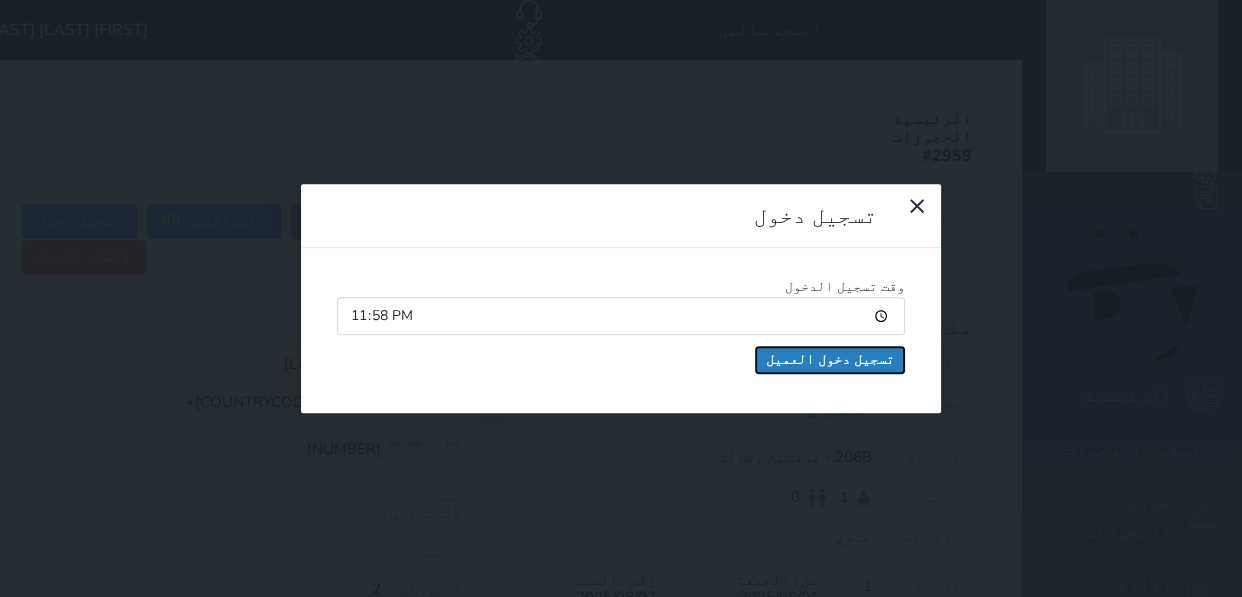 click on "تسجيل دخول العميل" at bounding box center [830, 360] 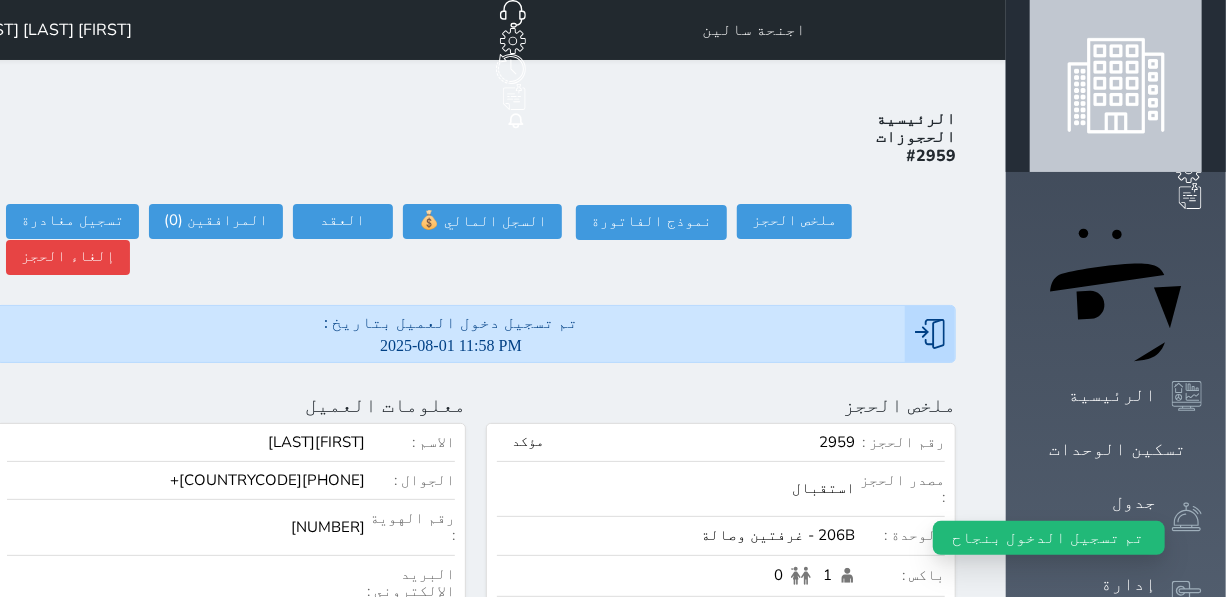 drag, startPoint x: 1166, startPoint y: 204, endPoint x: 1039, endPoint y: 282, distance: 149.04027 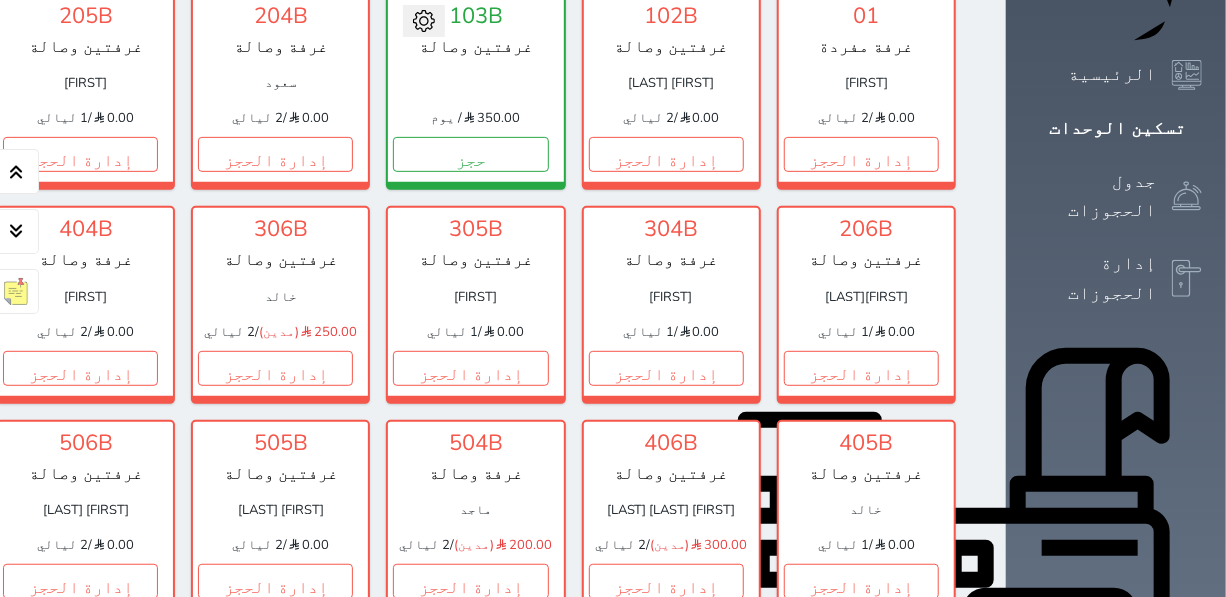 scroll, scrollTop: 77, scrollLeft: 0, axis: vertical 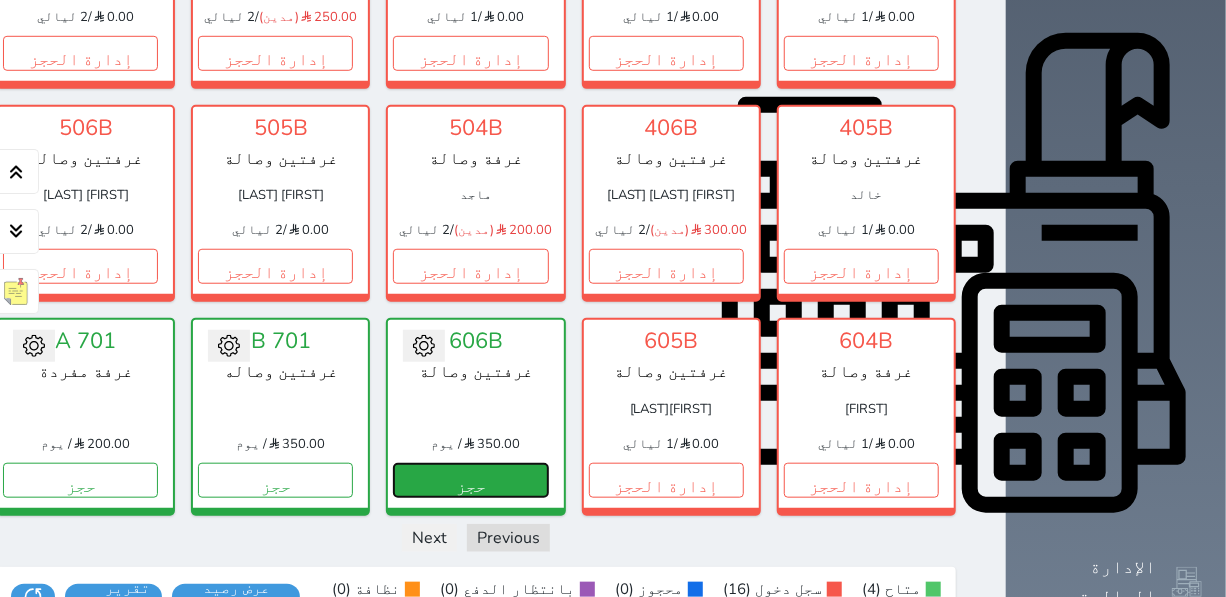 click on "حجز" at bounding box center (470, 480) 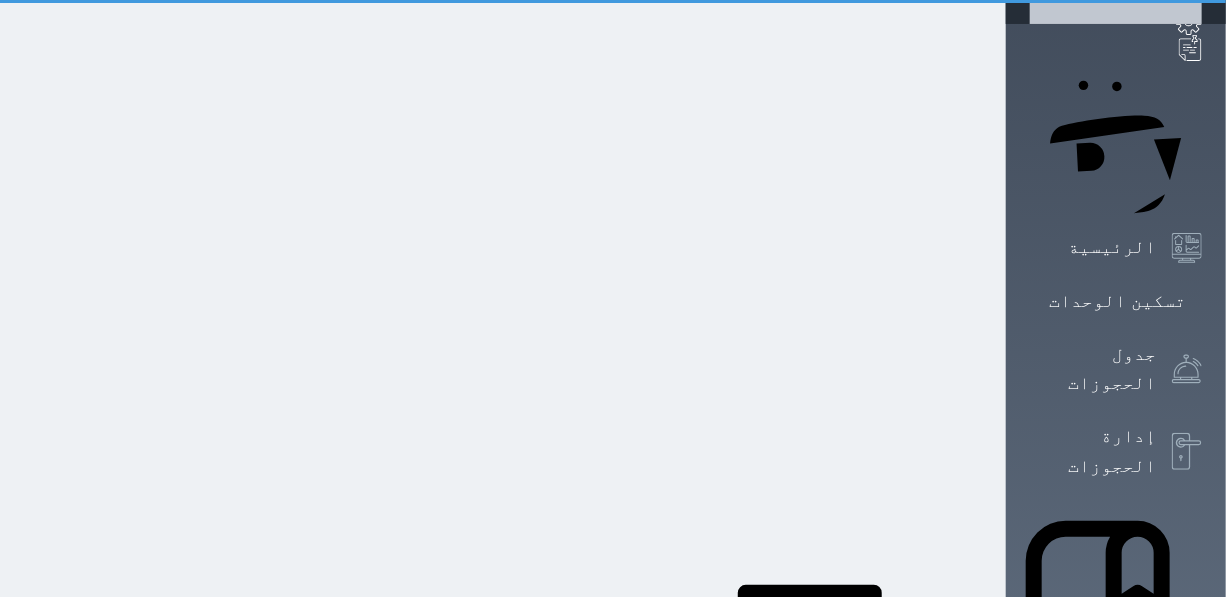 scroll, scrollTop: 0, scrollLeft: 0, axis: both 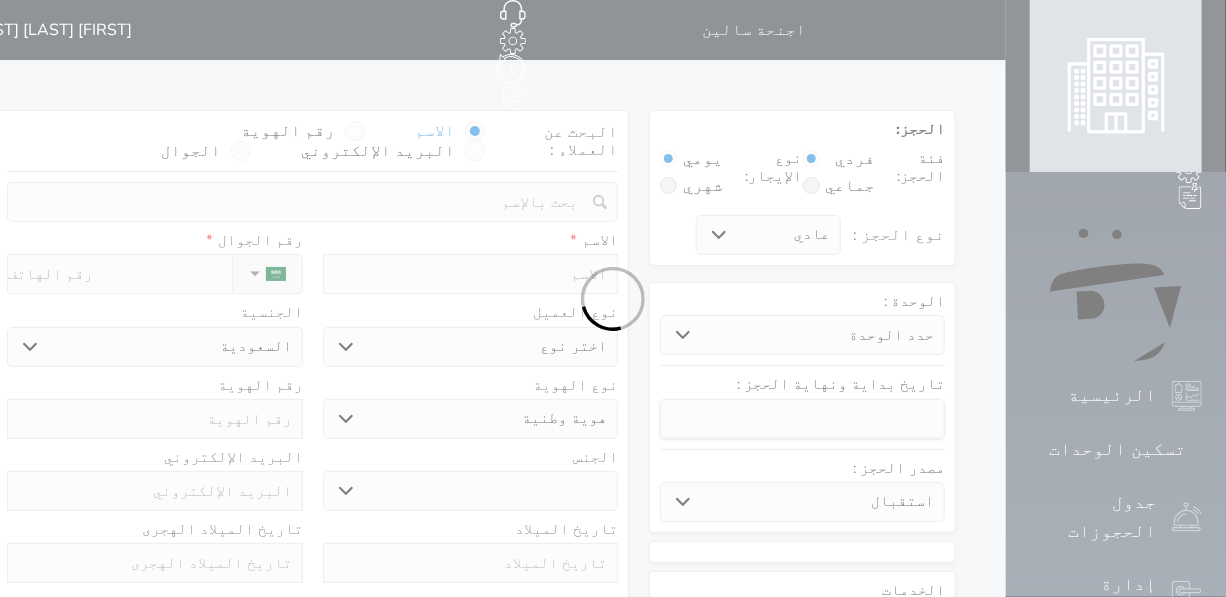 drag, startPoint x: 399, startPoint y: 90, endPoint x: 483, endPoint y: 175, distance: 119.503136 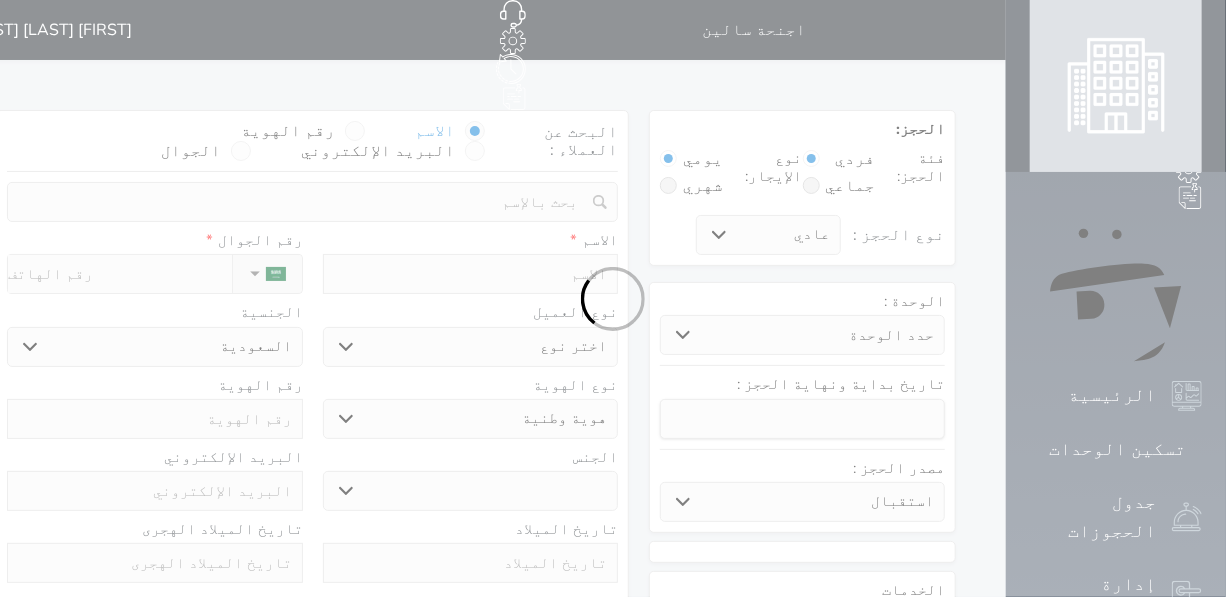click at bounding box center (613, 298) 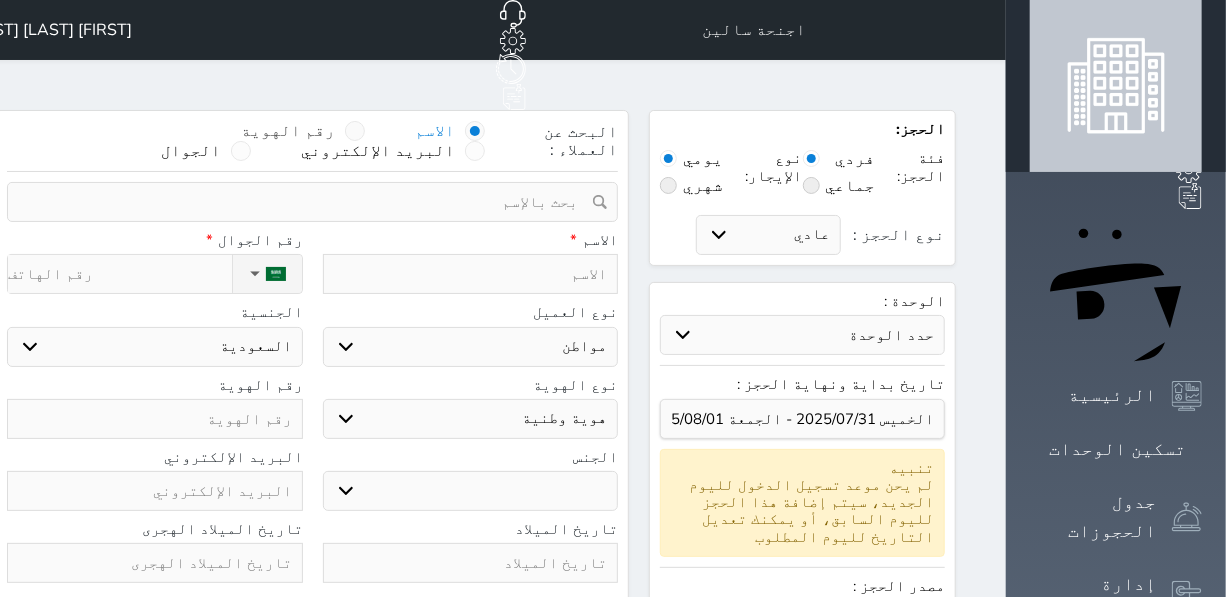 click on "رقم الهوية" at bounding box center [288, 131] 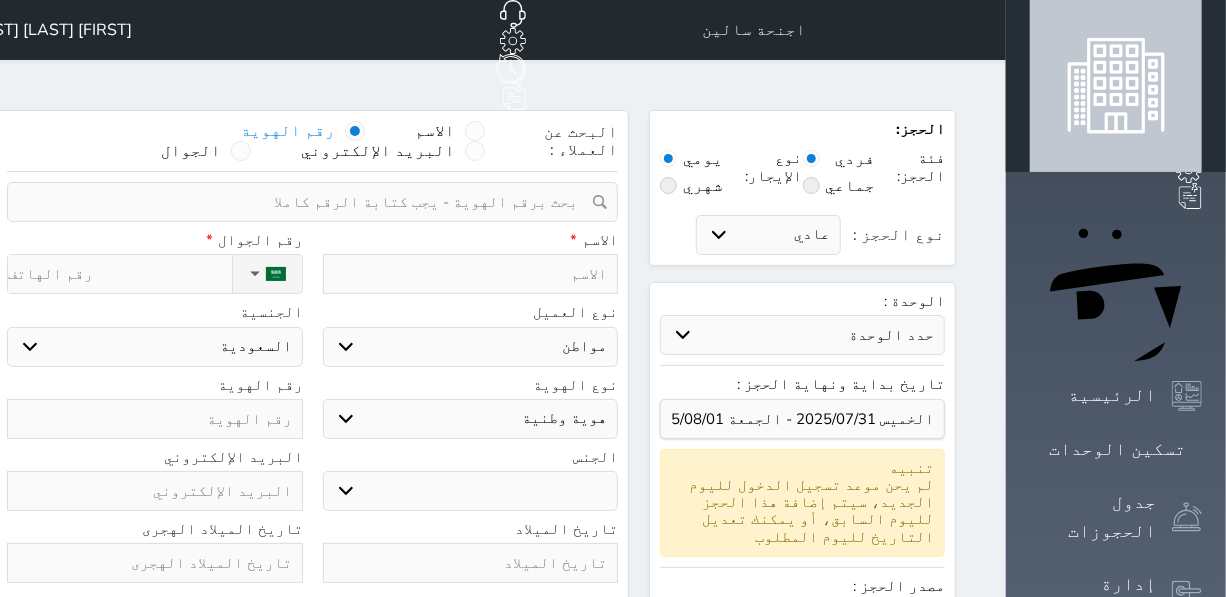 click at bounding box center (305, 202) 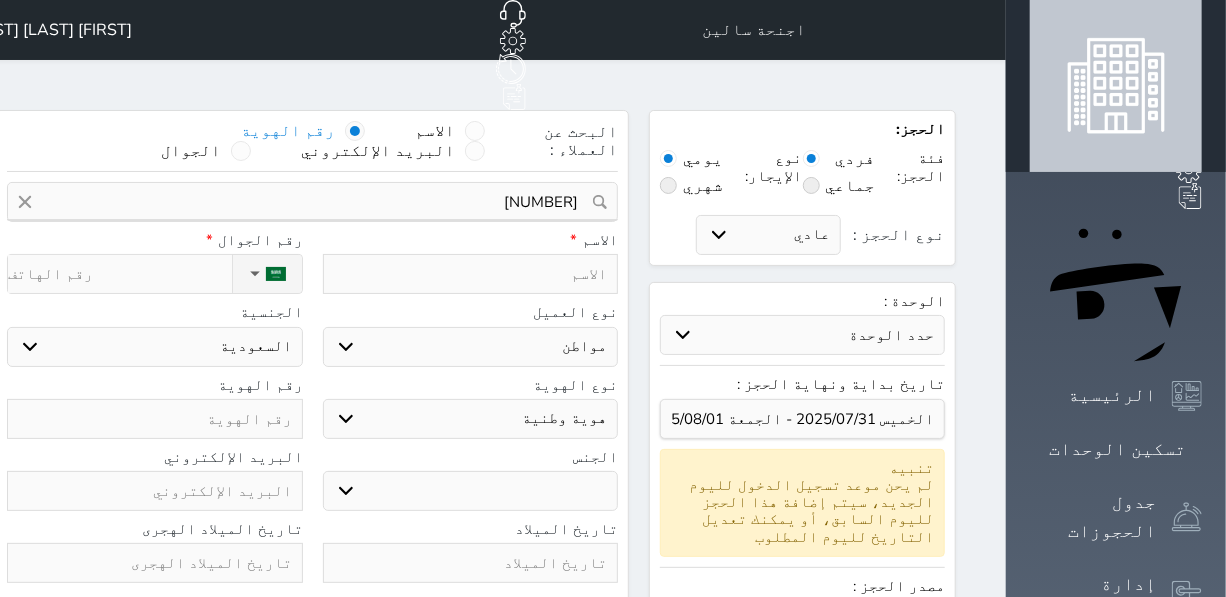 click at bounding box center [155, 419] 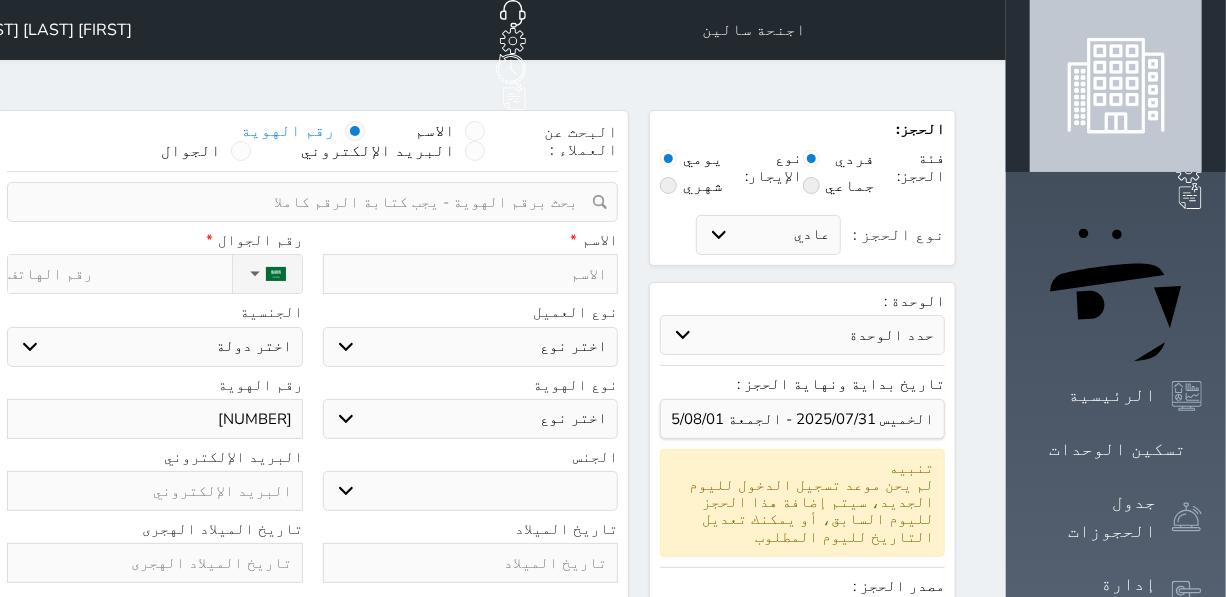 click at bounding box center (471, 274) 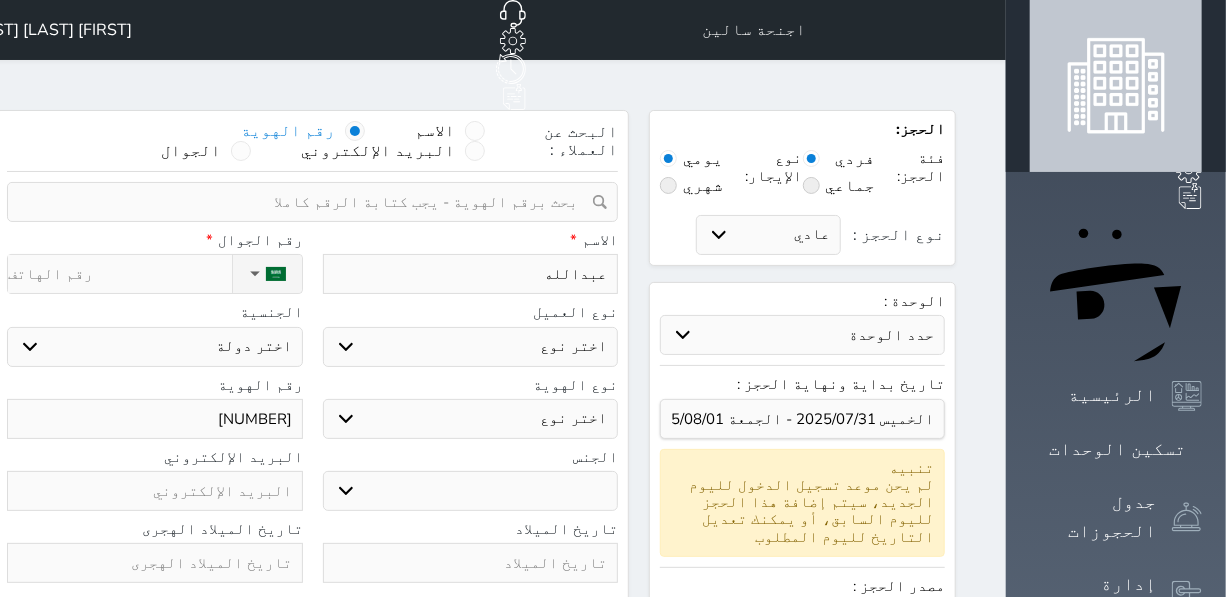 click on "نوع الحجز :" at bounding box center (119, 274) 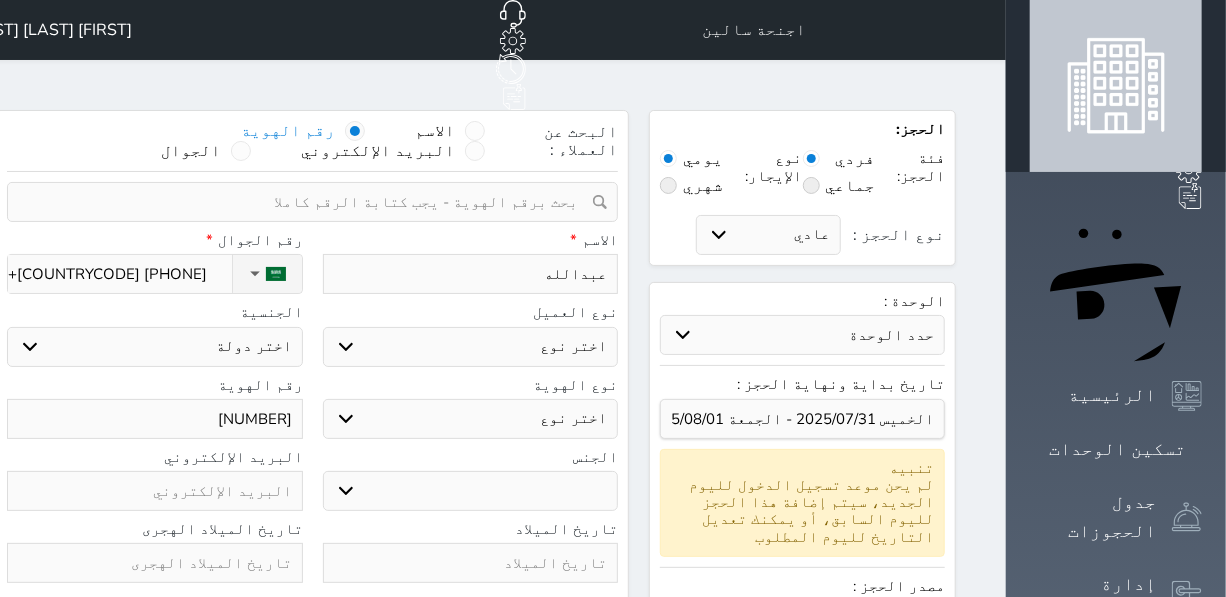 click on "+[COUNTRYCODE] [PHONE]" at bounding box center [119, 274] 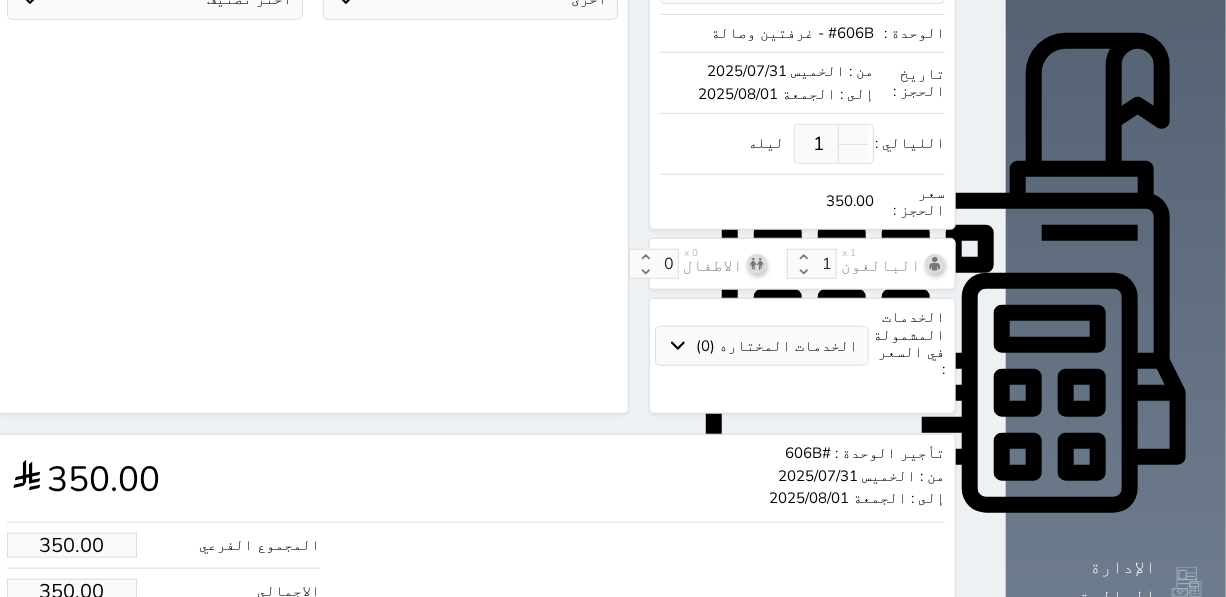 scroll, scrollTop: 640, scrollLeft: 0, axis: vertical 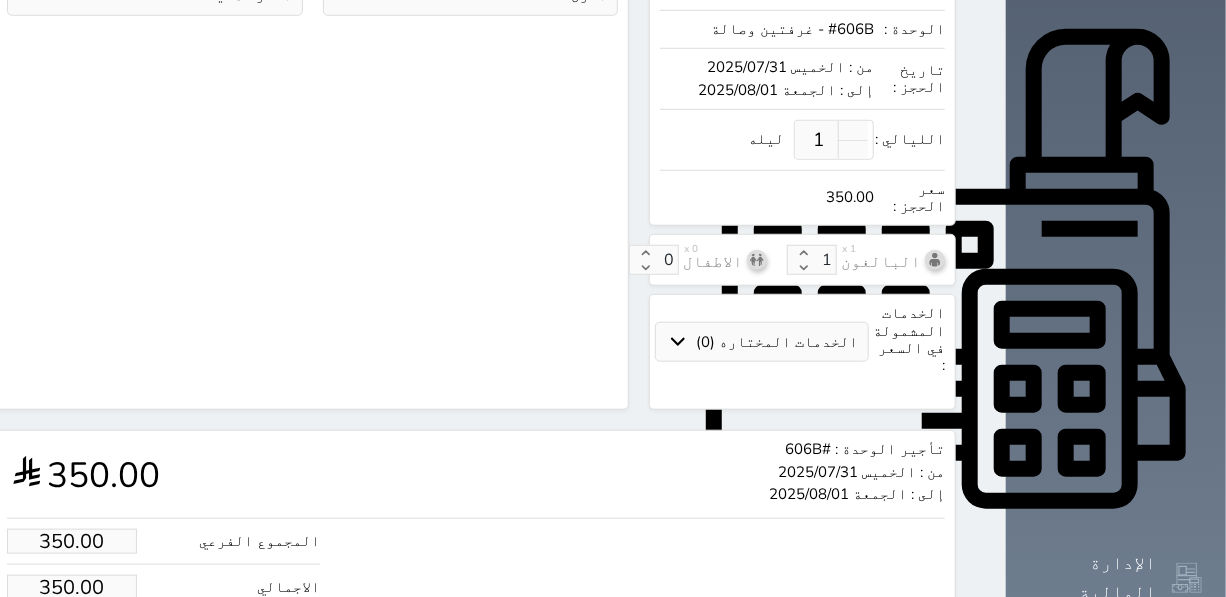 click on "350.00" at bounding box center [72, 587] 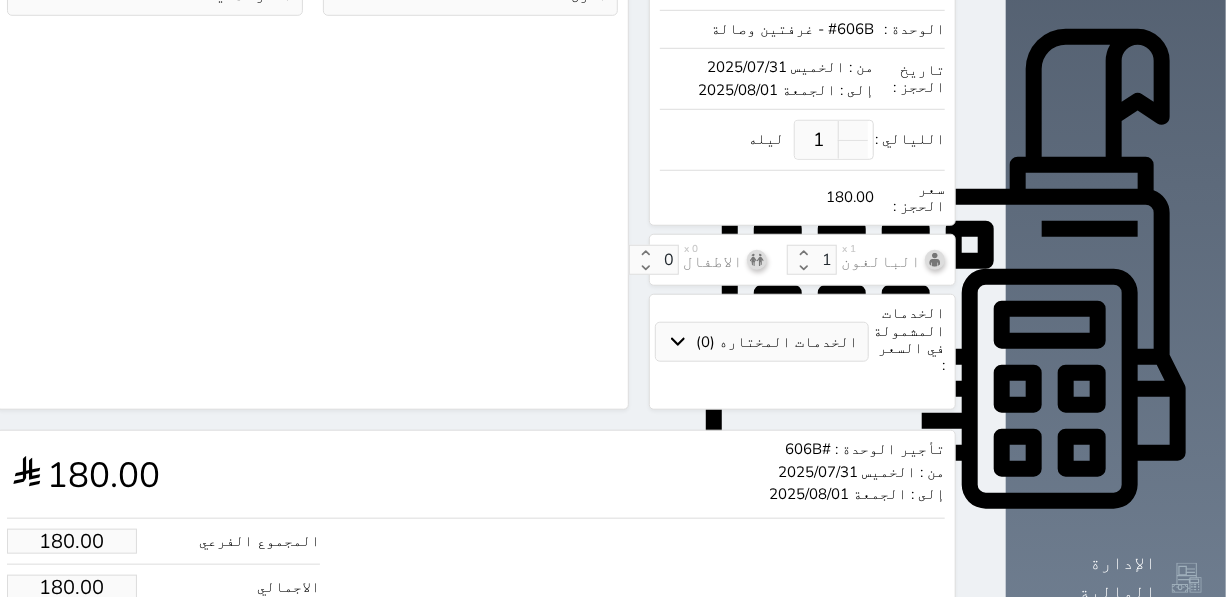 drag, startPoint x: 118, startPoint y: 555, endPoint x: 179, endPoint y: 527, distance: 67.11929 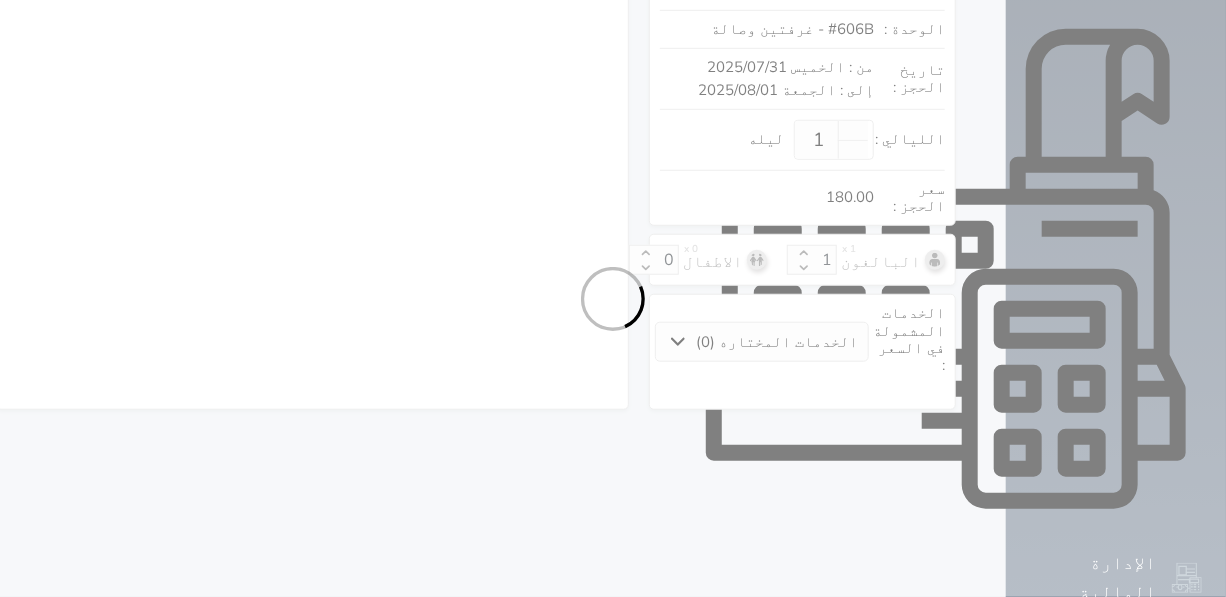 scroll, scrollTop: 589, scrollLeft: 0, axis: vertical 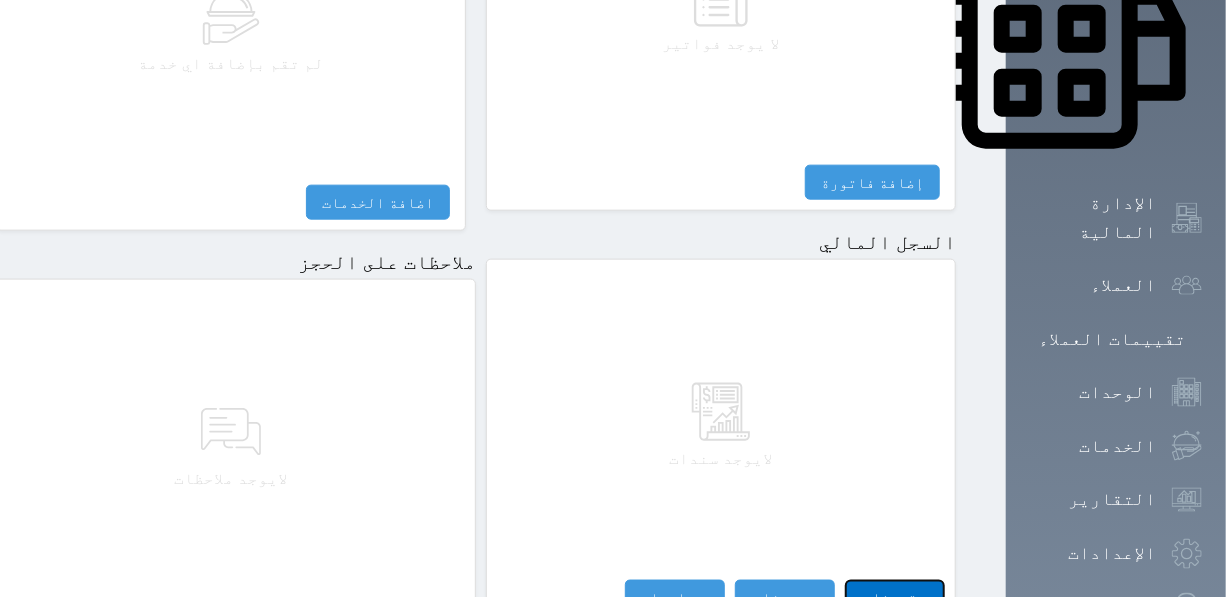 click on "مقبوضات" at bounding box center [895, 597] 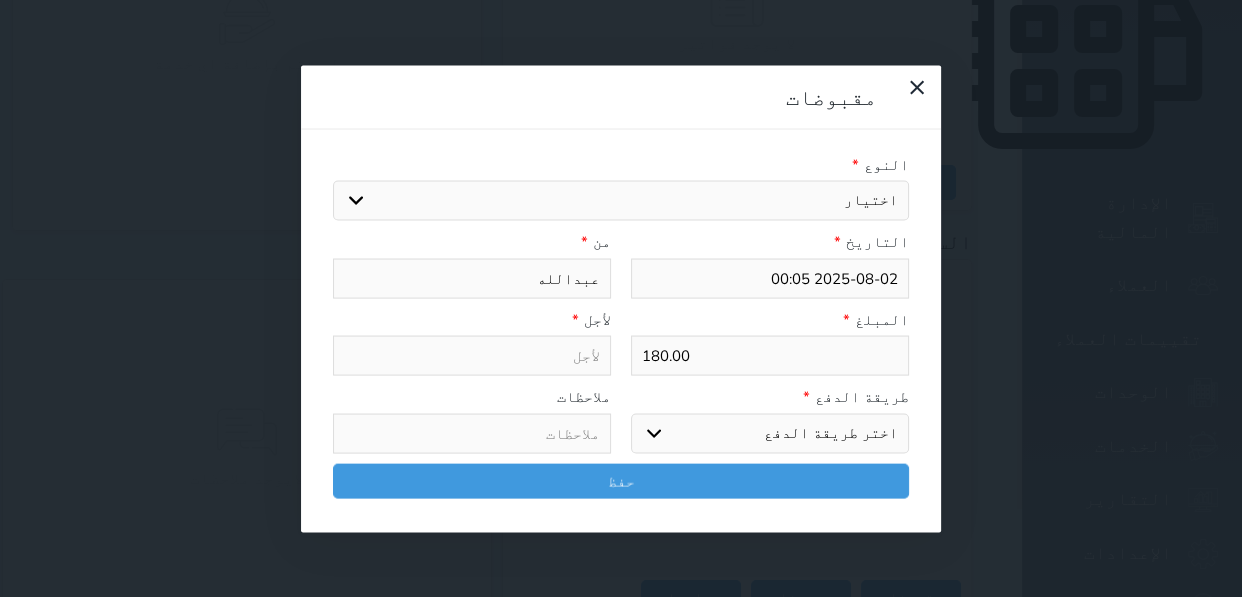 click on "اختيار   مقبوضات عامة قيمة إيجار فواتير تامين عربون لا ينطبق آخر مغسلة واي فاي - الإنترنت مواقف السيارات طعام الأغذية والمشروبات مشروبات المشروبات الباردة المشروبات الساخنة الإفطار غداء عشاء مخبز و كعك حمام سباحة الصالة الرياضية سبا و خدمات الجمال اختيار وإسقاط (خدمات النقل) ميني بار كابل - تلفزيون سرير إضافي تصفيف الشعر التسوق خدمات الجولات السياحية المنظمة خدمات الدليل السياحي" at bounding box center [621, 201] 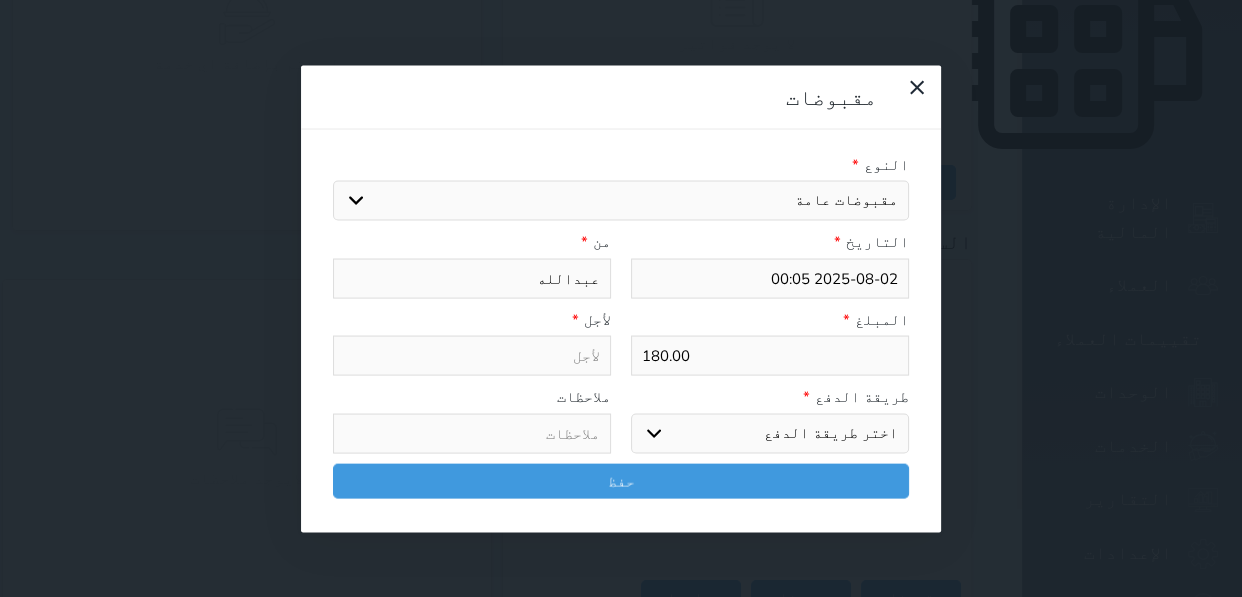 click on "اختيار   مقبوضات عامة قيمة إيجار فواتير تامين عربون لا ينطبق آخر مغسلة واي فاي - الإنترنت مواقف السيارات طعام الأغذية والمشروبات مشروبات المشروبات الباردة المشروبات الساخنة الإفطار غداء عشاء مخبز و كعك حمام سباحة الصالة الرياضية سبا و خدمات الجمال اختيار وإسقاط (خدمات النقل) ميني بار كابل - تلفزيون سرير إضافي تصفيف الشعر التسوق خدمات الجولات السياحية المنظمة خدمات الدليل السياحي" at bounding box center (621, 201) 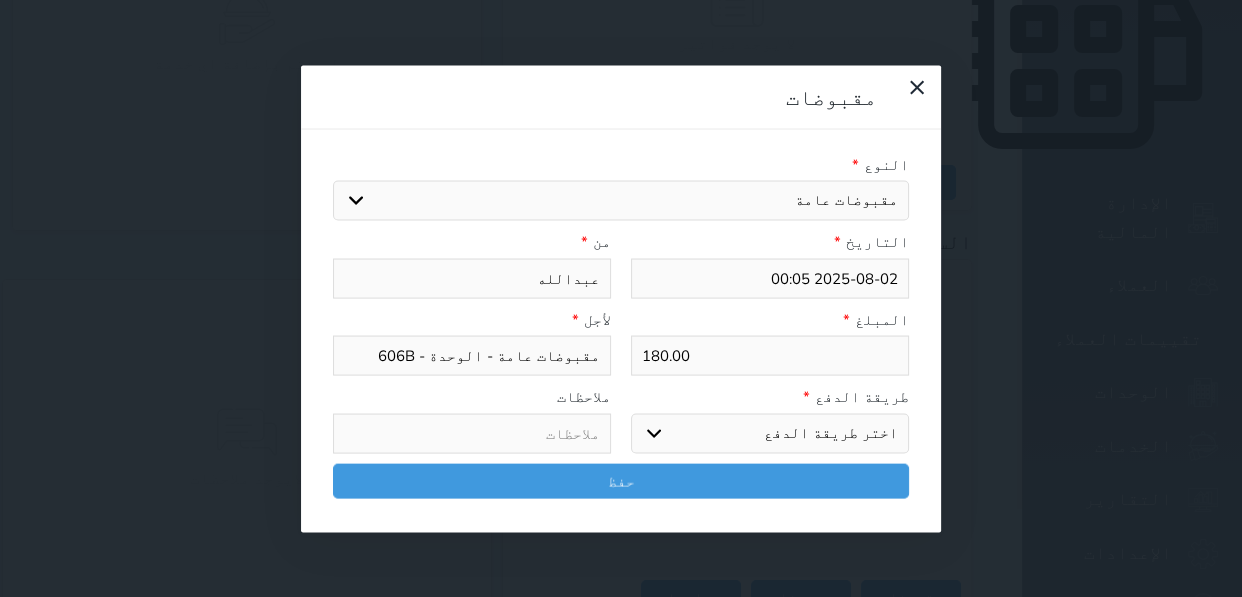 click on "اختر طريقة الدفع   دفع نقدى   تحويل بنكى   مدى   بطاقة ائتمان   آجل" at bounding box center [770, 433] 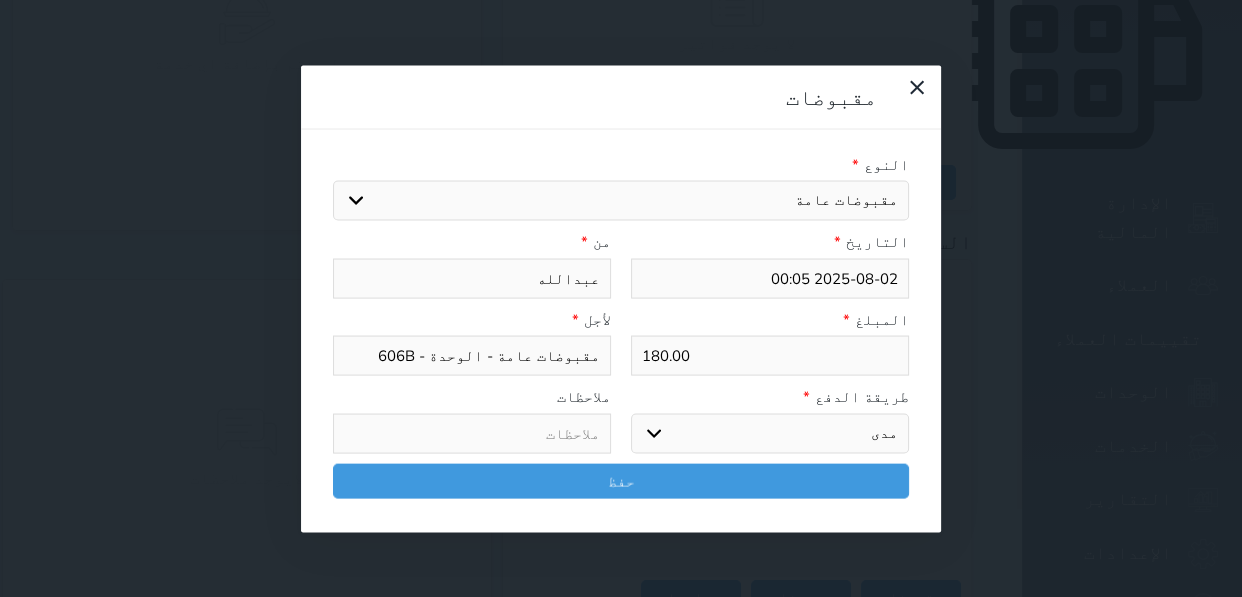 click on "اختر طريقة الدفع   دفع نقدى   تحويل بنكى   مدى   بطاقة ائتمان   آجل" at bounding box center [770, 433] 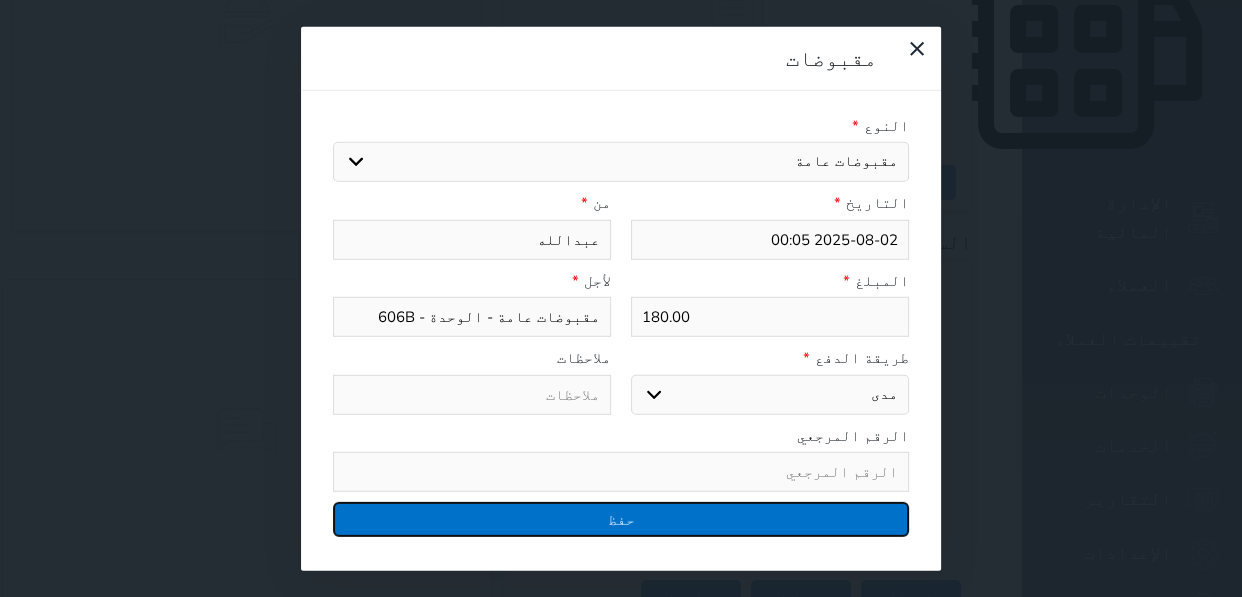 drag, startPoint x: 622, startPoint y: 499, endPoint x: 636, endPoint y: 481, distance: 22.803509 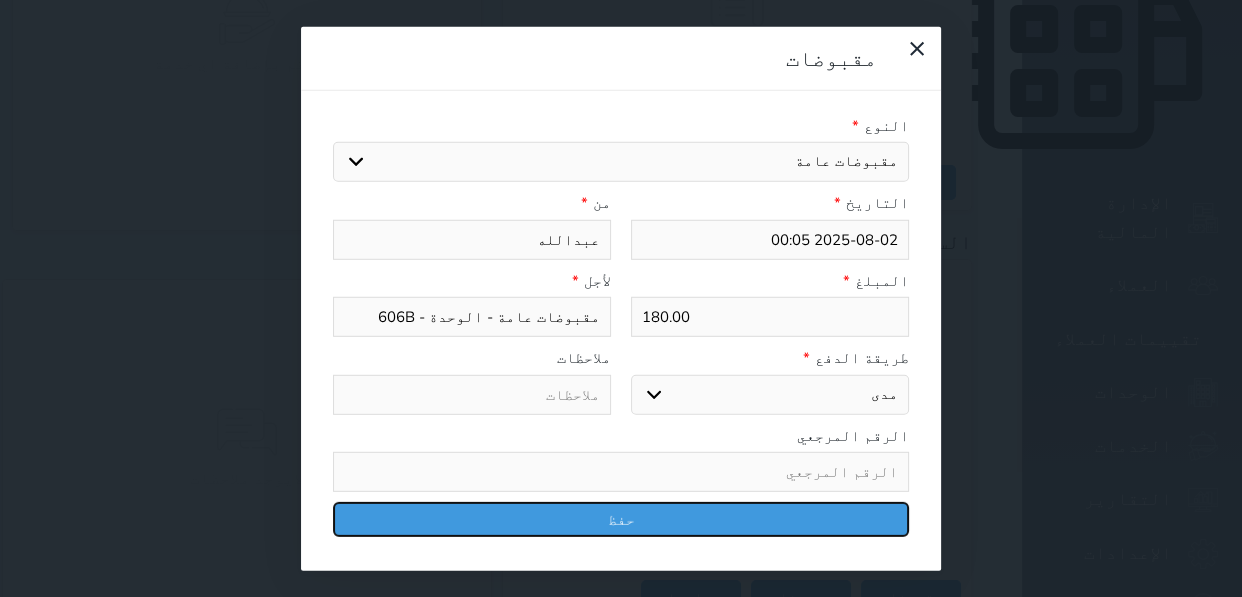 click on "حفظ" at bounding box center [621, 519] 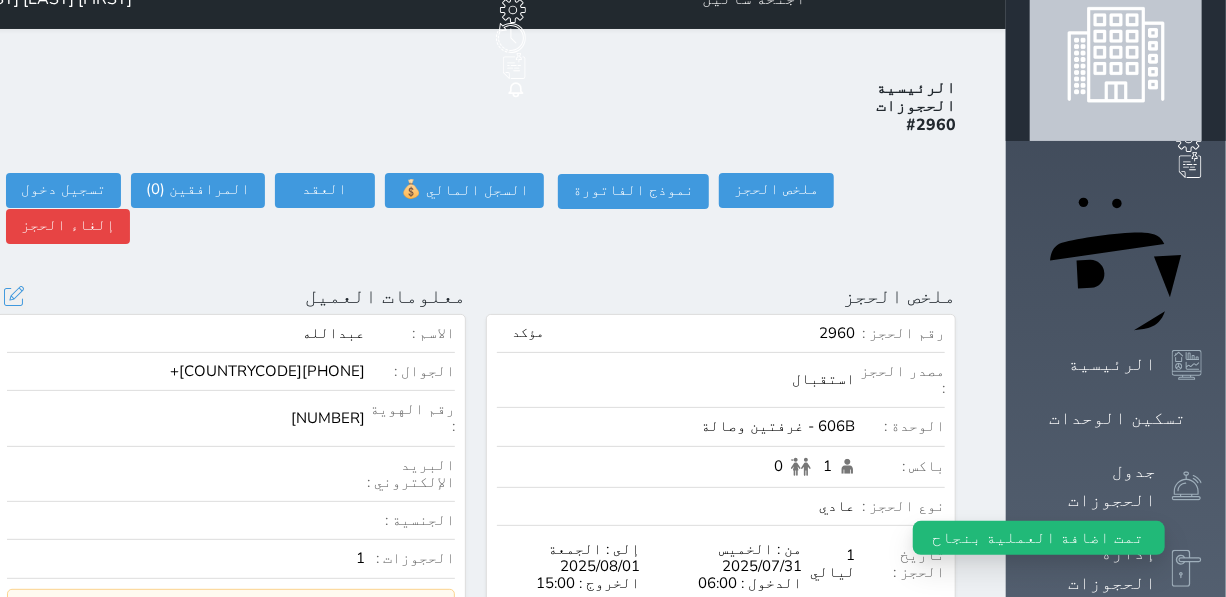 scroll, scrollTop: 0, scrollLeft: 0, axis: both 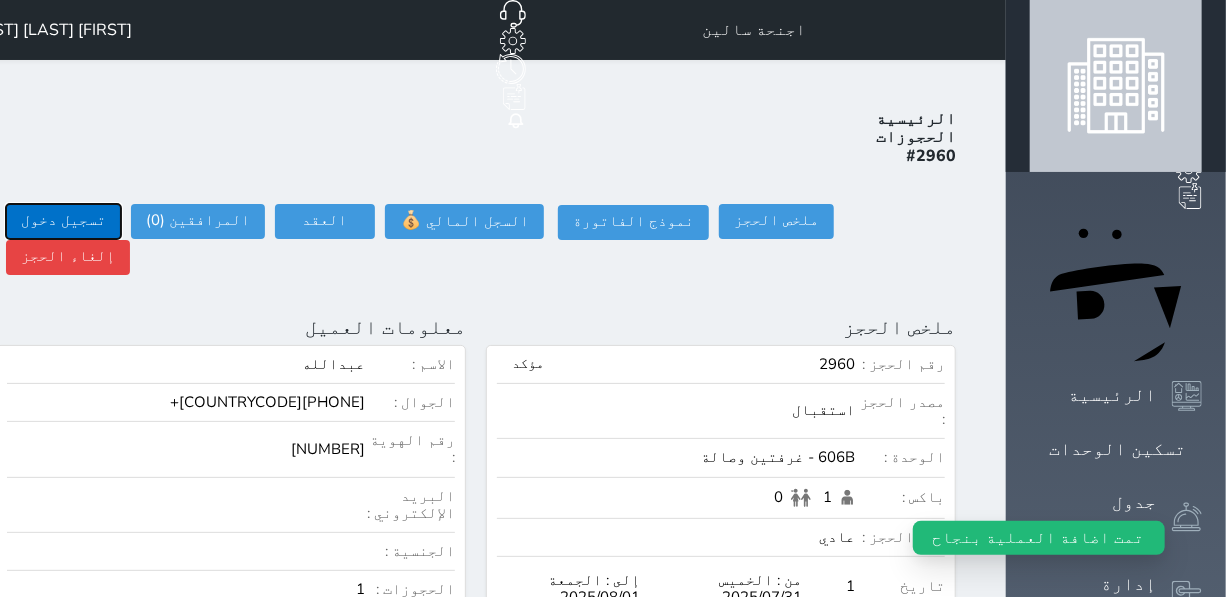 click on "تسجيل دخول" at bounding box center [63, 221] 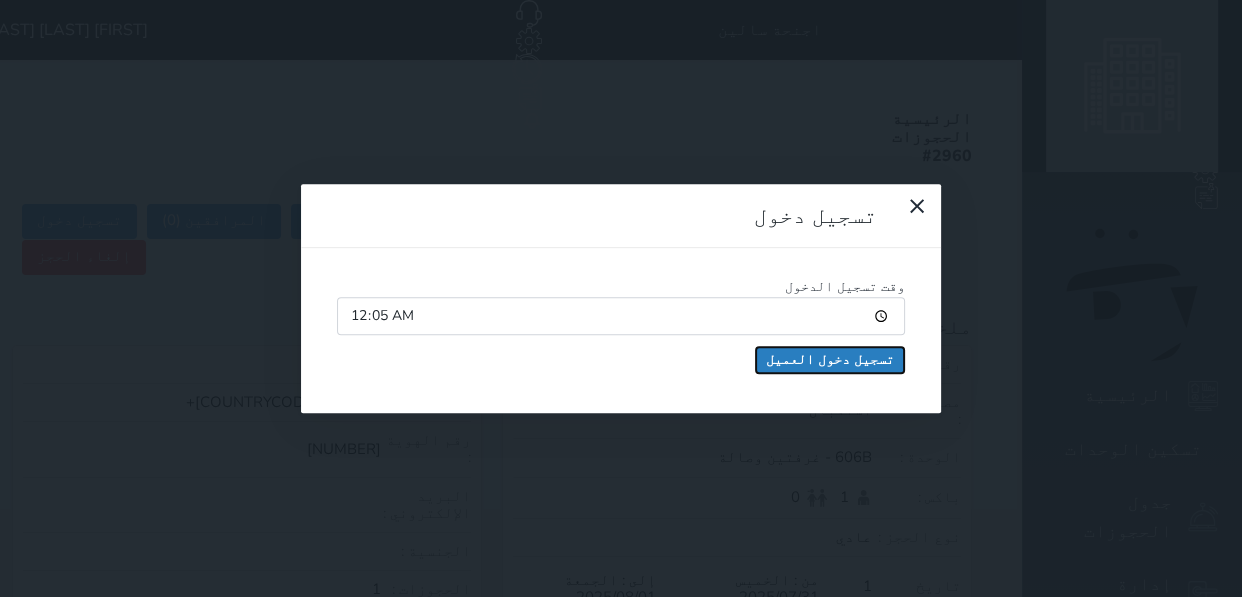 click on "تسجيل دخول العميل" at bounding box center (830, 360) 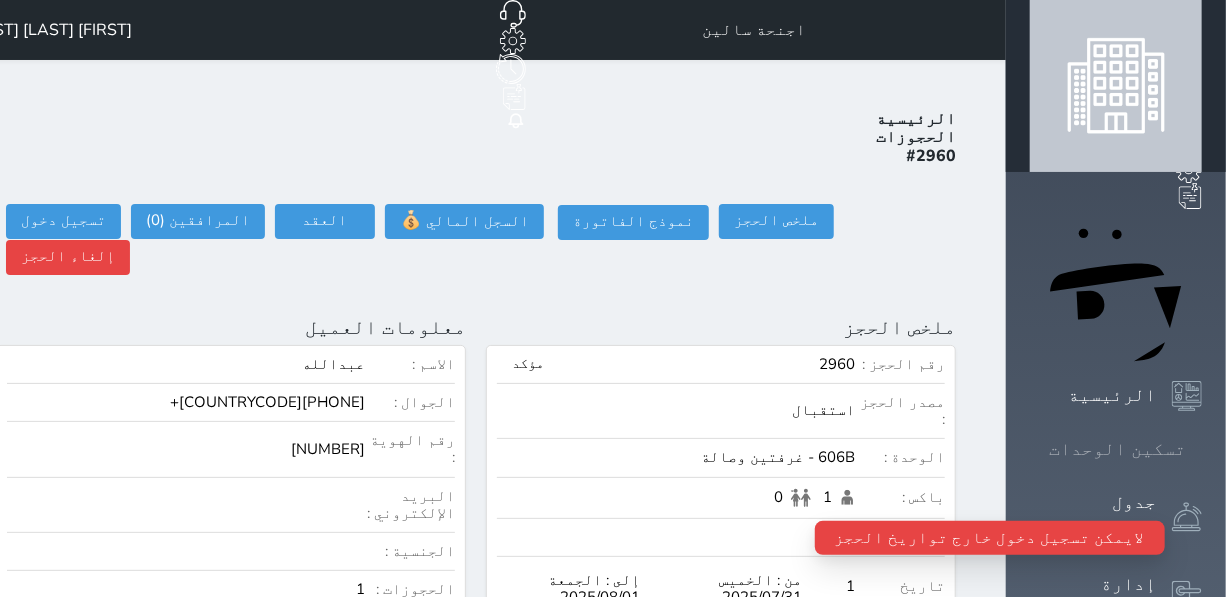 click 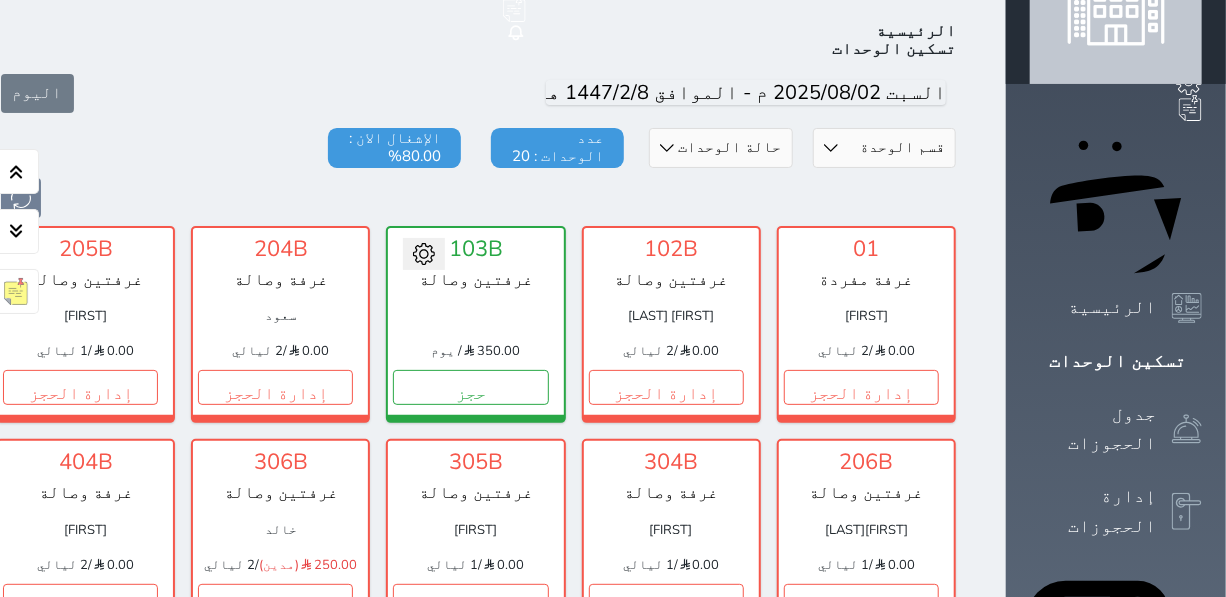 scroll, scrollTop: 0, scrollLeft: 0, axis: both 